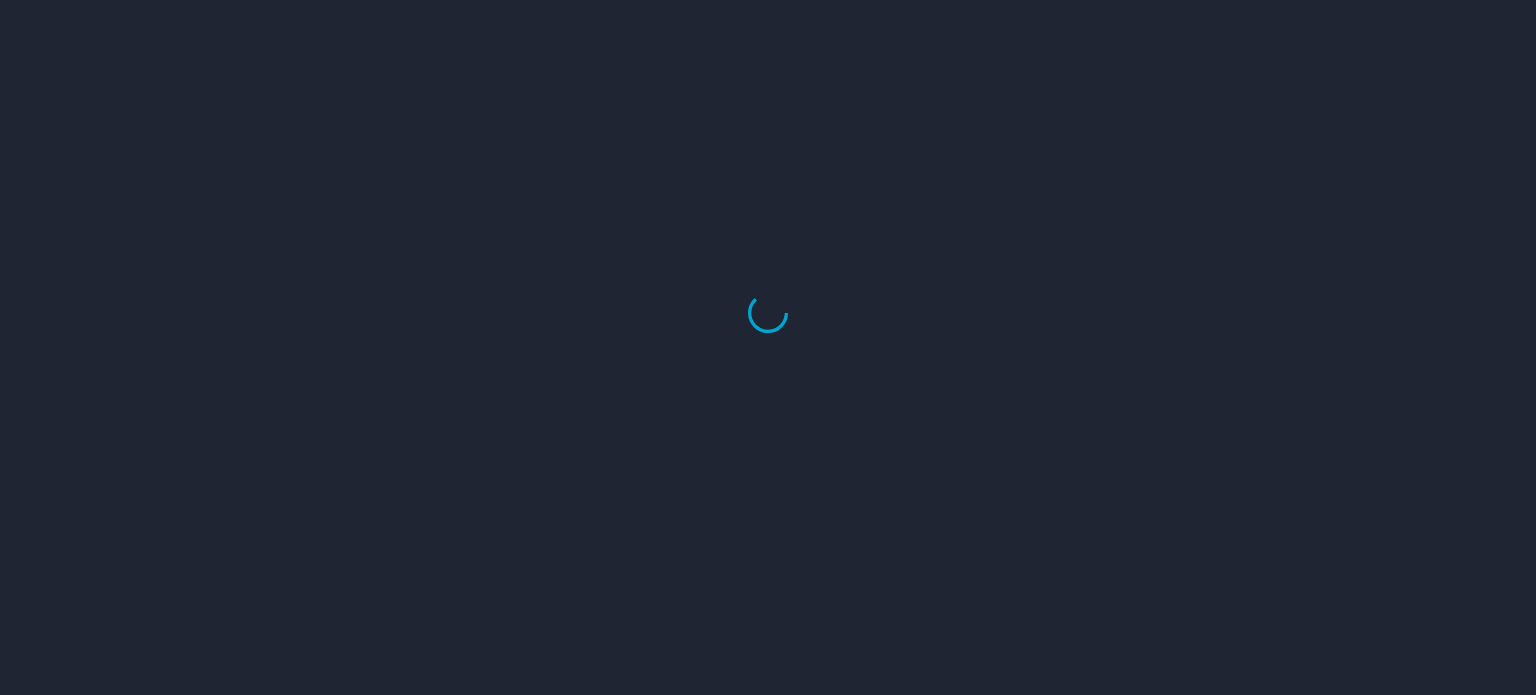 scroll, scrollTop: 0, scrollLeft: 0, axis: both 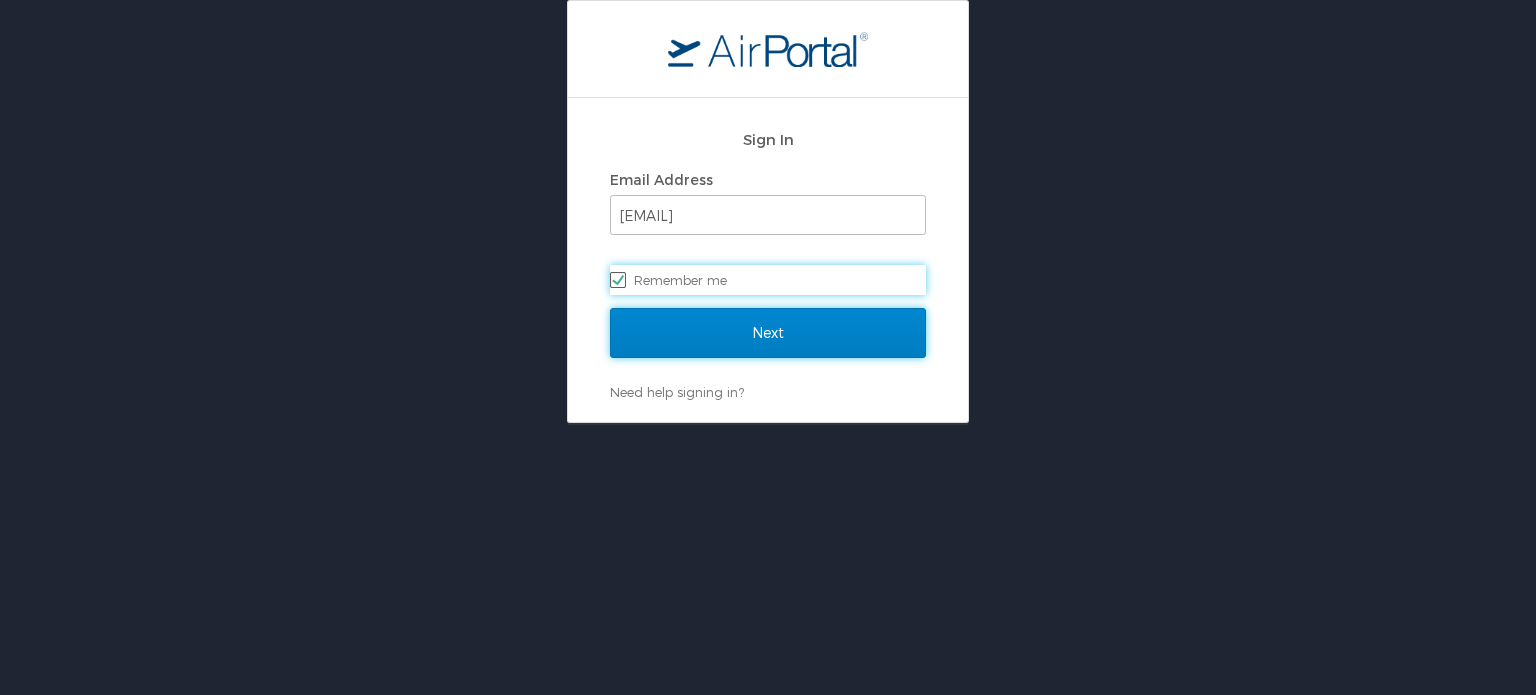 click on "Next" at bounding box center [768, 333] 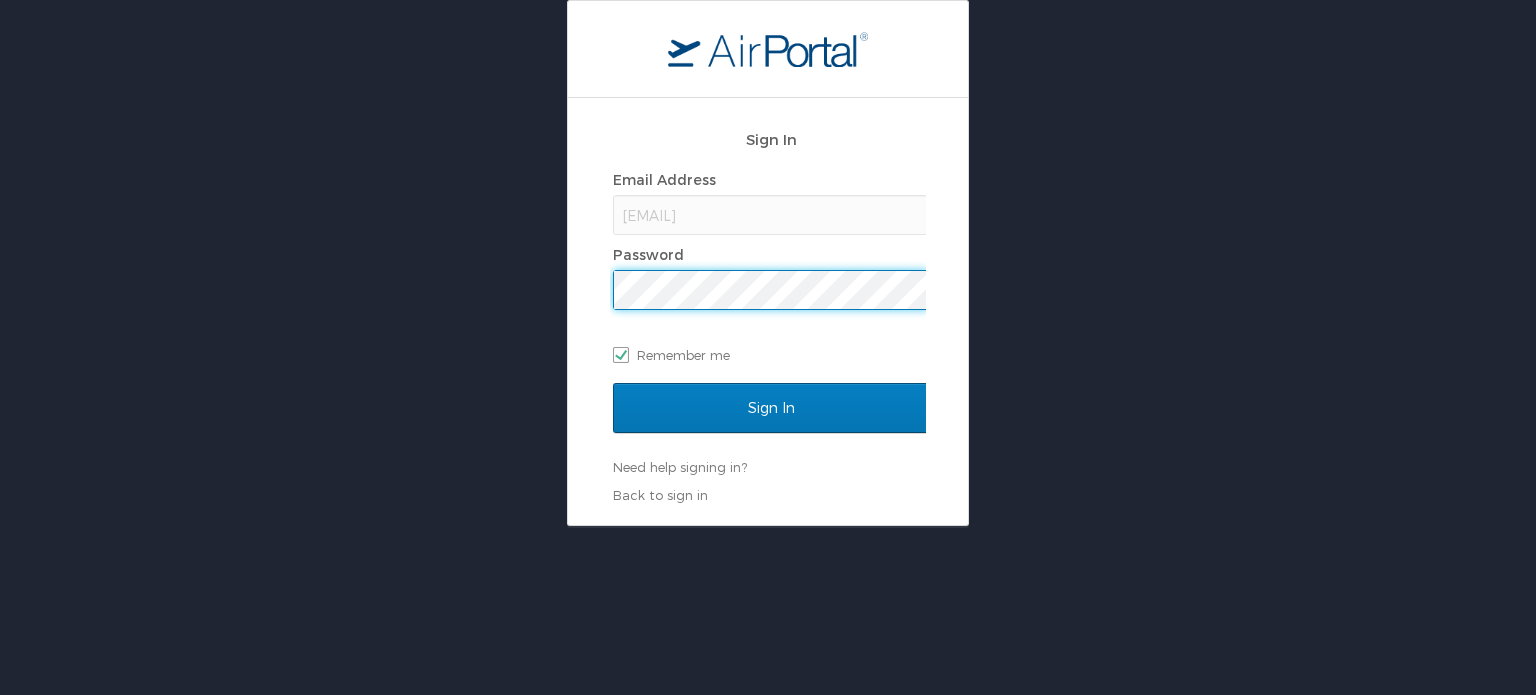 scroll, scrollTop: 0, scrollLeft: 0, axis: both 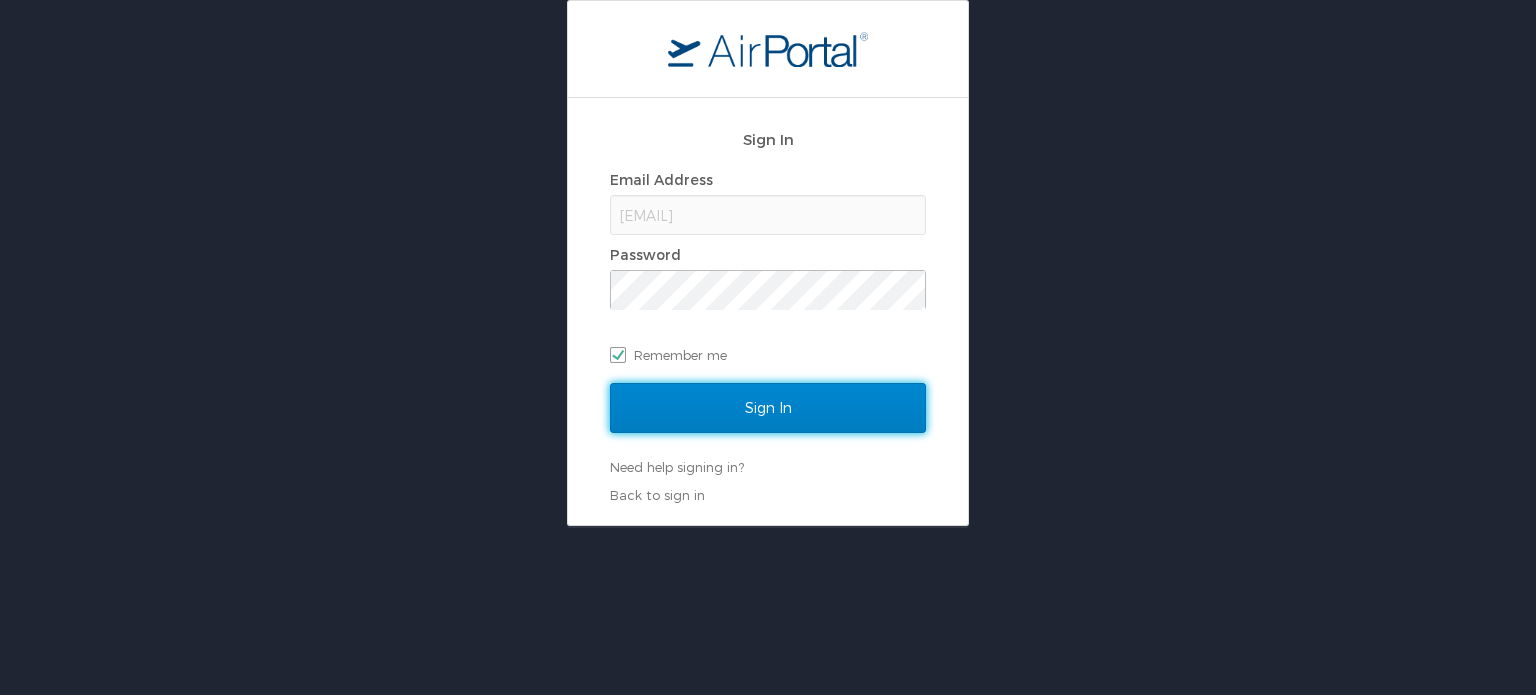 click on "Sign In" at bounding box center (768, 408) 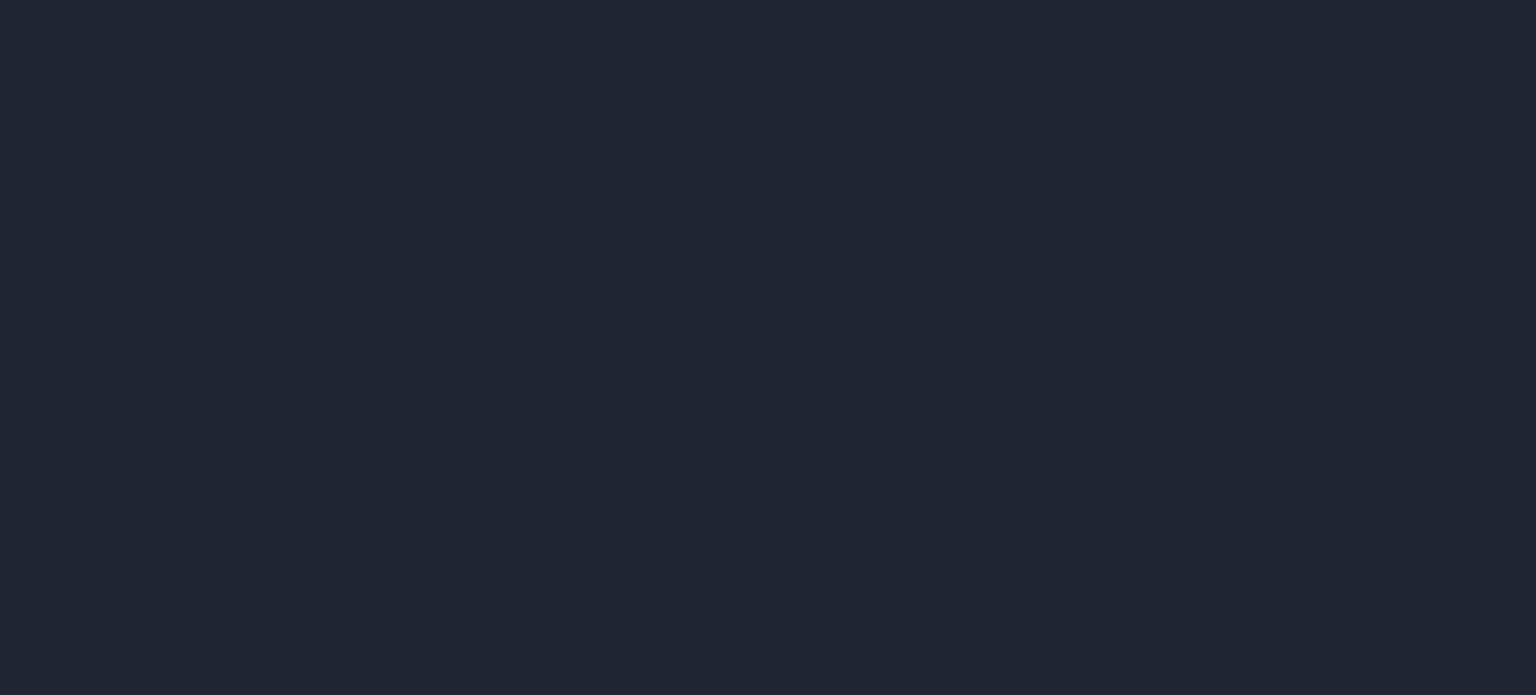 scroll, scrollTop: 0, scrollLeft: 0, axis: both 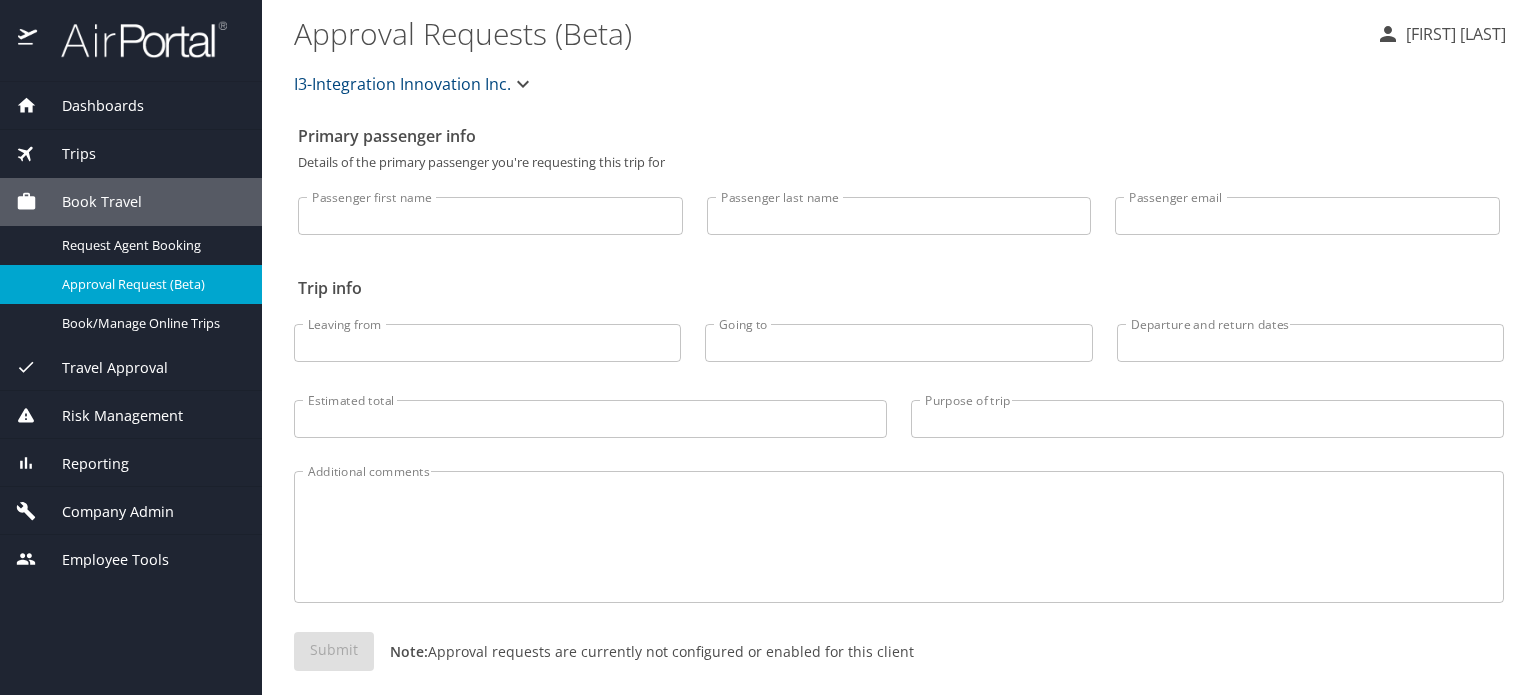 click on "Reporting" at bounding box center (83, 464) 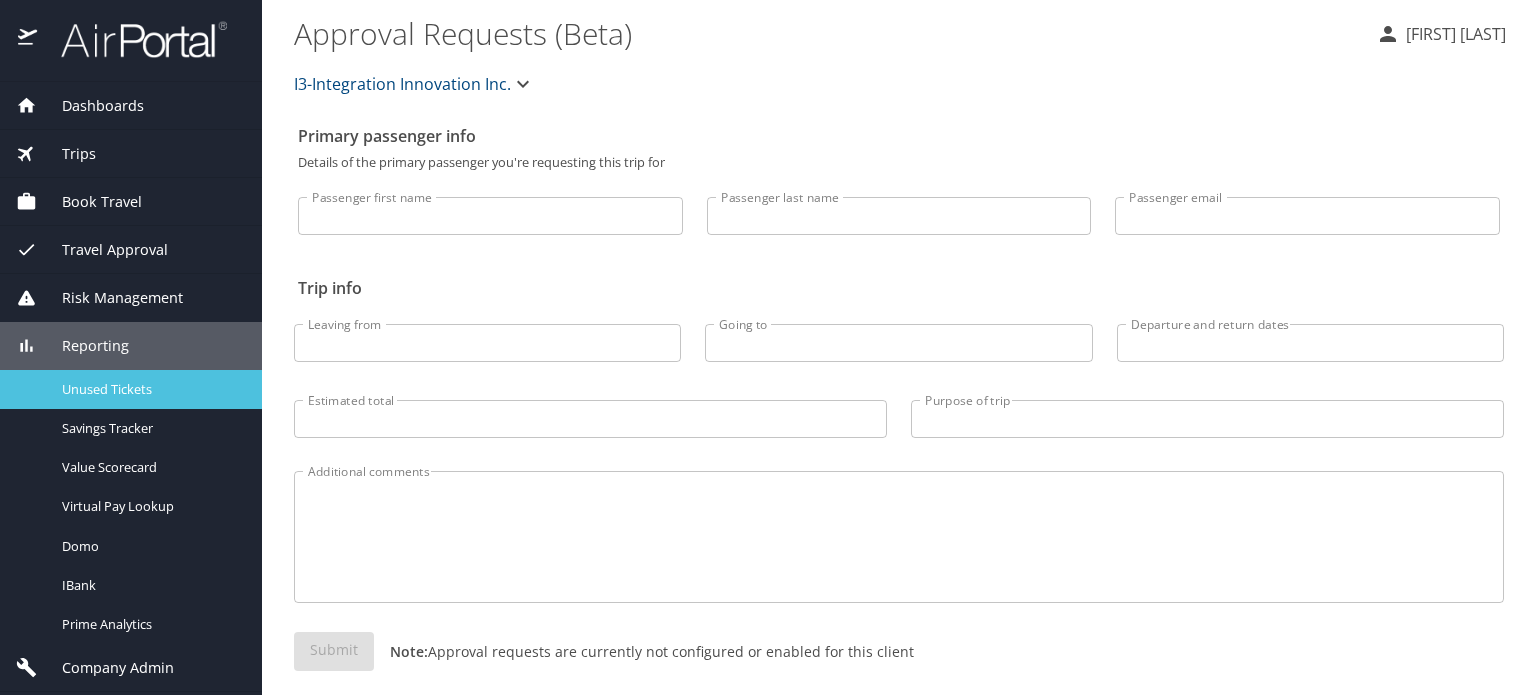click on "Unused Tickets" at bounding box center (150, 389) 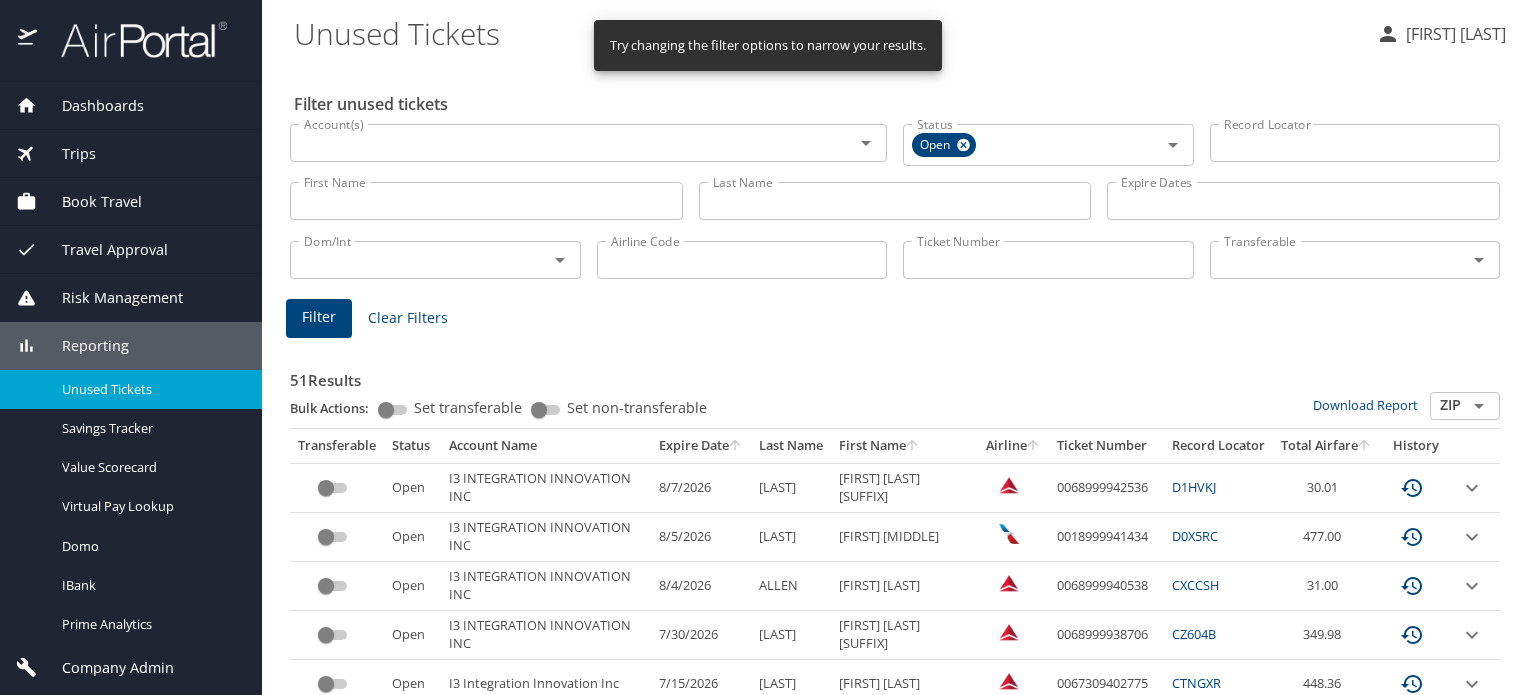click on "Last Name" at bounding box center [895, 201] 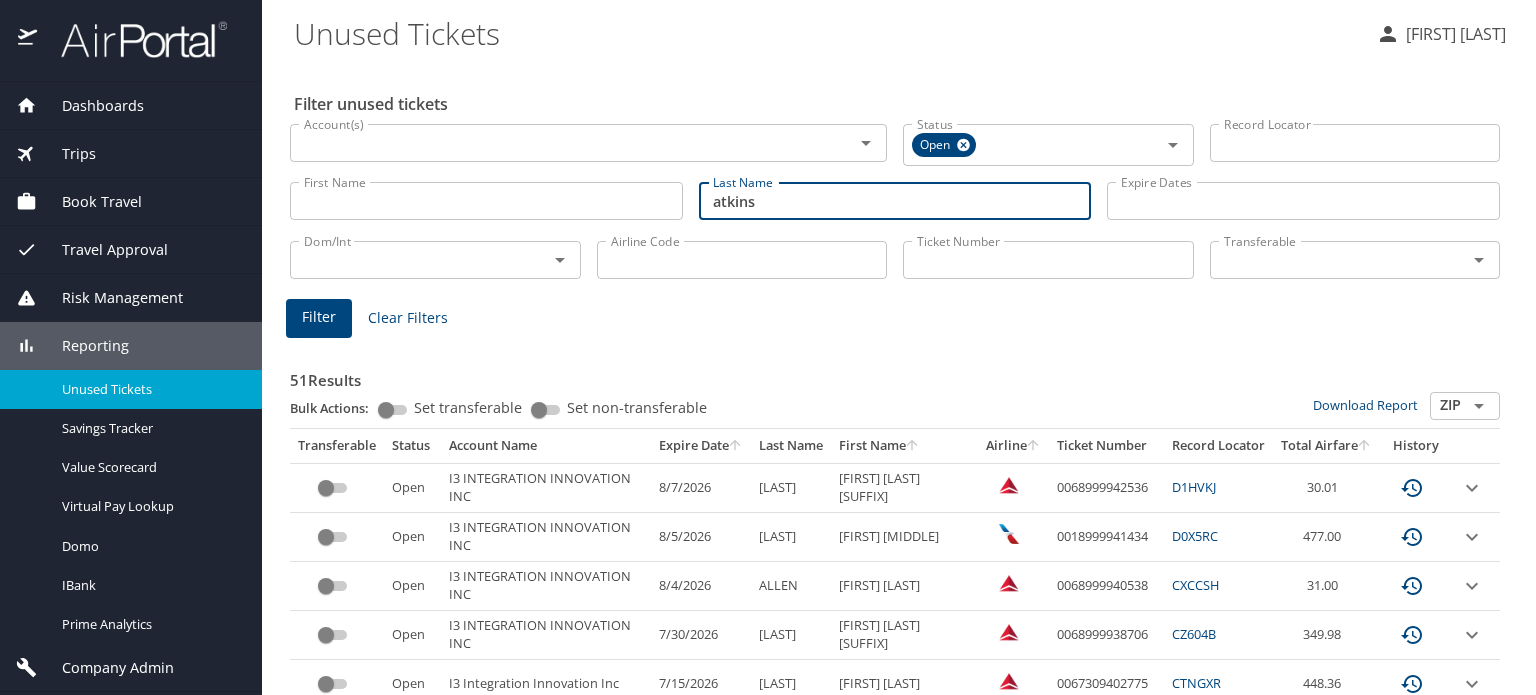 click on "Filter" at bounding box center (319, 318) 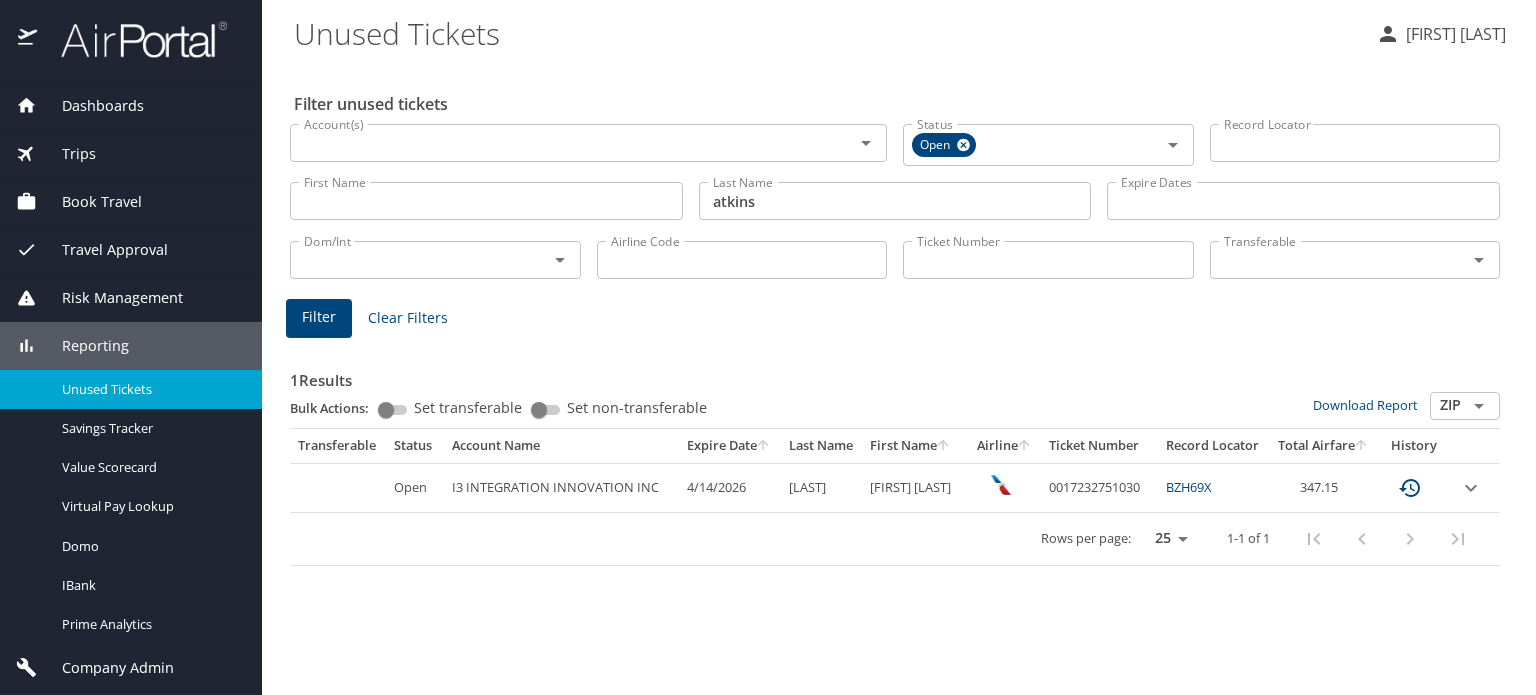 click on "atkins" at bounding box center [895, 201] 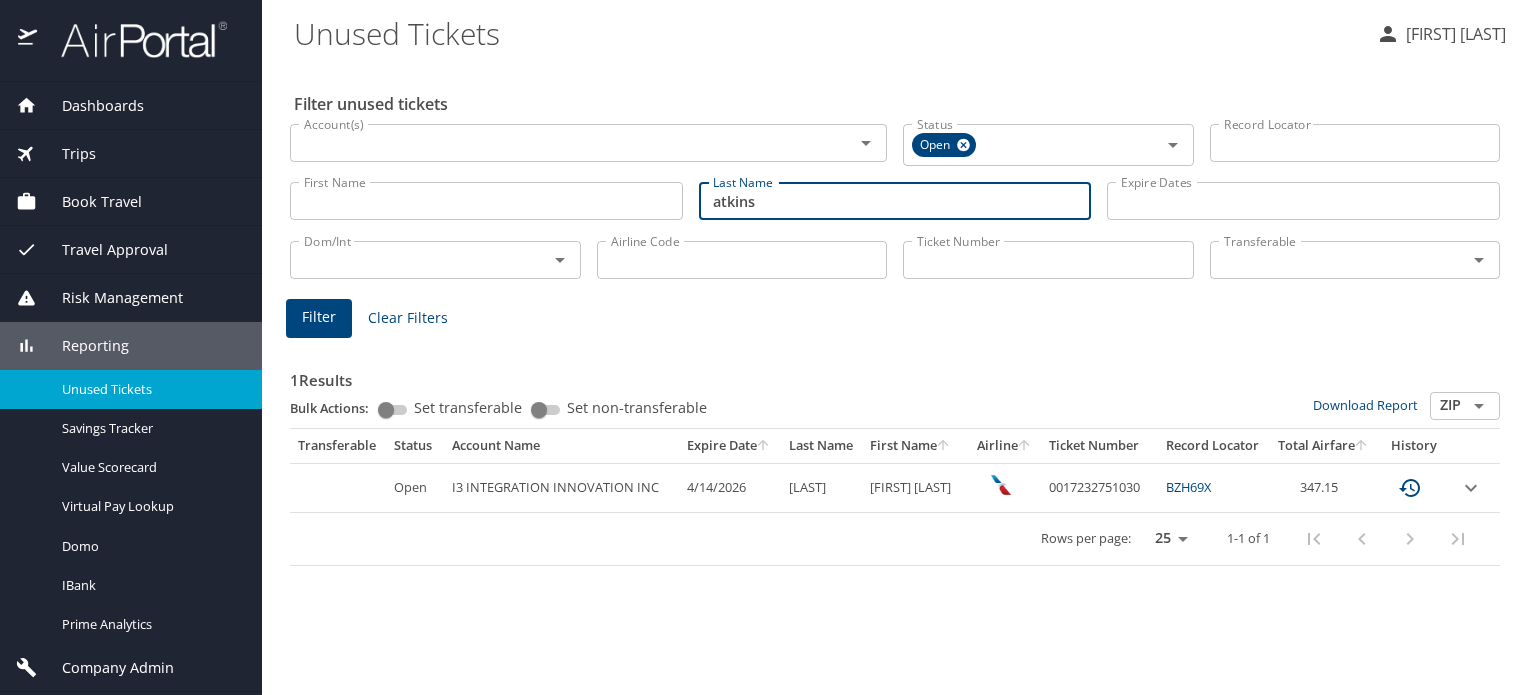 click on "atkins" at bounding box center (895, 201) 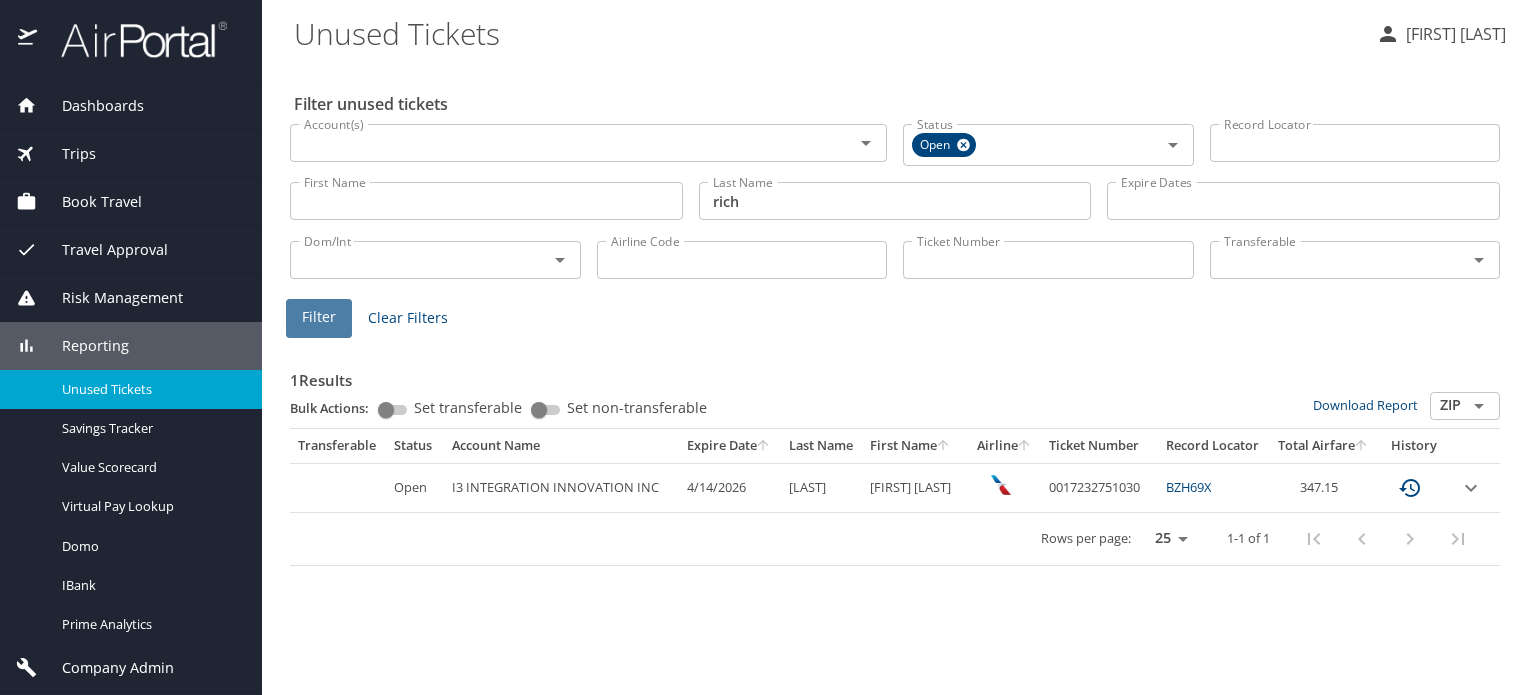 click on "Filter" at bounding box center [319, 317] 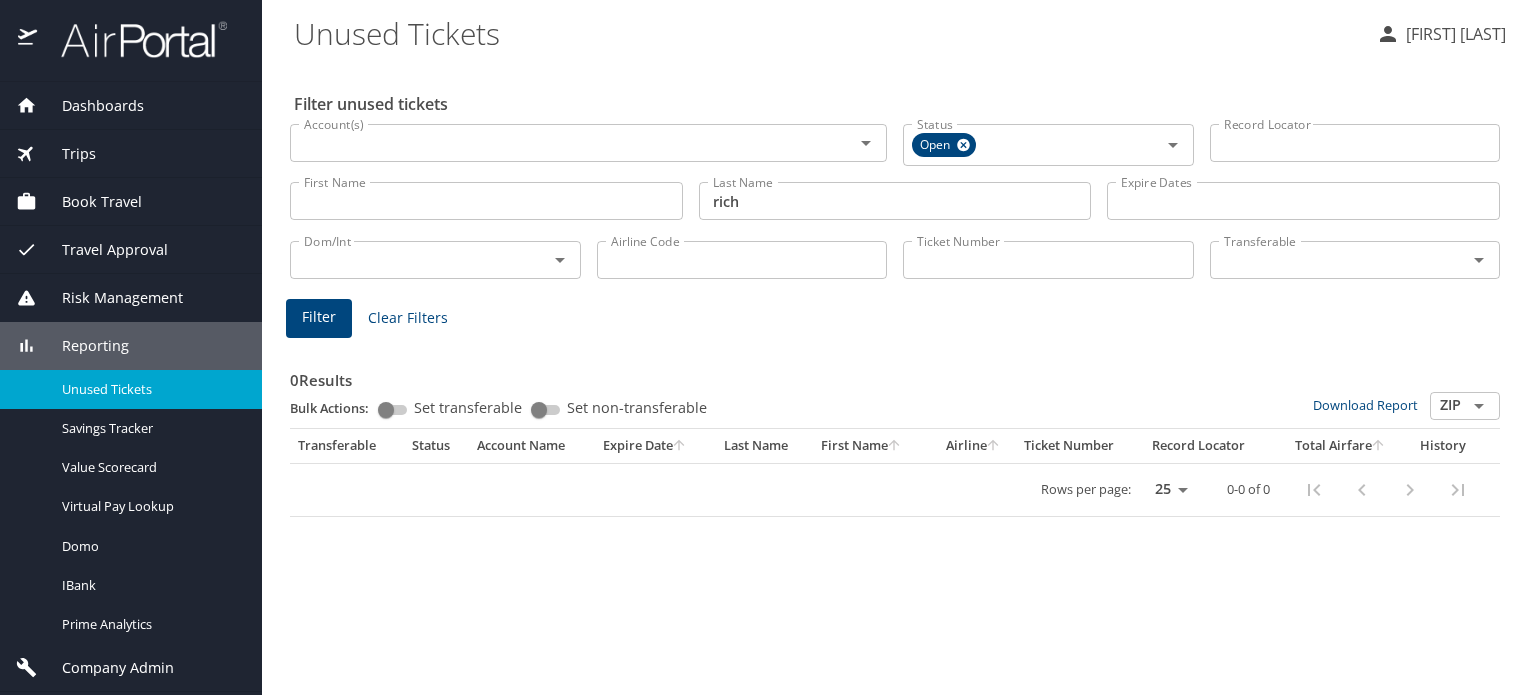 click on "rich" at bounding box center [895, 201] 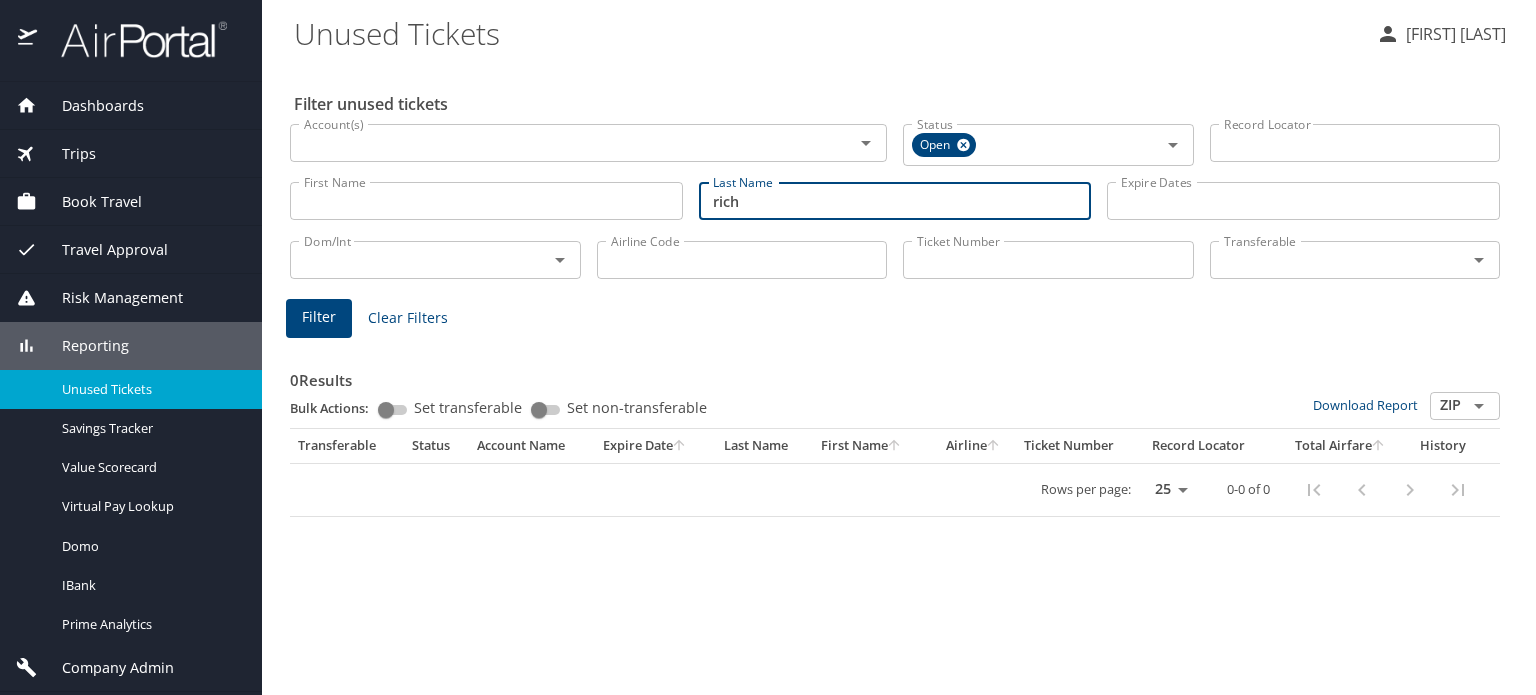 click on "rich" at bounding box center [895, 201] 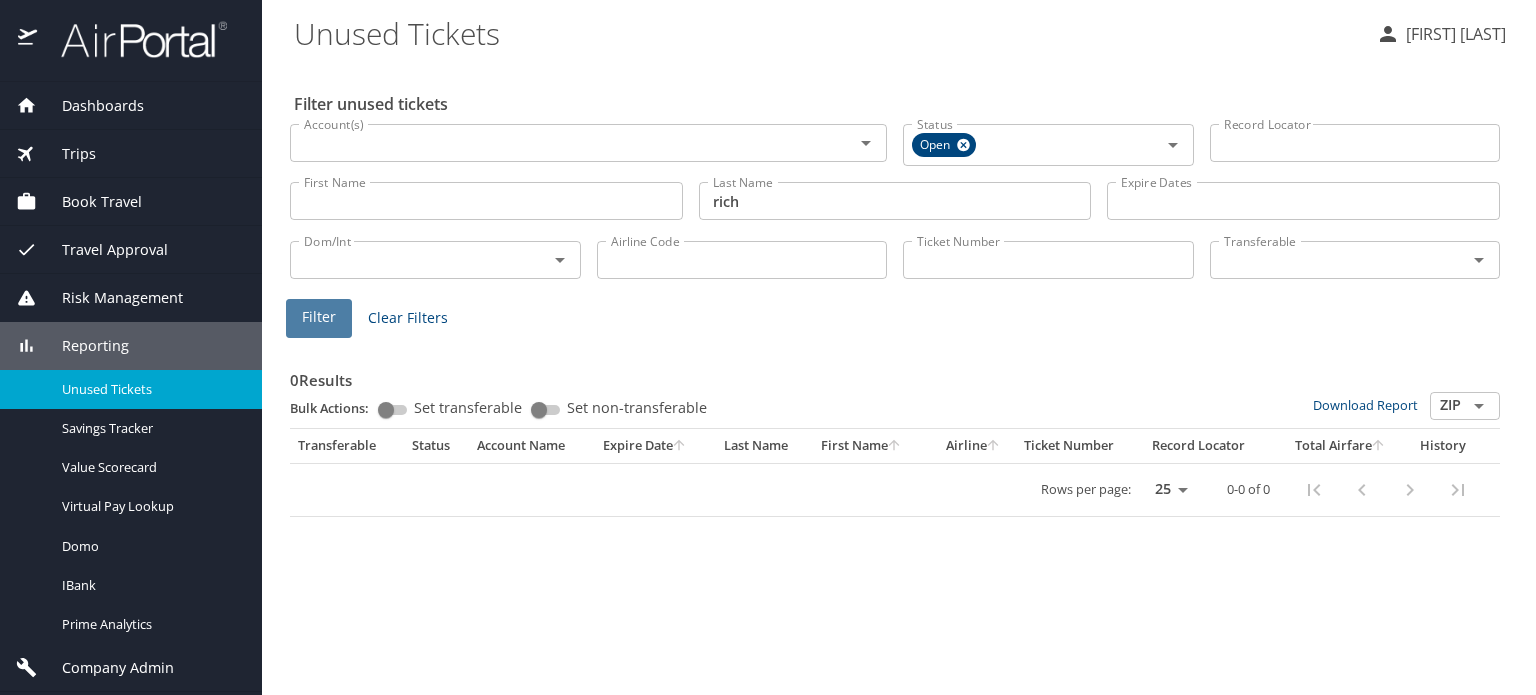 click on "Filter" at bounding box center [319, 317] 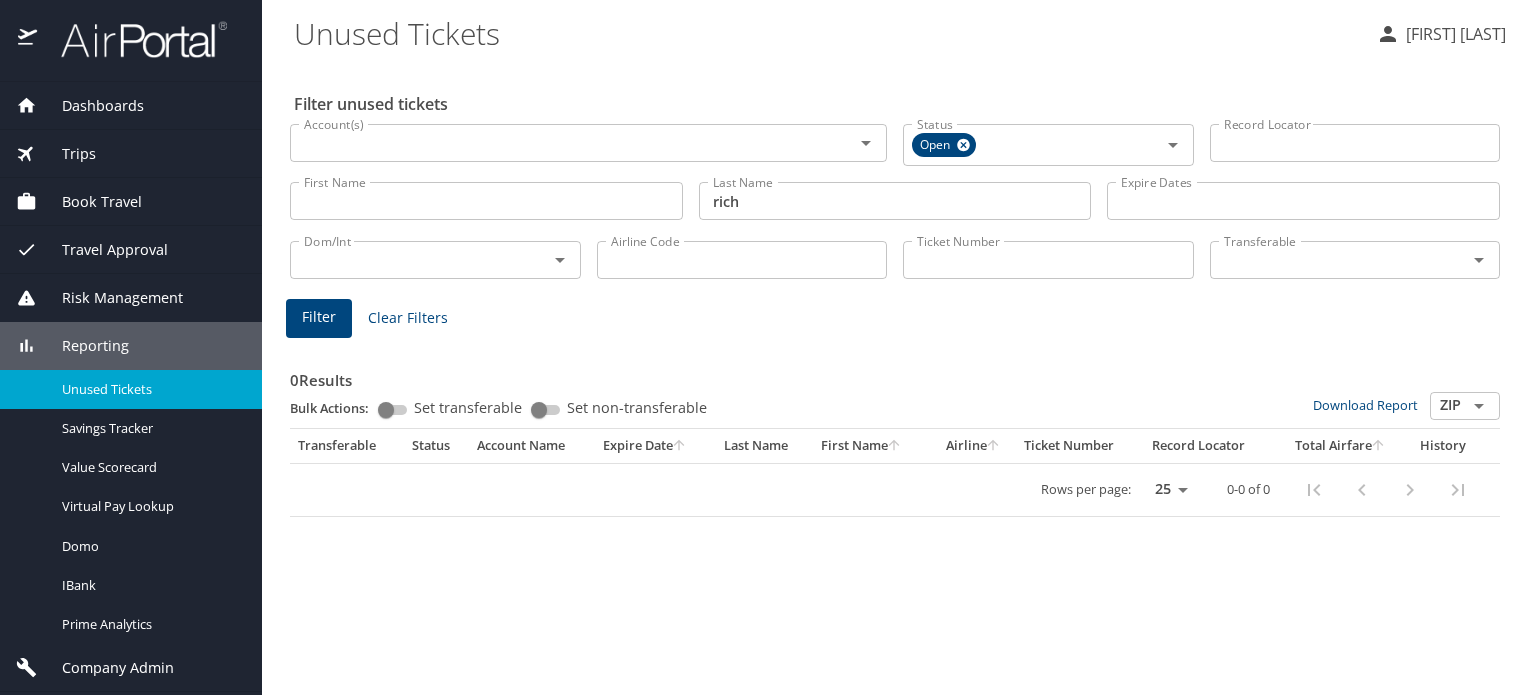 click on "Reporting" at bounding box center (83, 346) 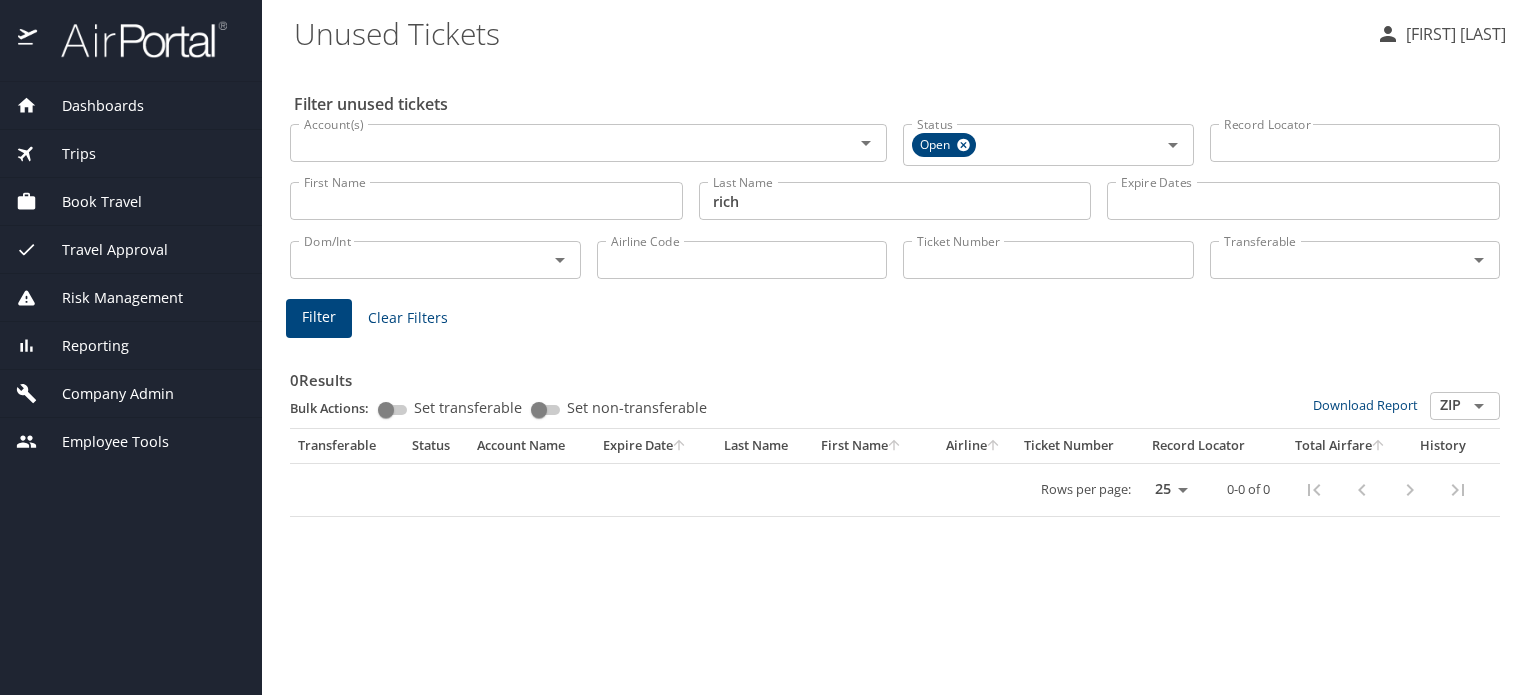 click on "Company Admin" at bounding box center [105, 394] 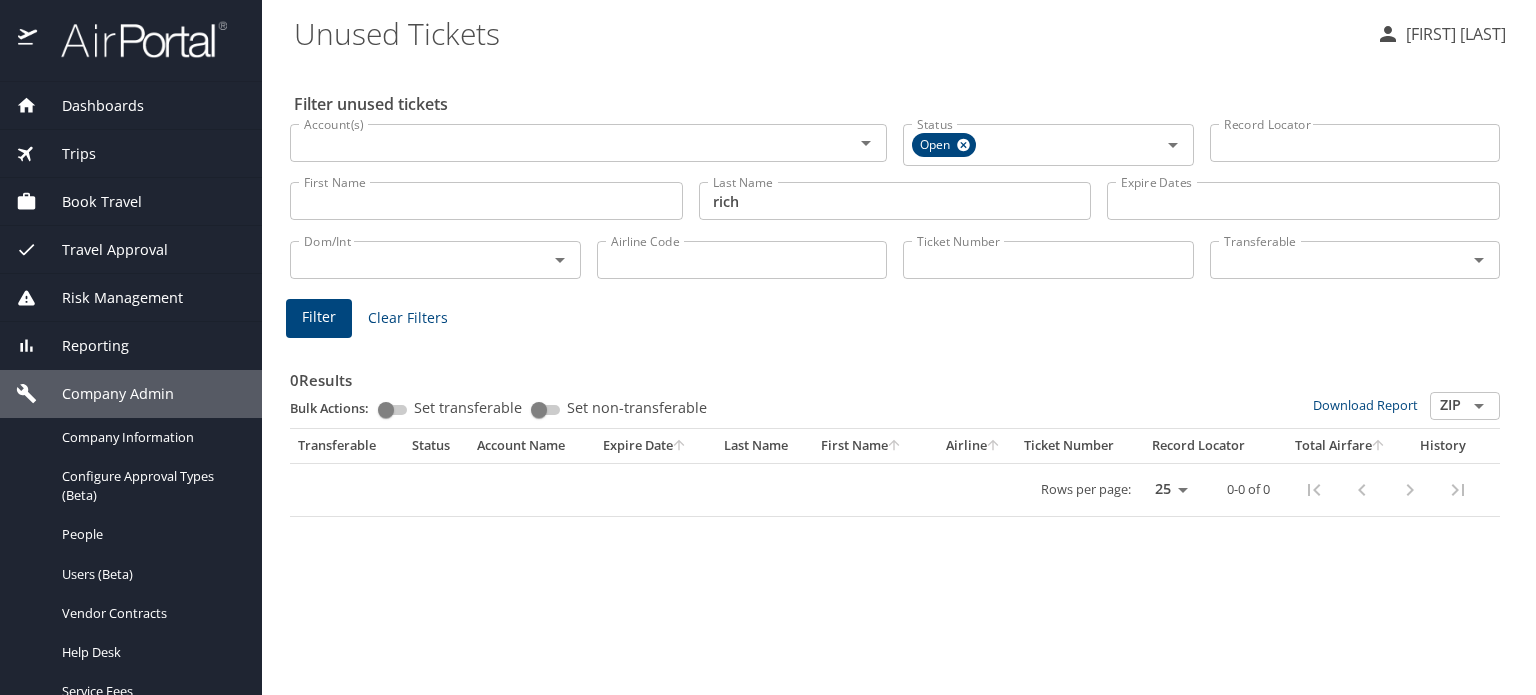 click on "Company Admin" at bounding box center (105, 394) 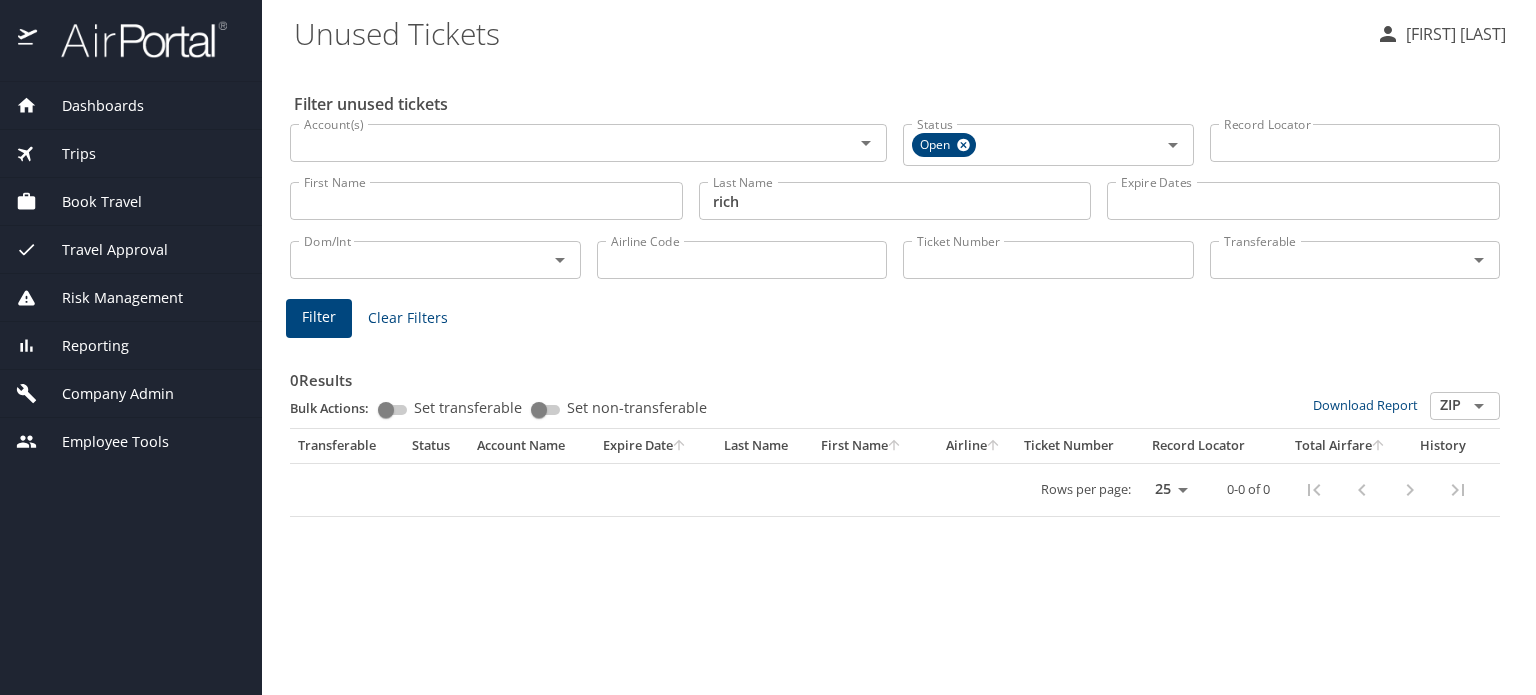 click on "Reporting" at bounding box center [131, 346] 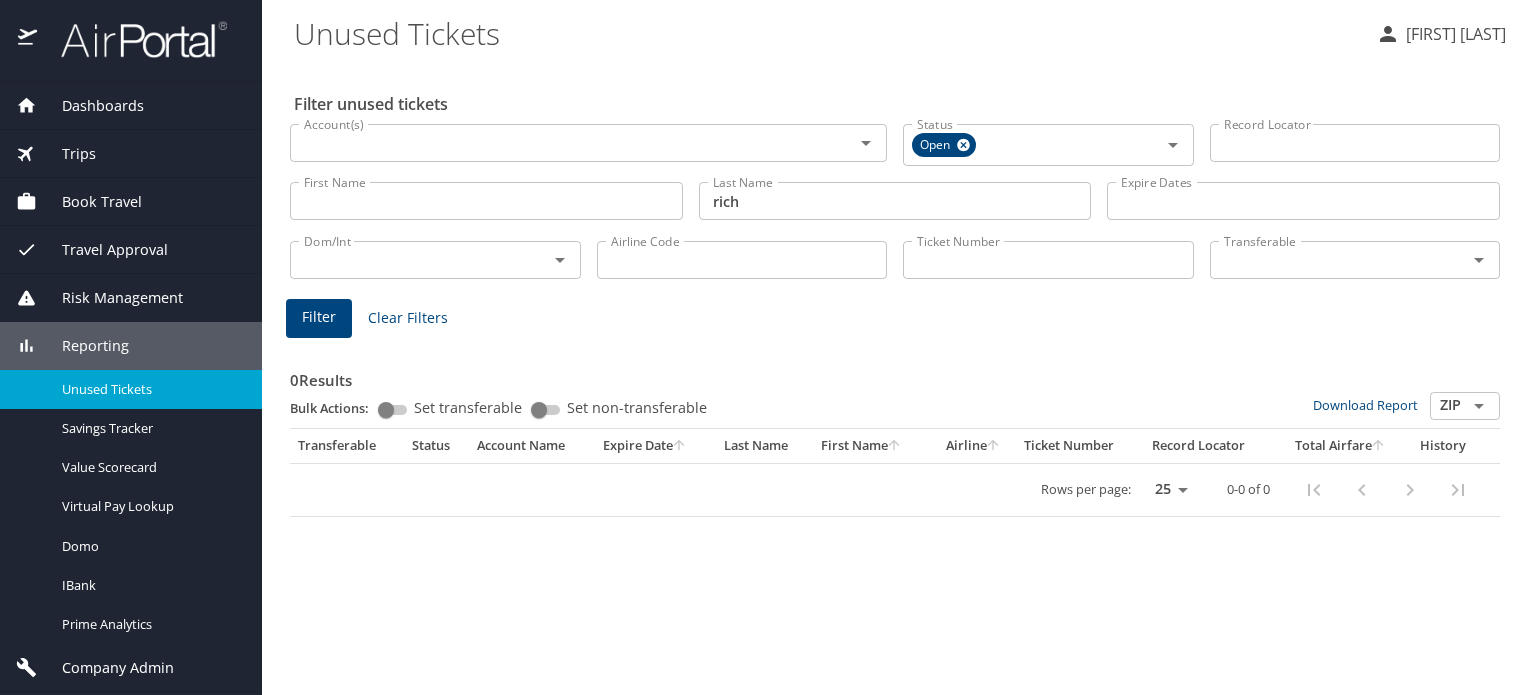 click on "Unused Tickets" at bounding box center (150, 389) 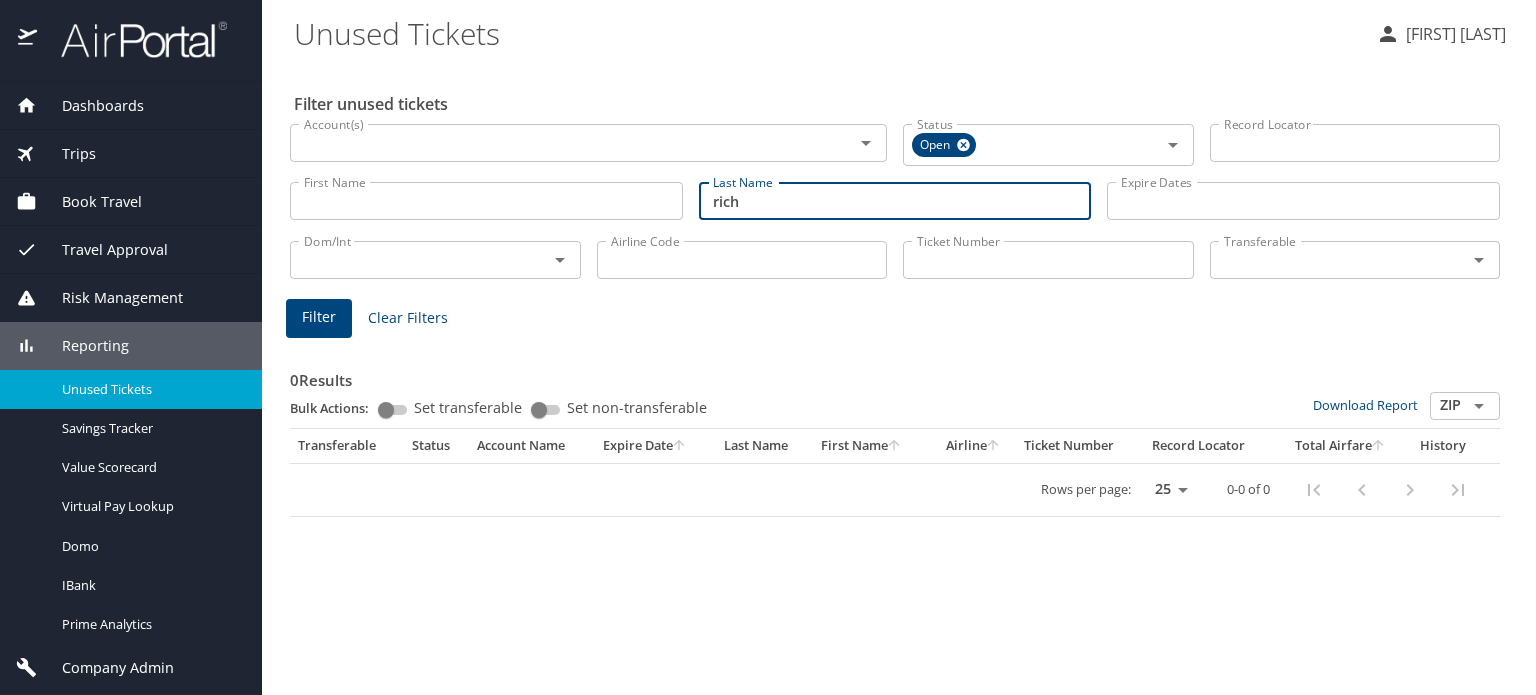 click on "rich" at bounding box center (895, 201) 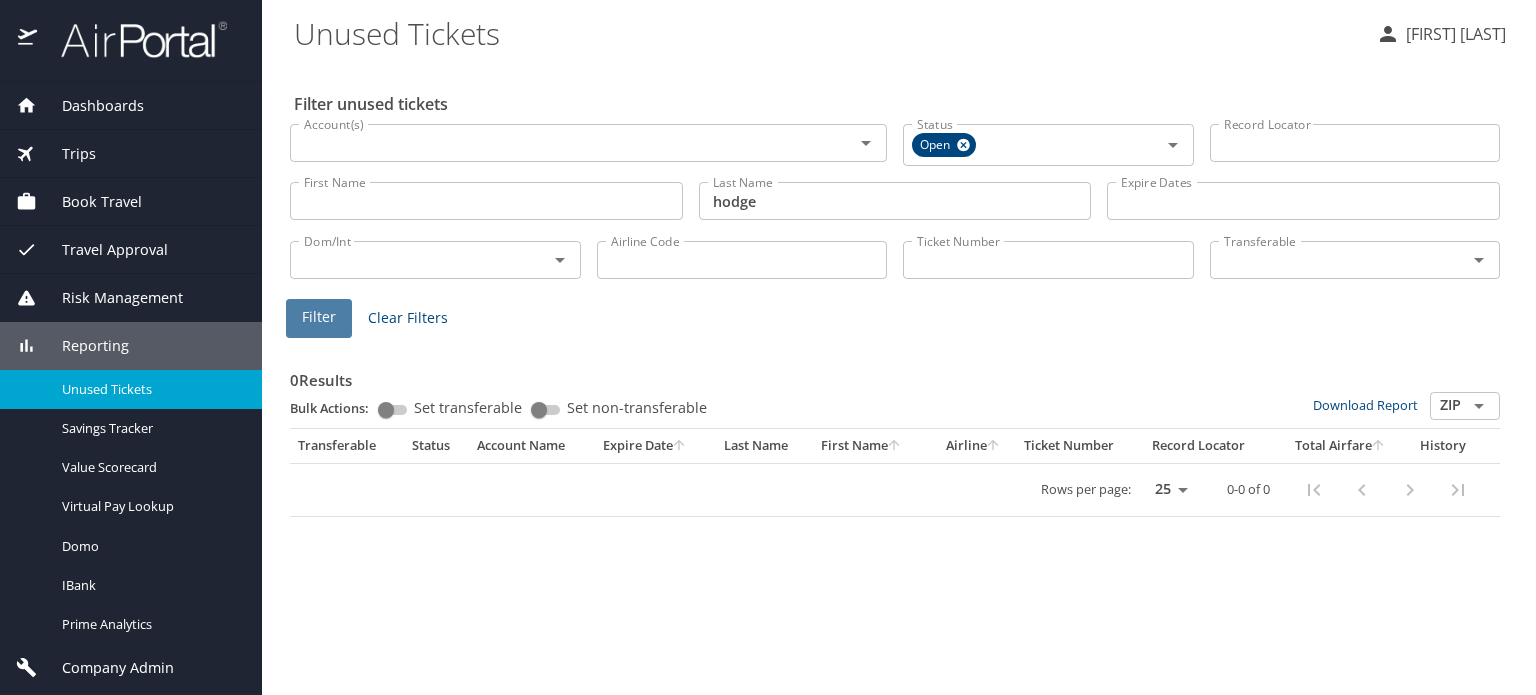 click on "Filter" at bounding box center (319, 317) 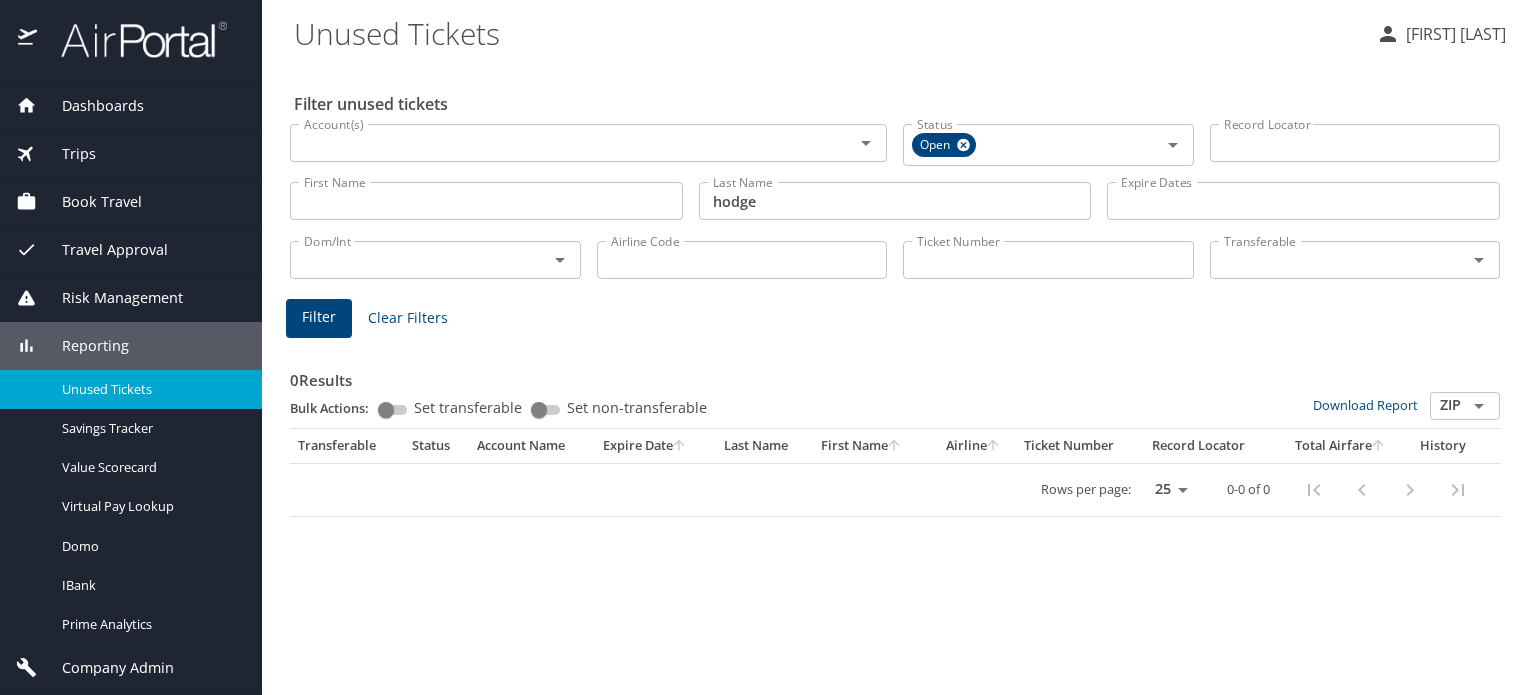 click on "Filter" at bounding box center (319, 317) 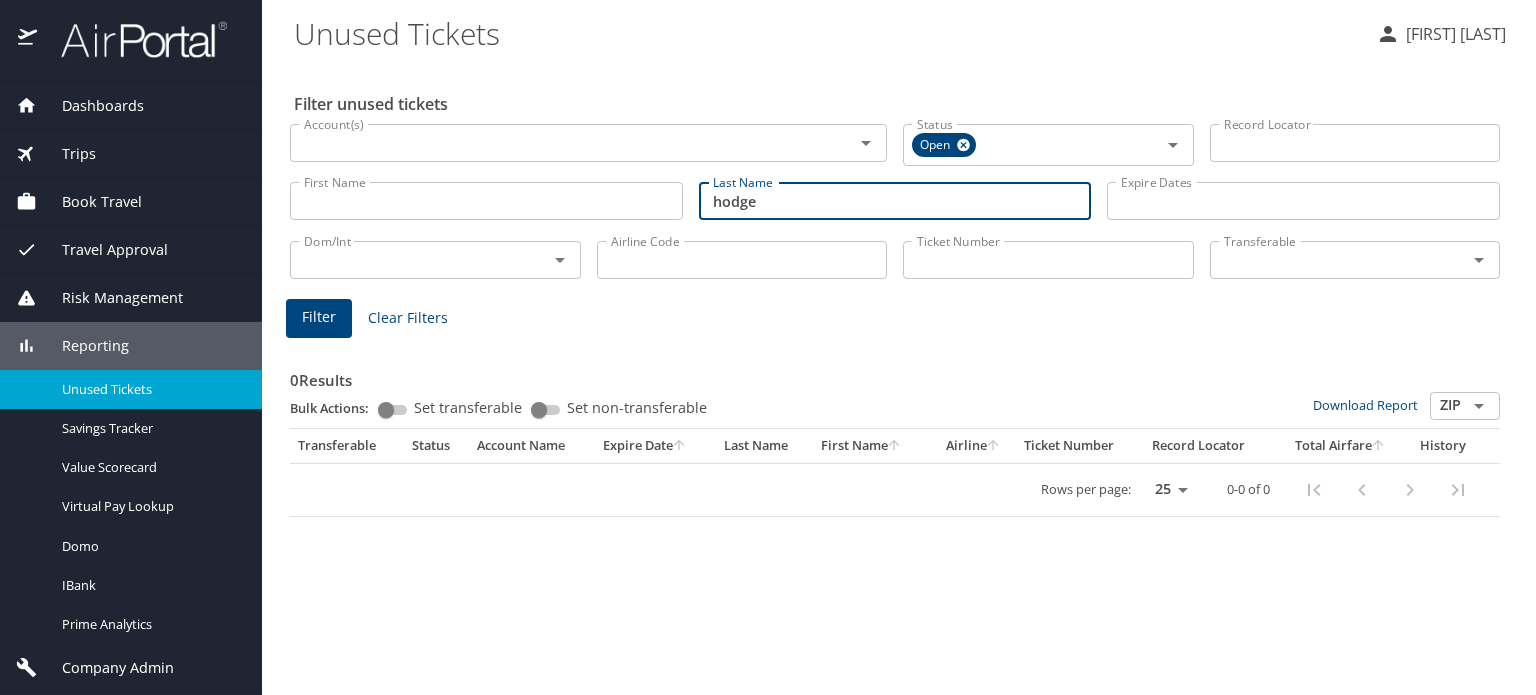 click on "hodge" at bounding box center [895, 201] 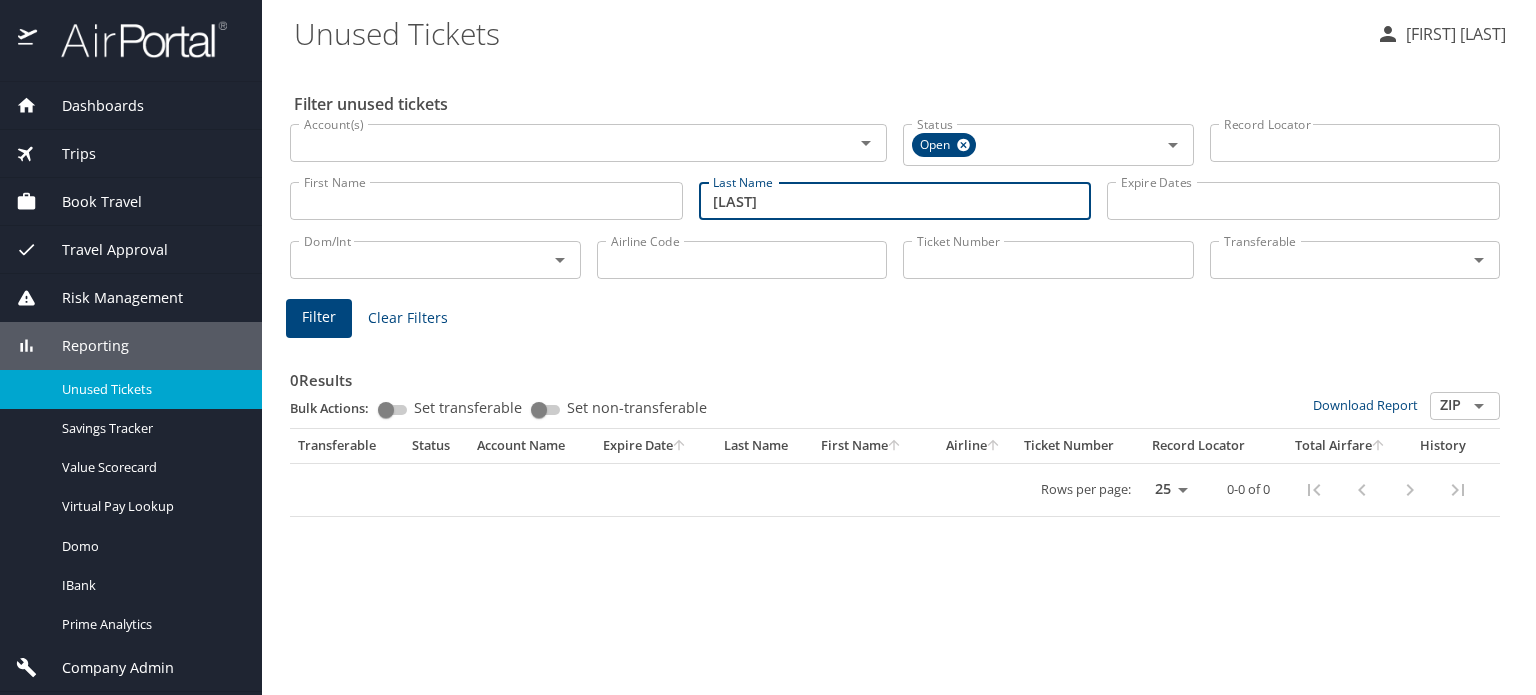 click on "Filter" at bounding box center (319, 317) 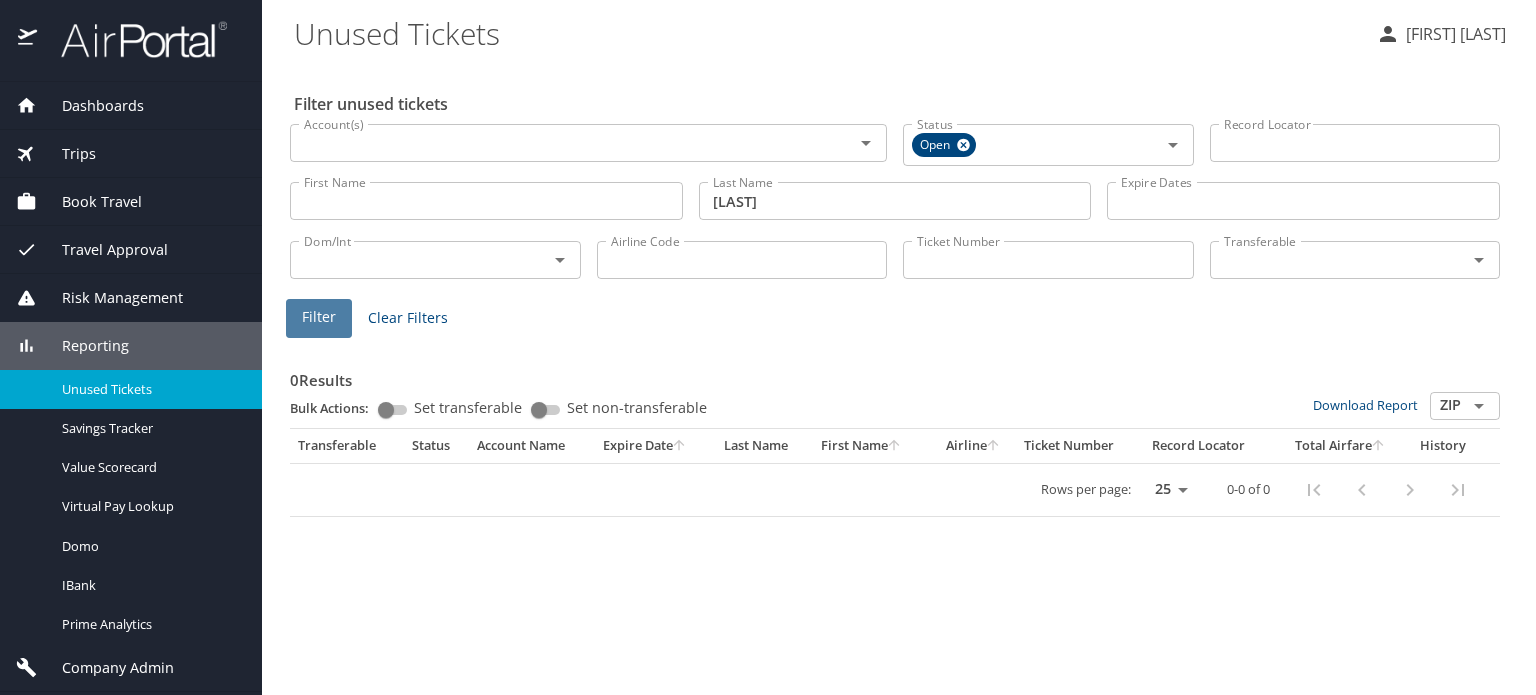 click on "Filter" at bounding box center (319, 317) 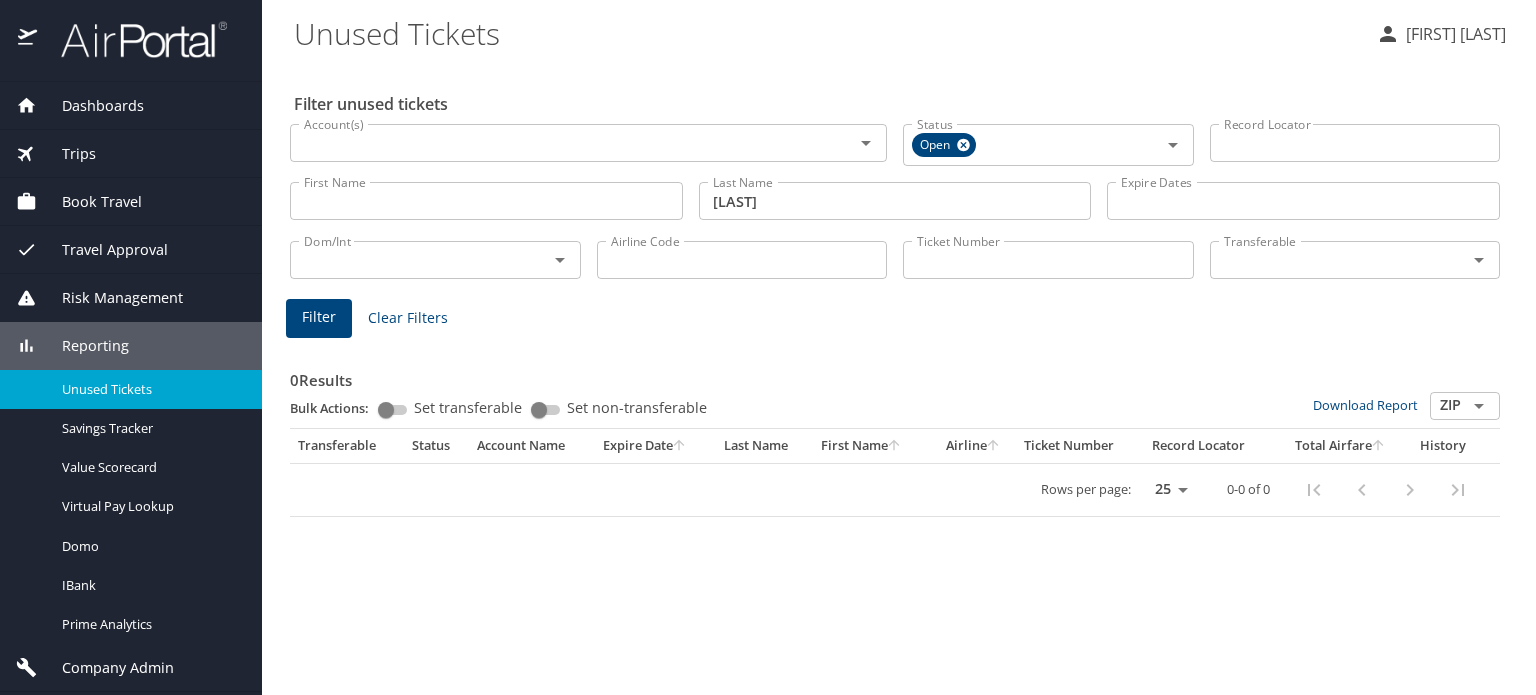 click on "Fleischmann" at bounding box center [895, 201] 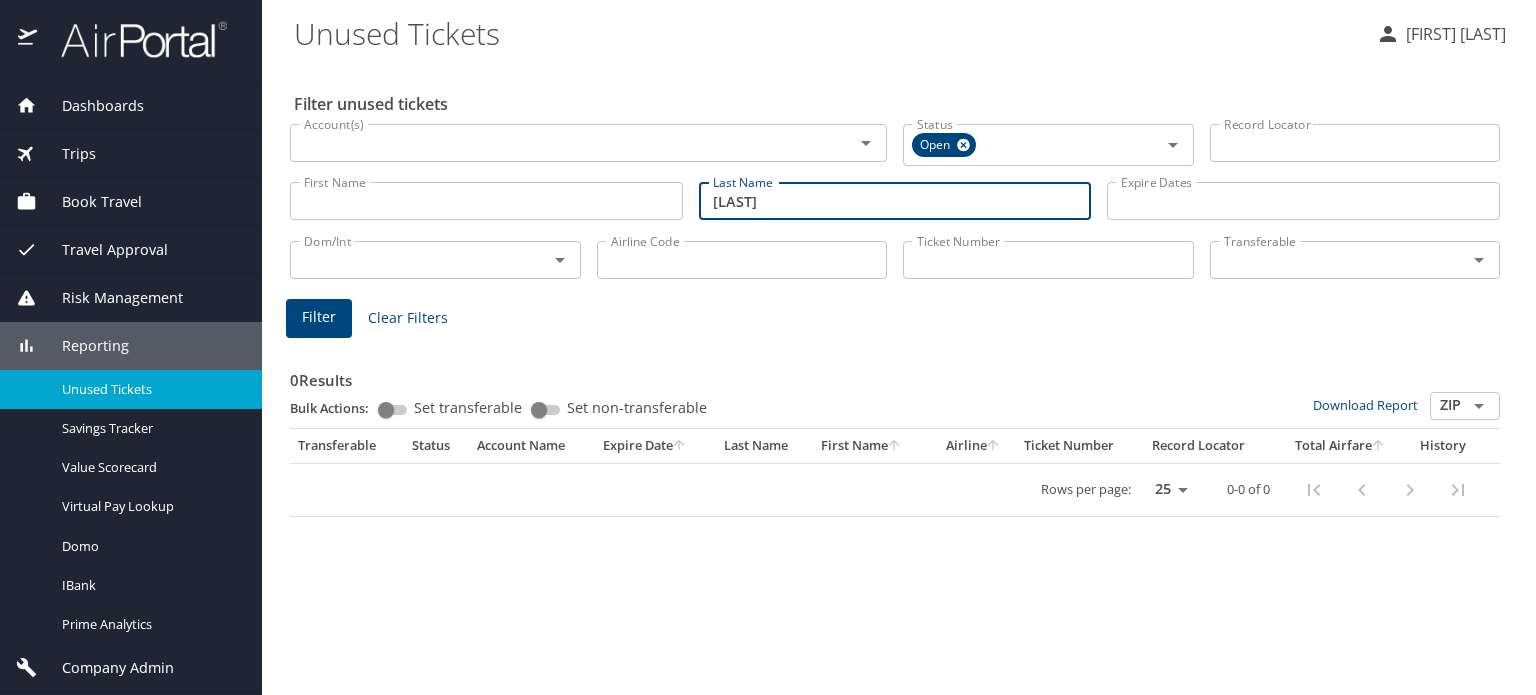 click on "Fleischmann" at bounding box center [895, 201] 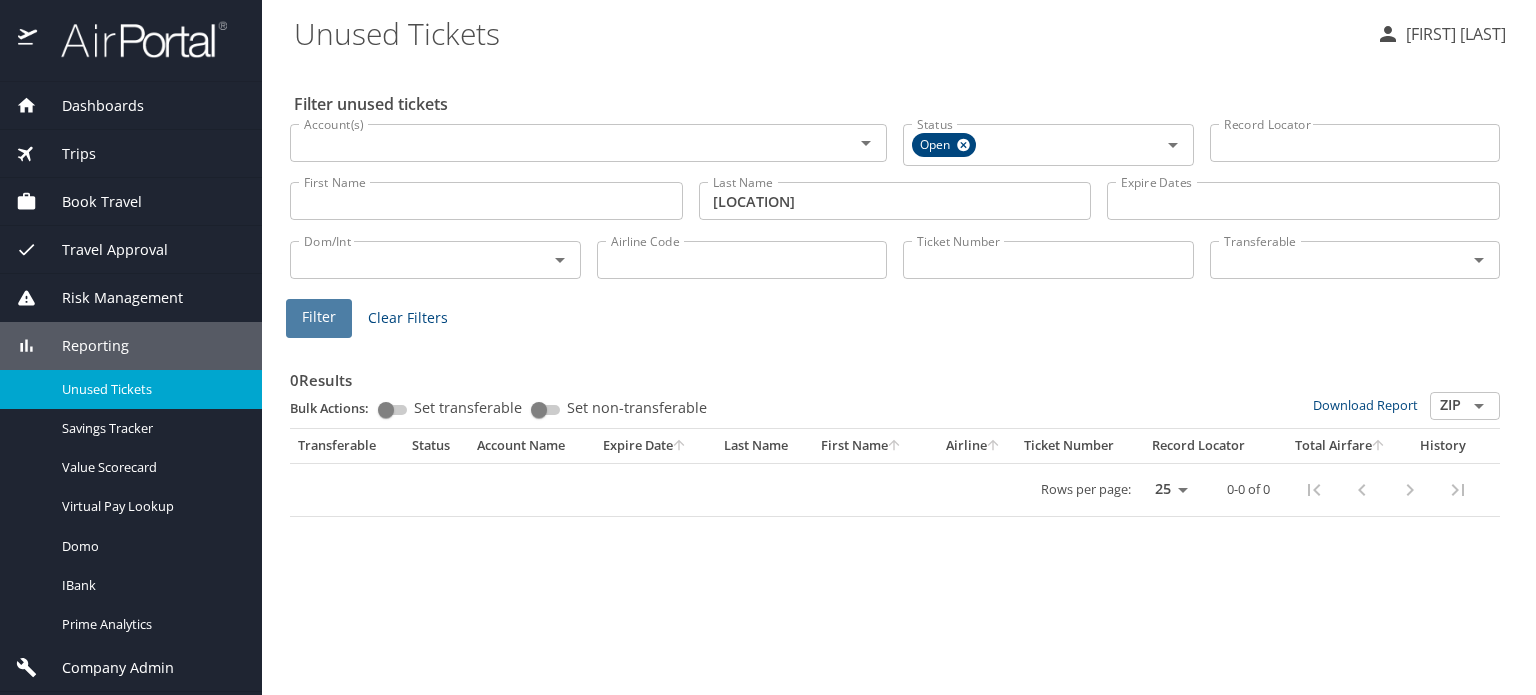 click on "Filter" at bounding box center [319, 317] 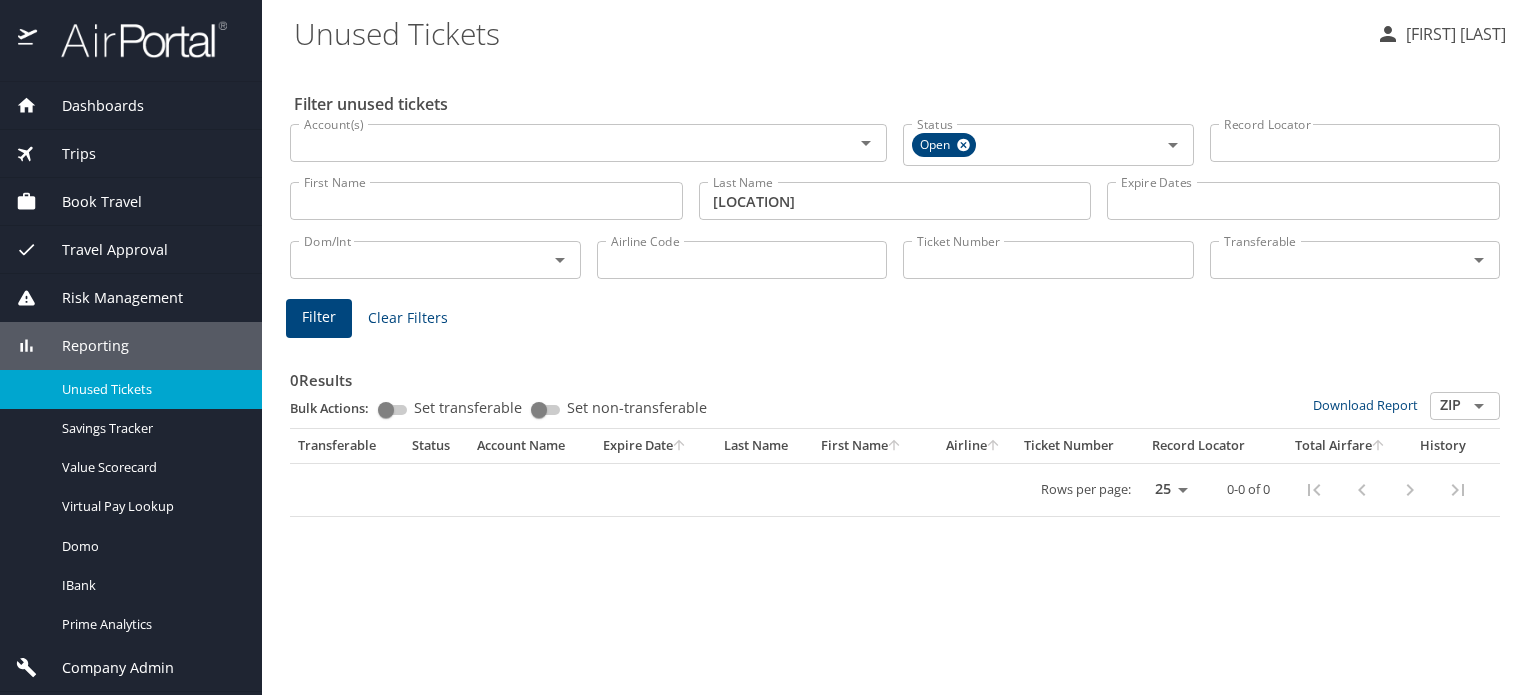 click on "Last Name tyriver Last Name" at bounding box center (895, 201) 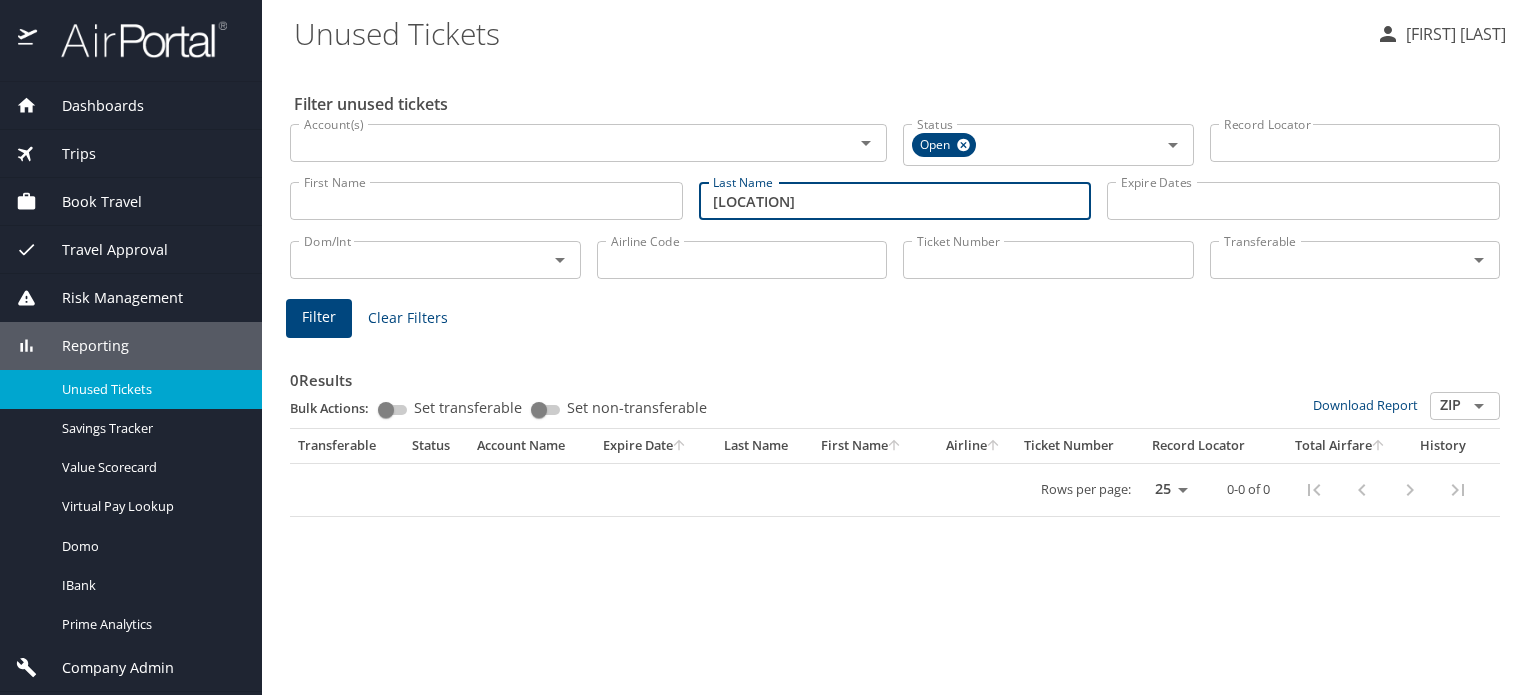 click on "tyriver" at bounding box center [895, 201] 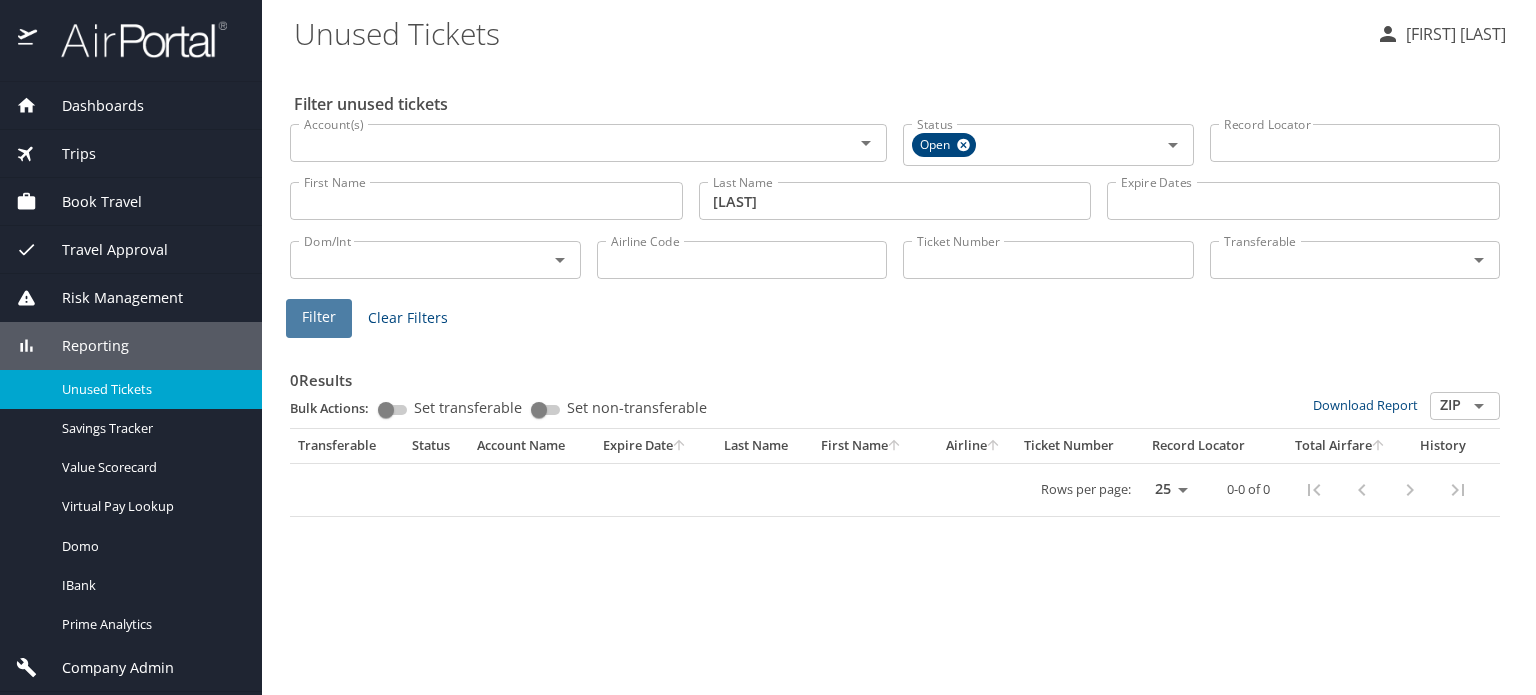 click on "Filter" at bounding box center (319, 317) 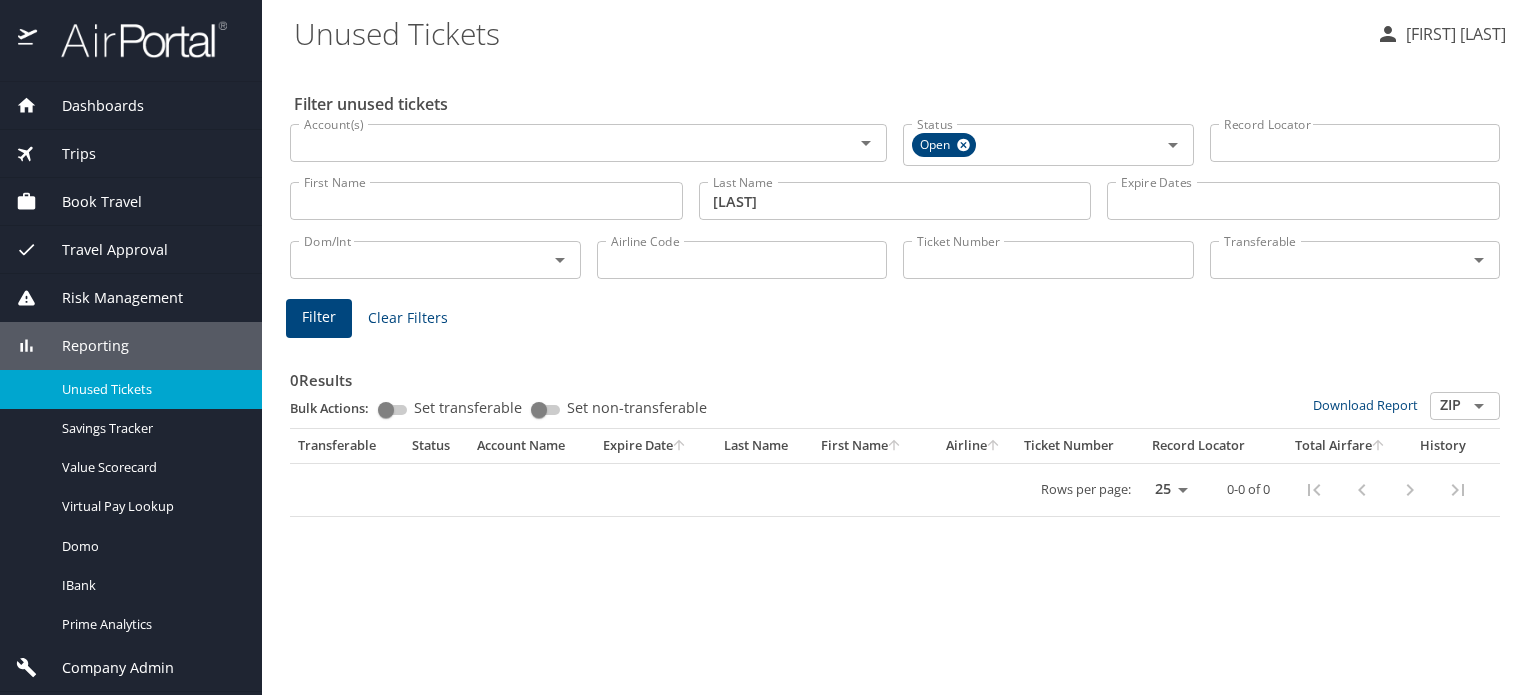 click on "hulsey" at bounding box center [895, 201] 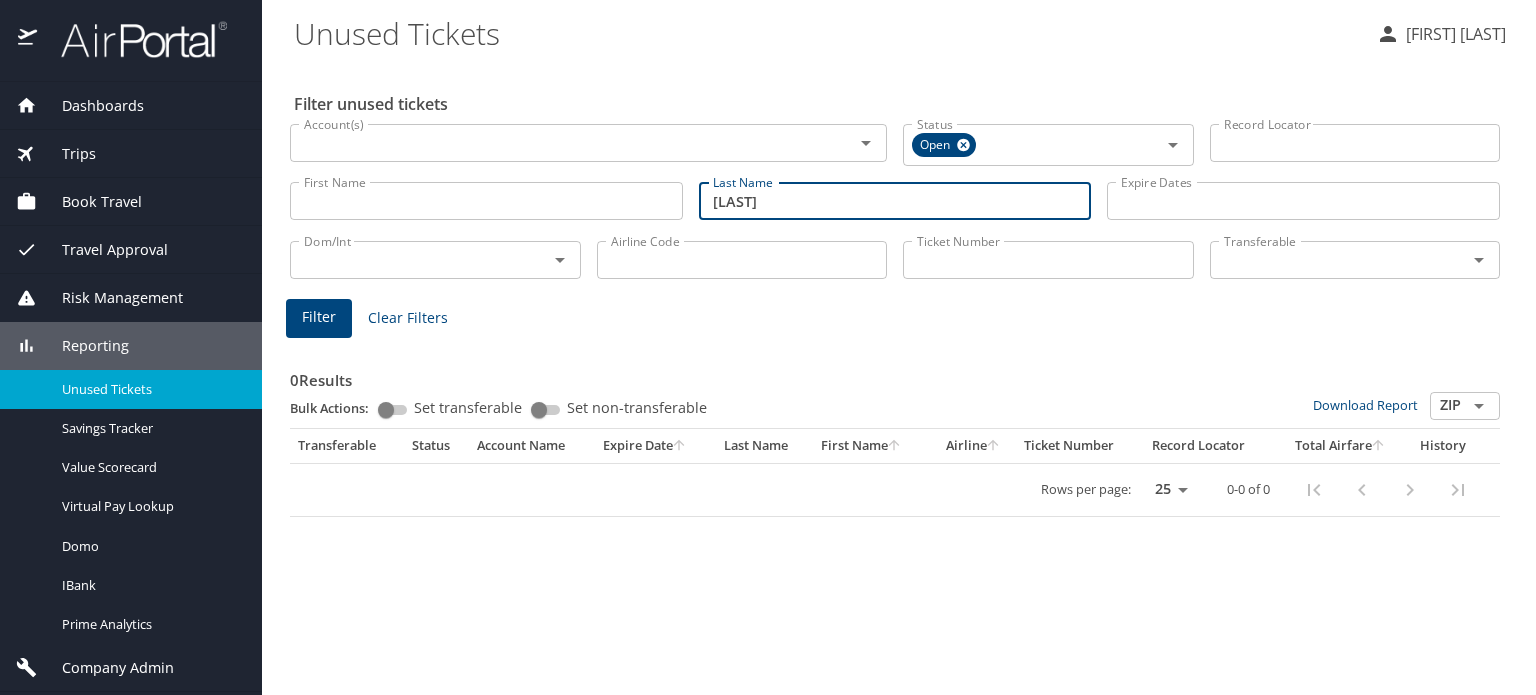 click on "hulsey" at bounding box center [895, 201] 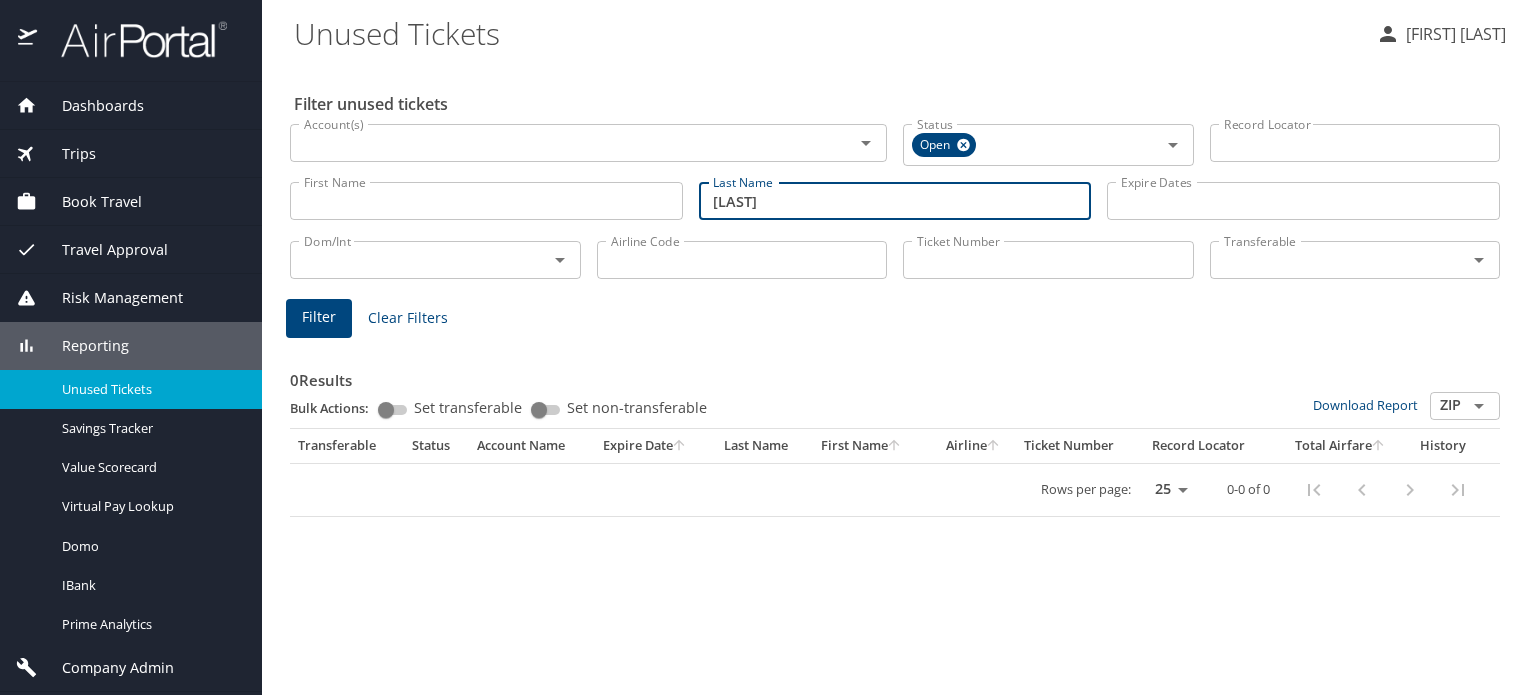 type on "harrison" 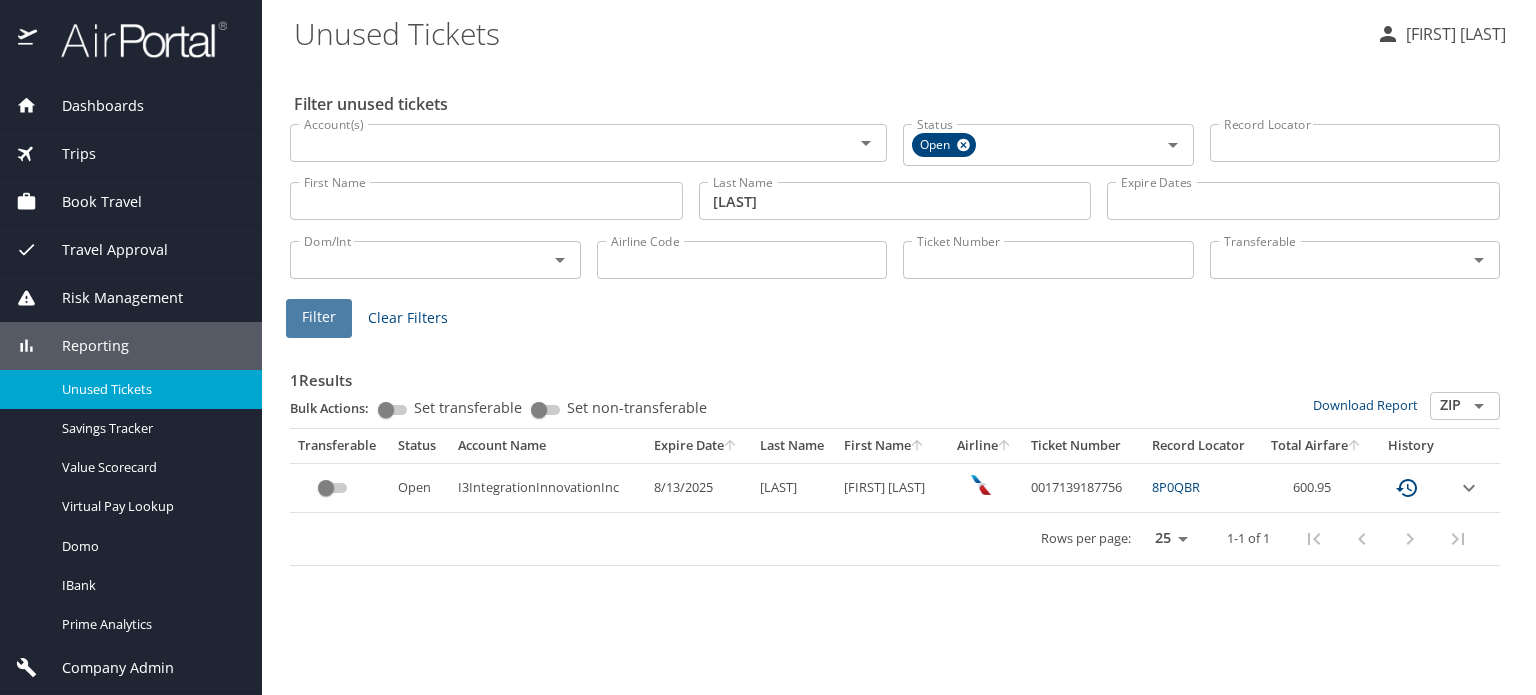 click on "Filter" at bounding box center (319, 317) 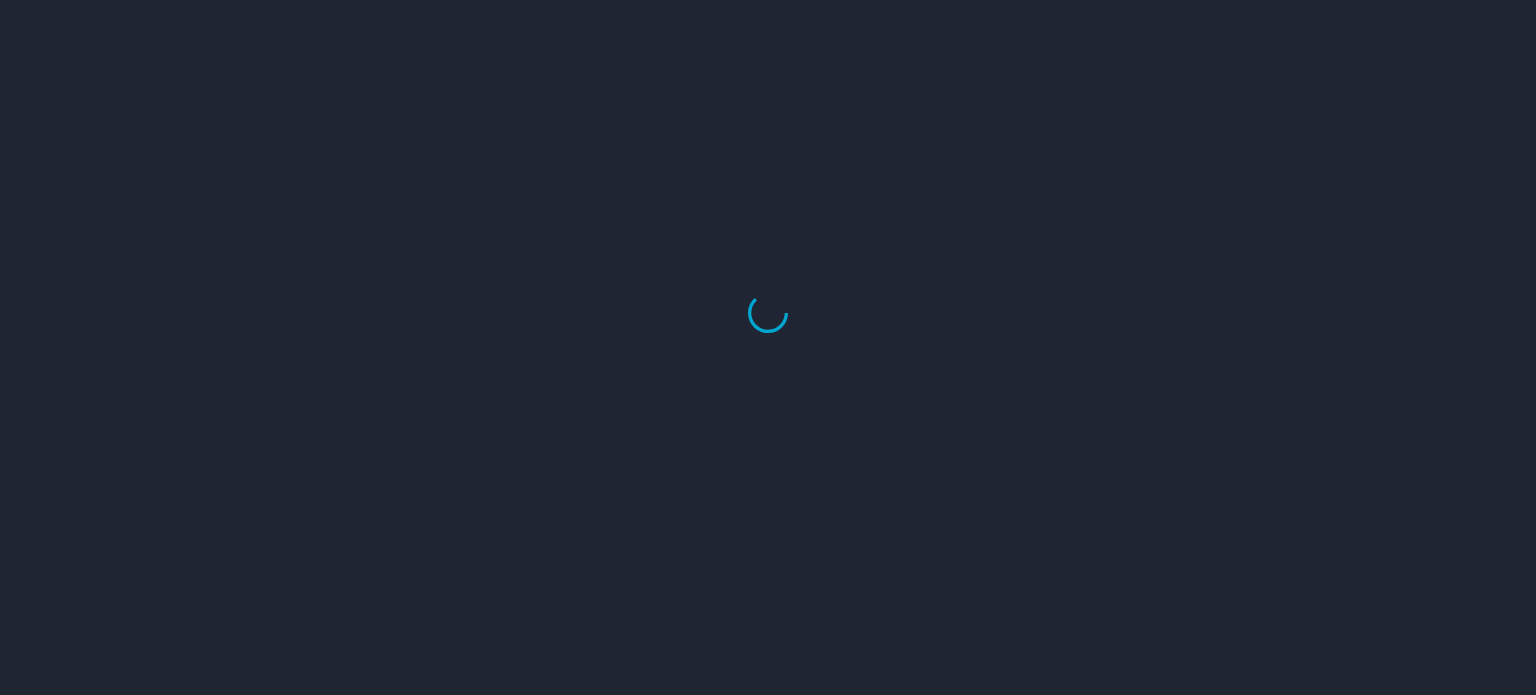 scroll, scrollTop: 0, scrollLeft: 0, axis: both 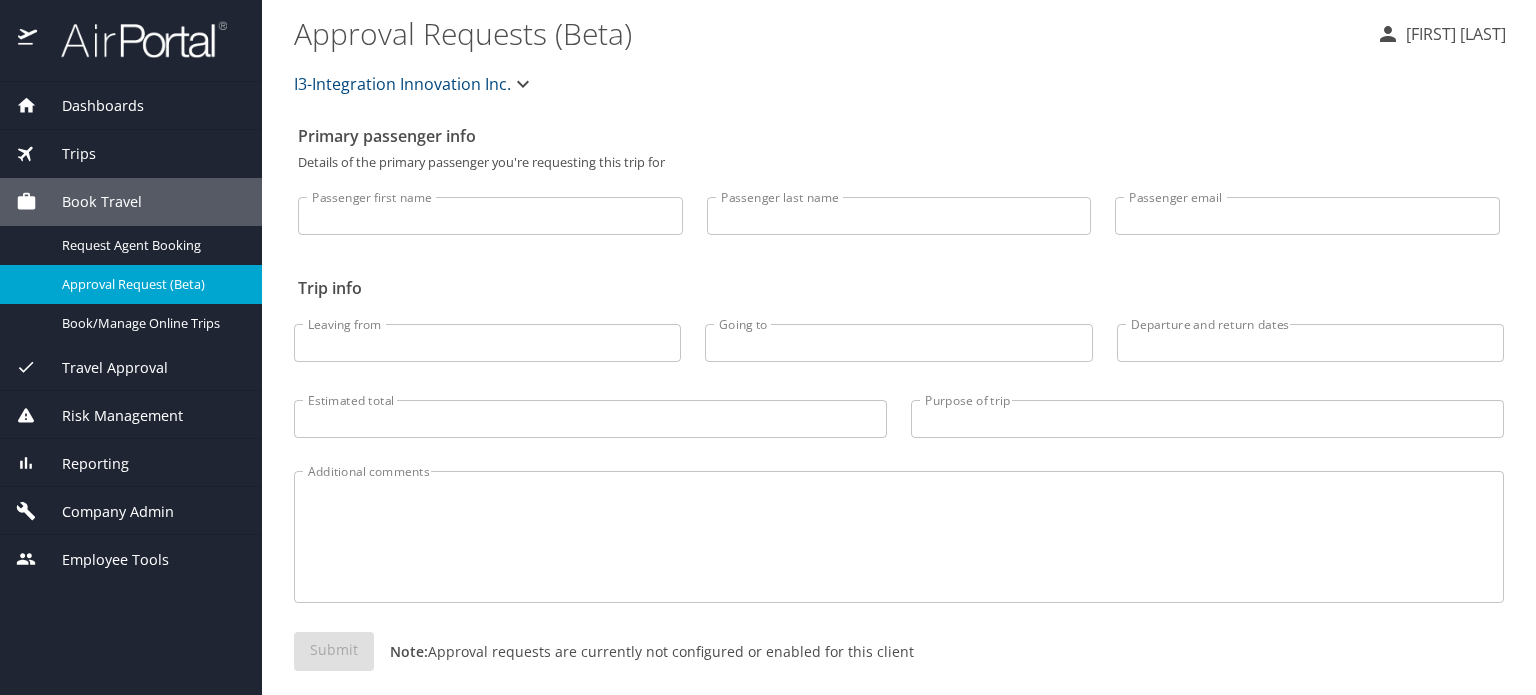 click on "Trips" at bounding box center (131, 154) 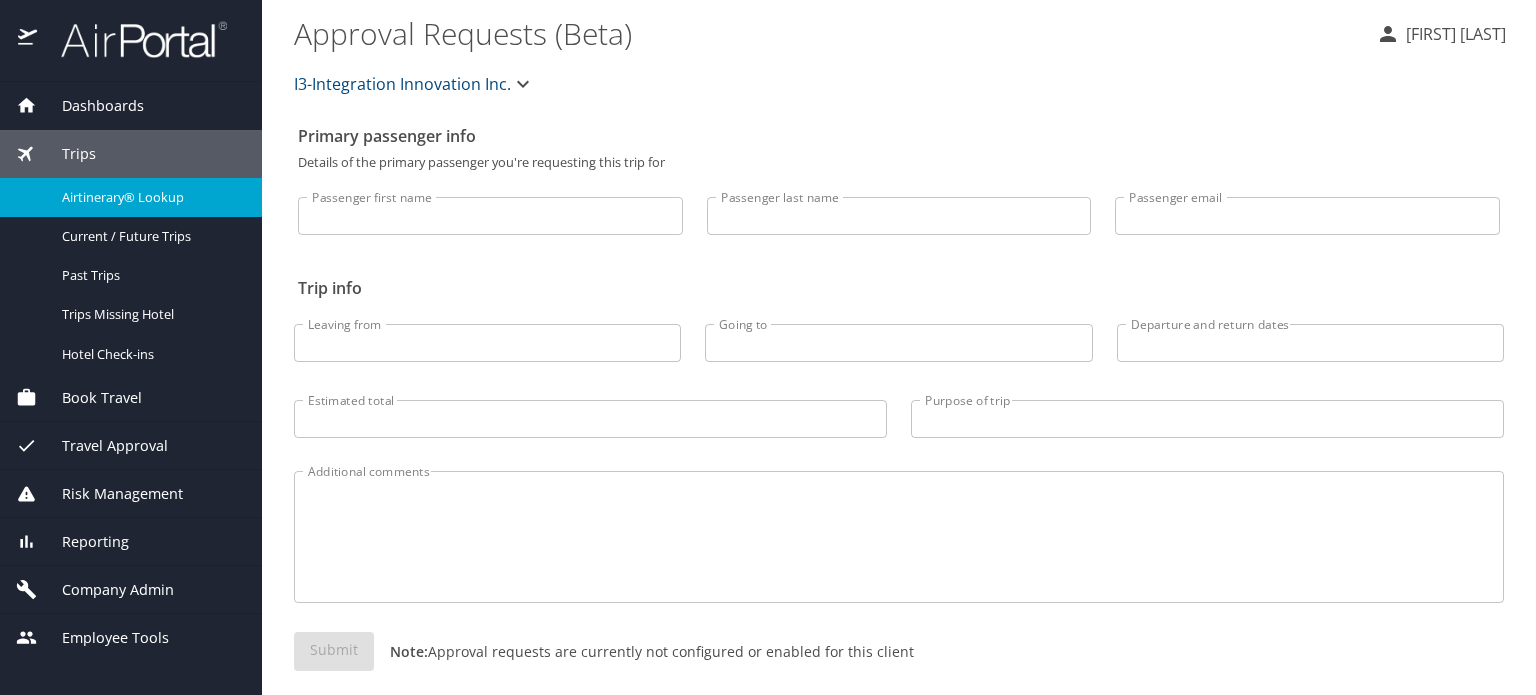 click on "Airtinerary® Lookup" at bounding box center (131, 197) 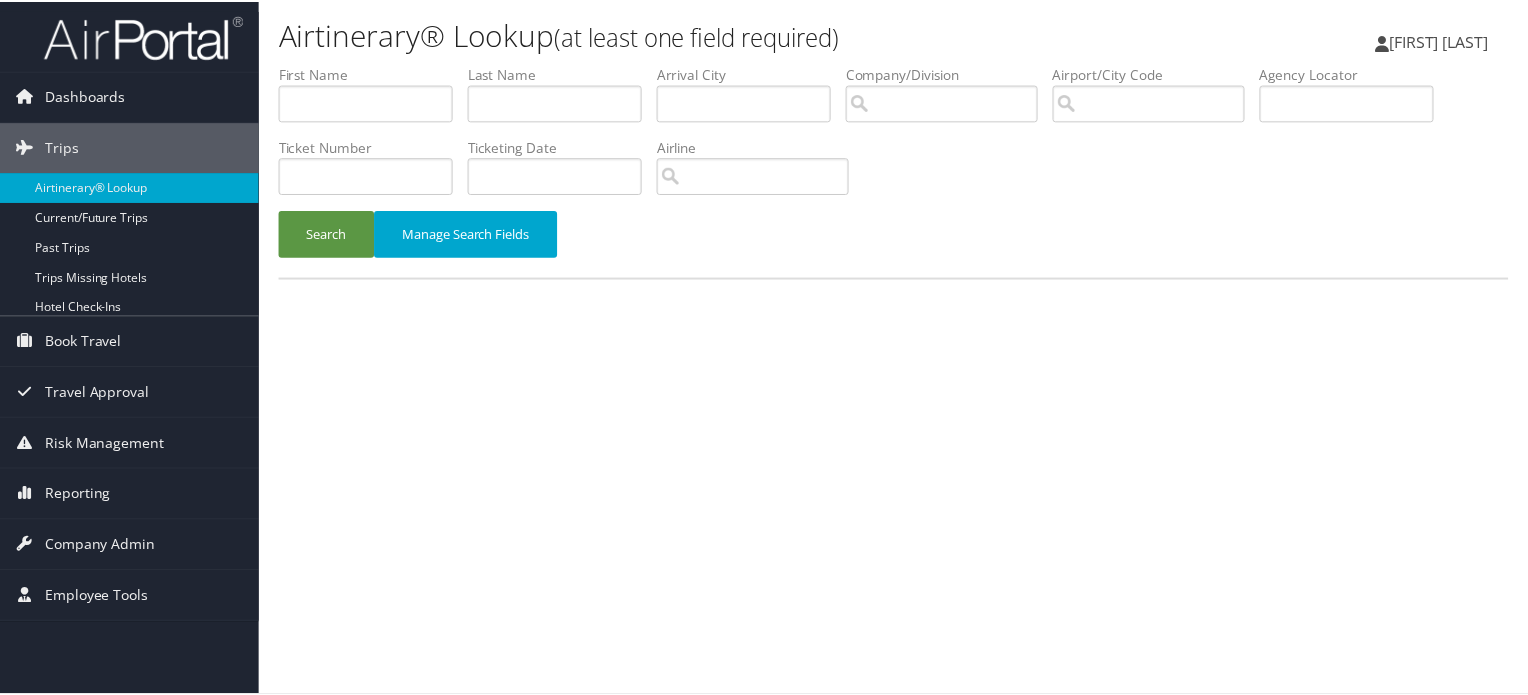 scroll, scrollTop: 0, scrollLeft: 0, axis: both 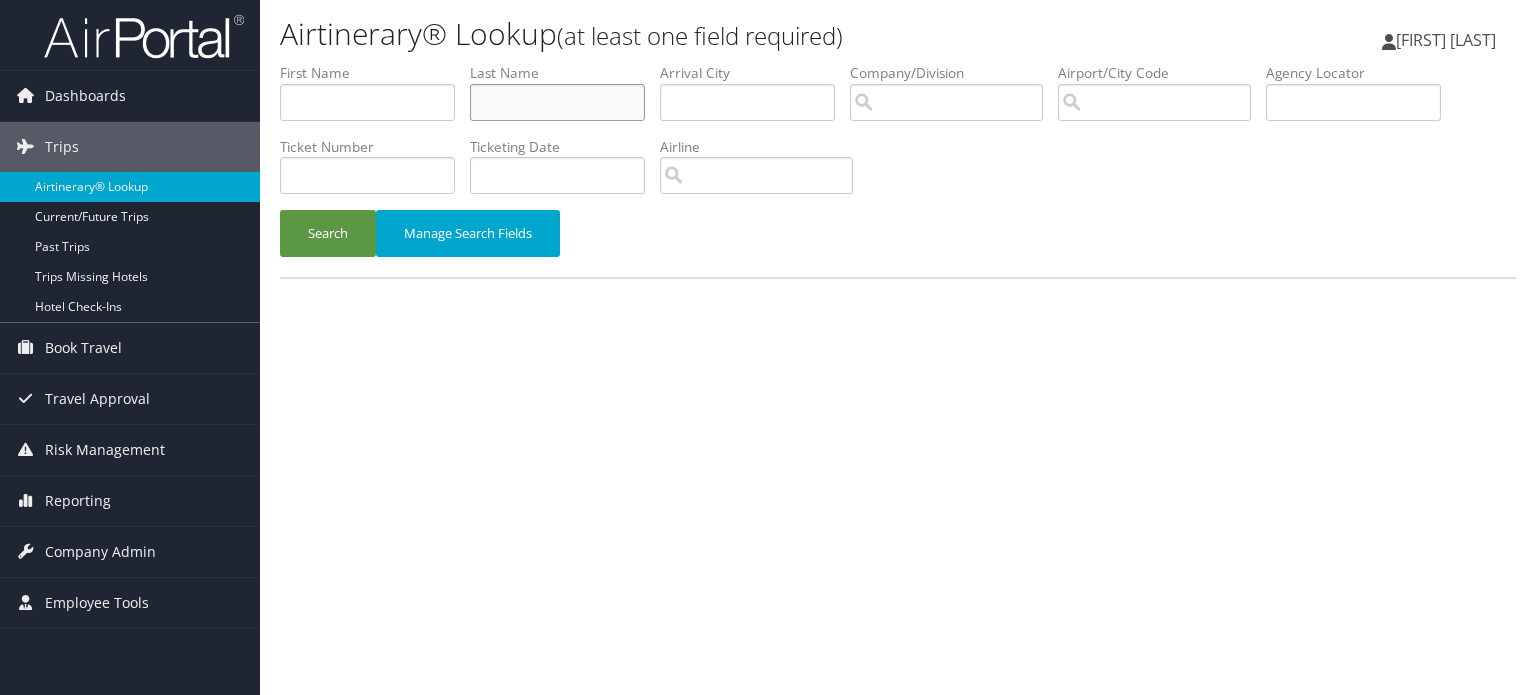 click at bounding box center (557, 102) 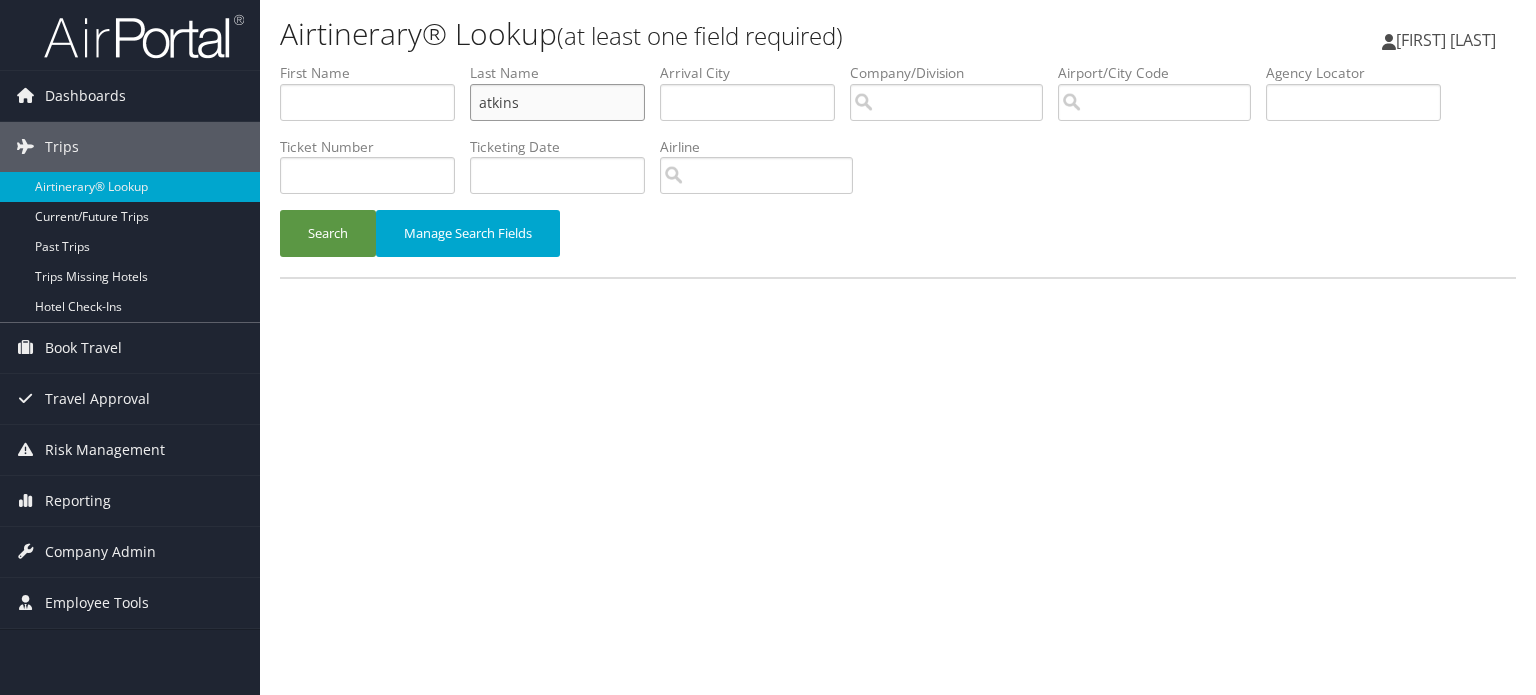click on "Search" at bounding box center [328, 233] 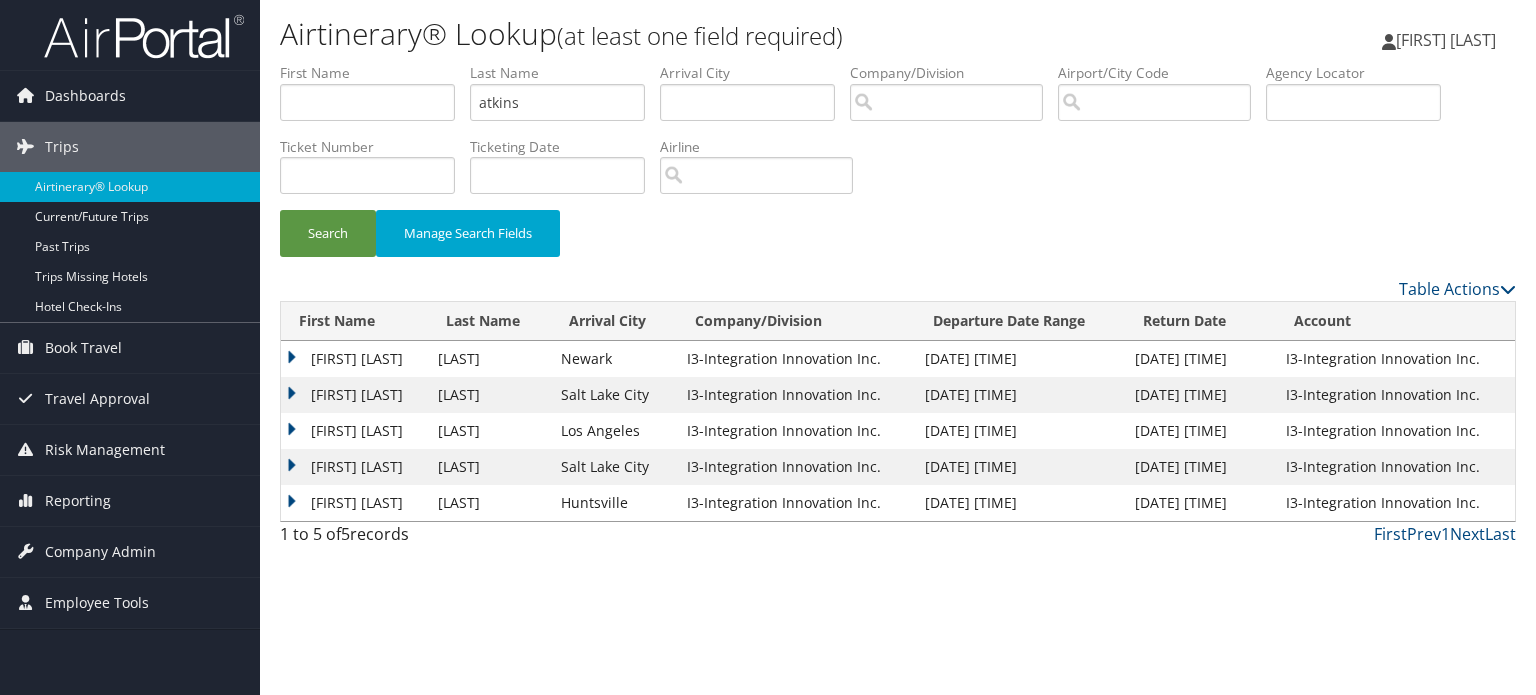 click on "[FIRST] [LAST]" at bounding box center (354, 395) 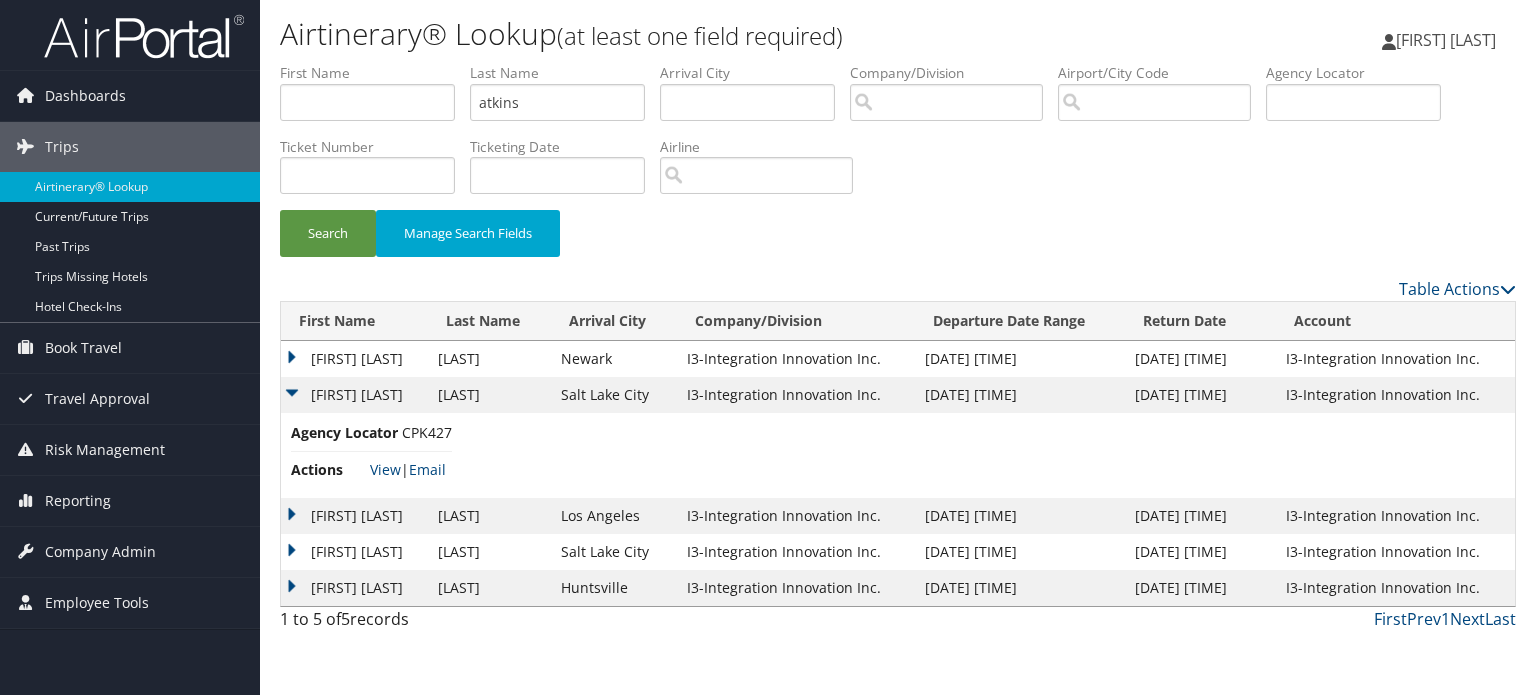 click on "PATRICK CRAWFORD" at bounding box center [354, 359] 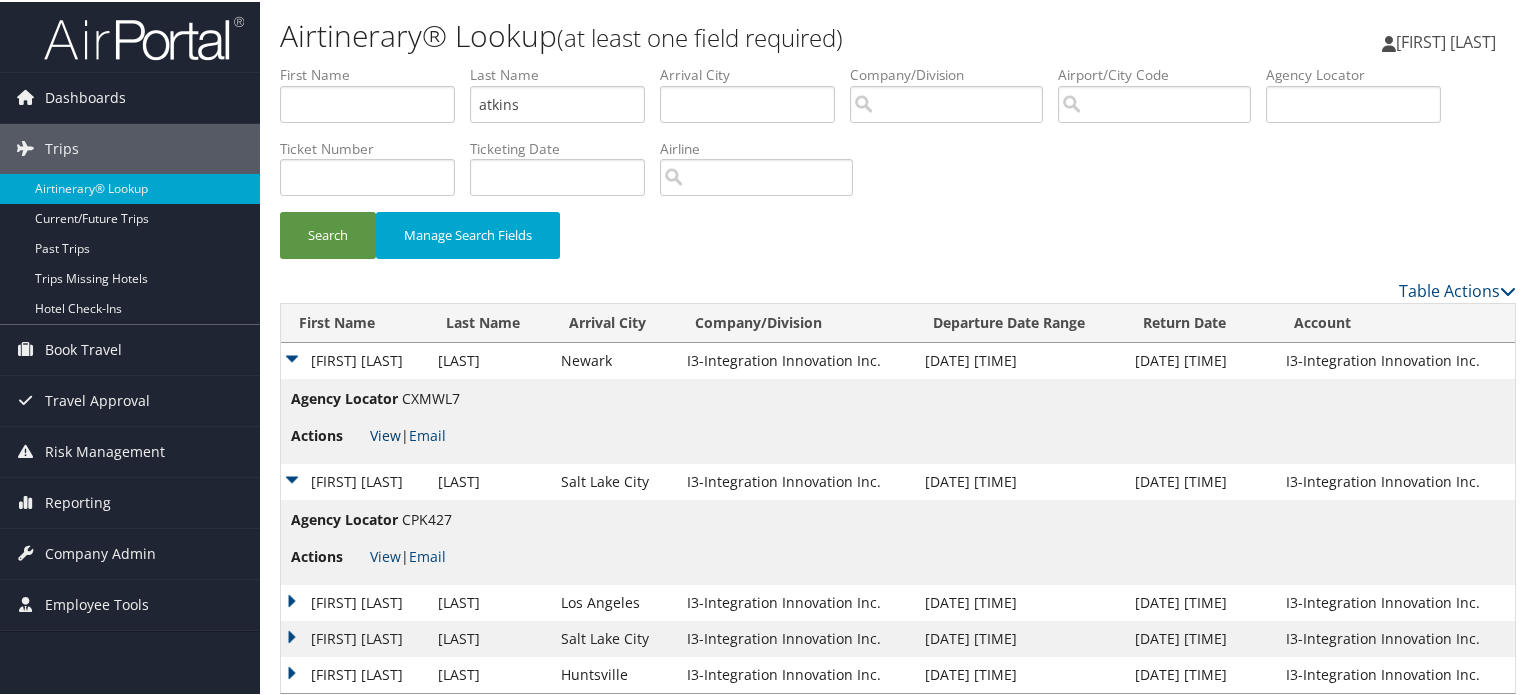 click on "View" at bounding box center [385, 433] 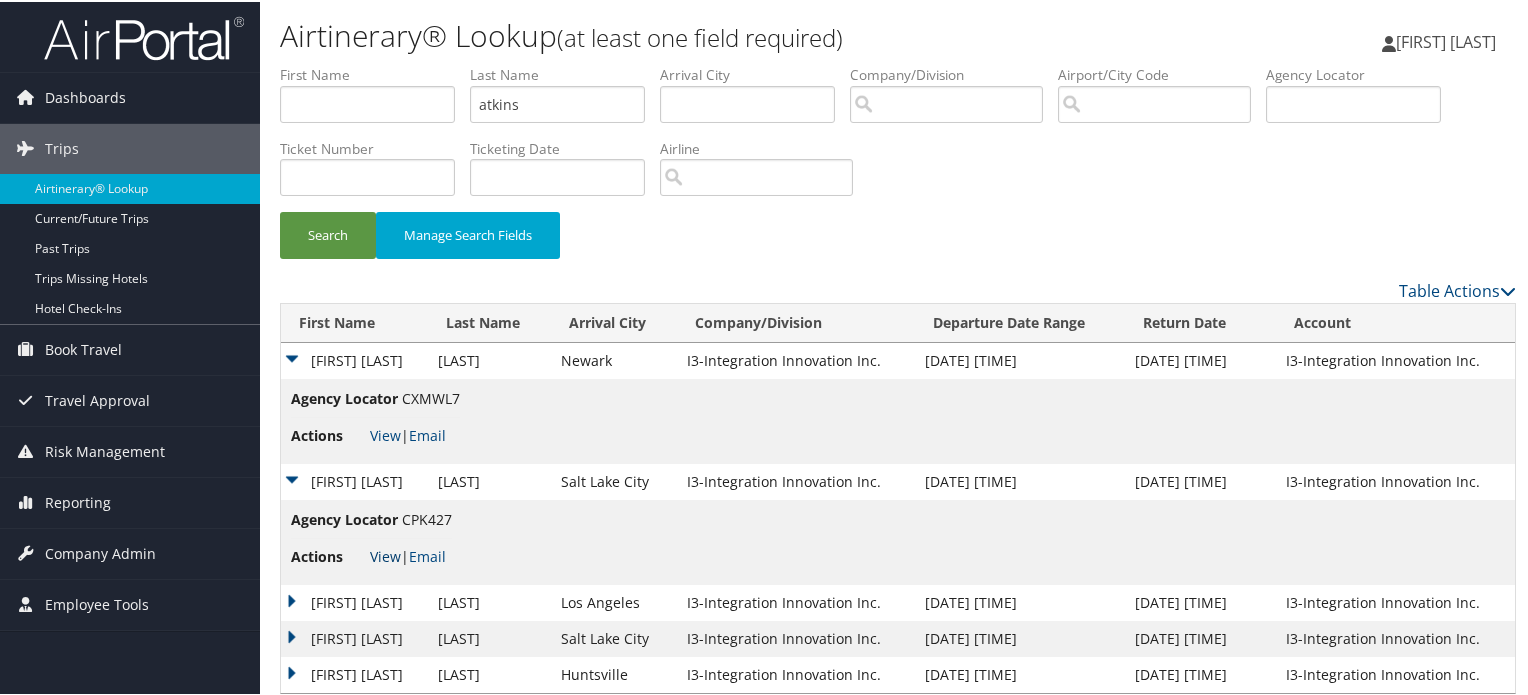 click on "View" at bounding box center (385, 554) 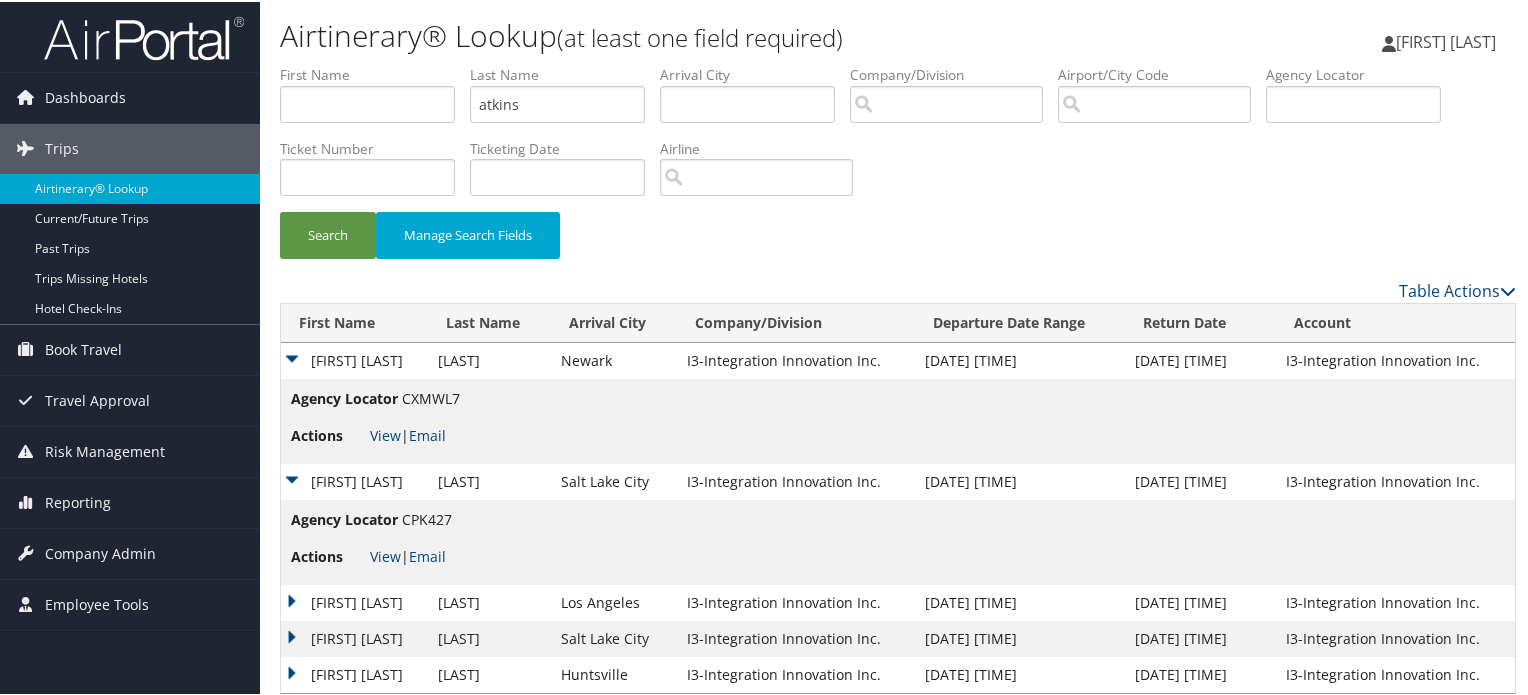 click on "PATRICK CRAWFORD" at bounding box center [354, 359] 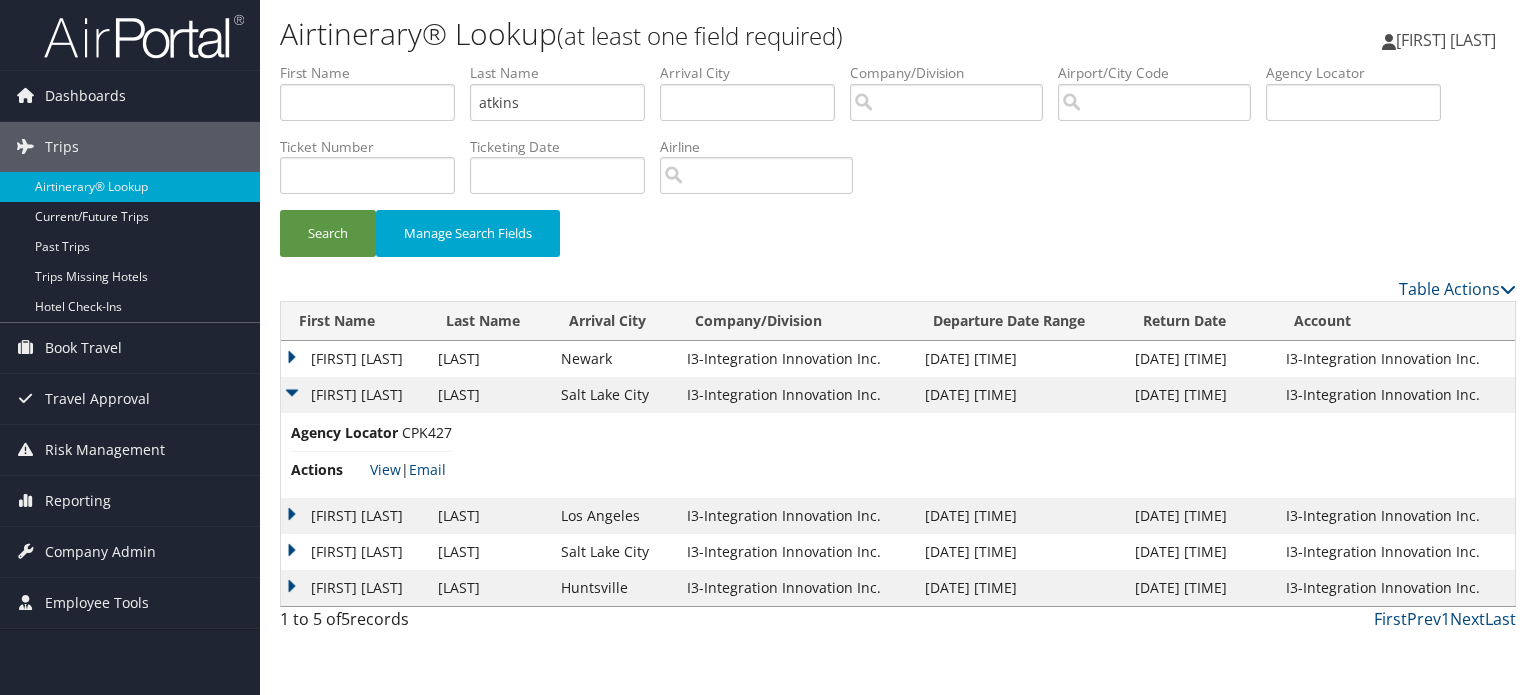 click on "PATRICK CRAWFORD" at bounding box center (354, 395) 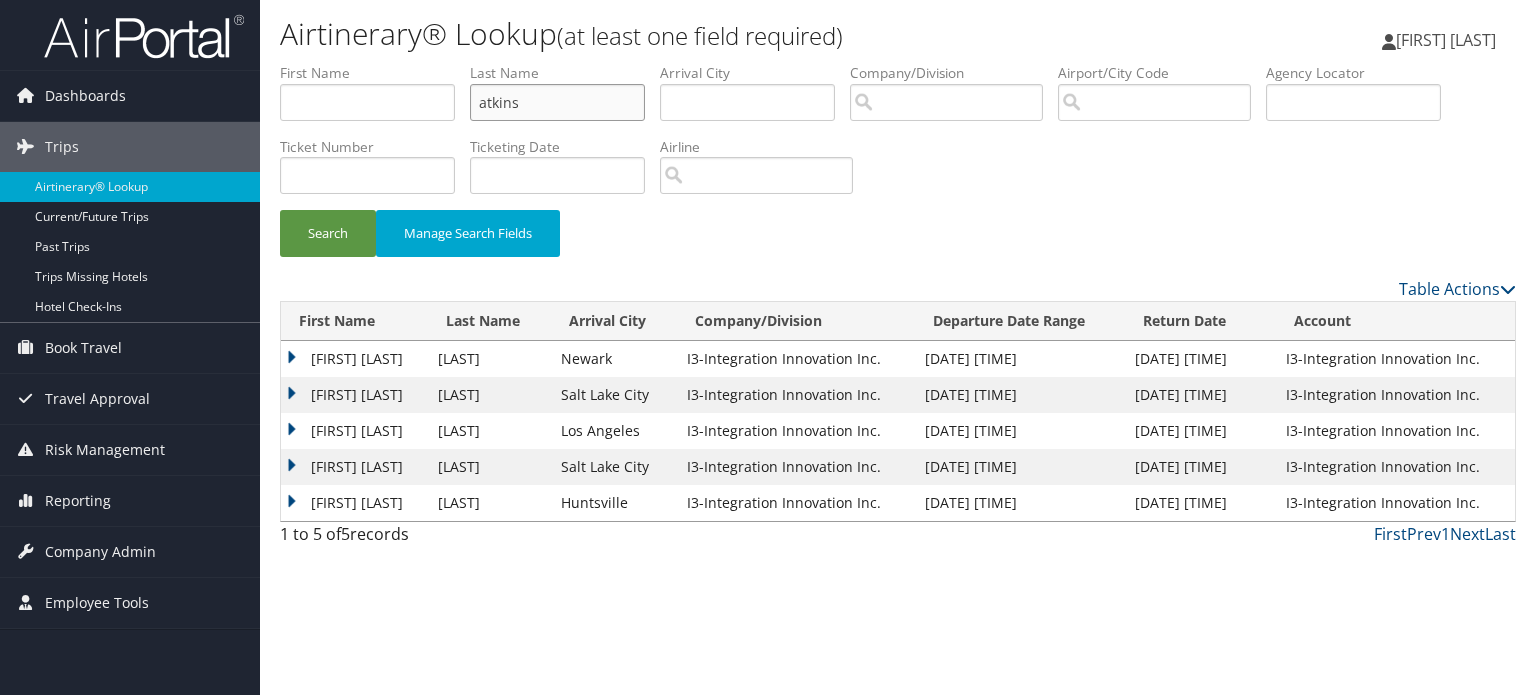 click on "atkins" at bounding box center (557, 102) 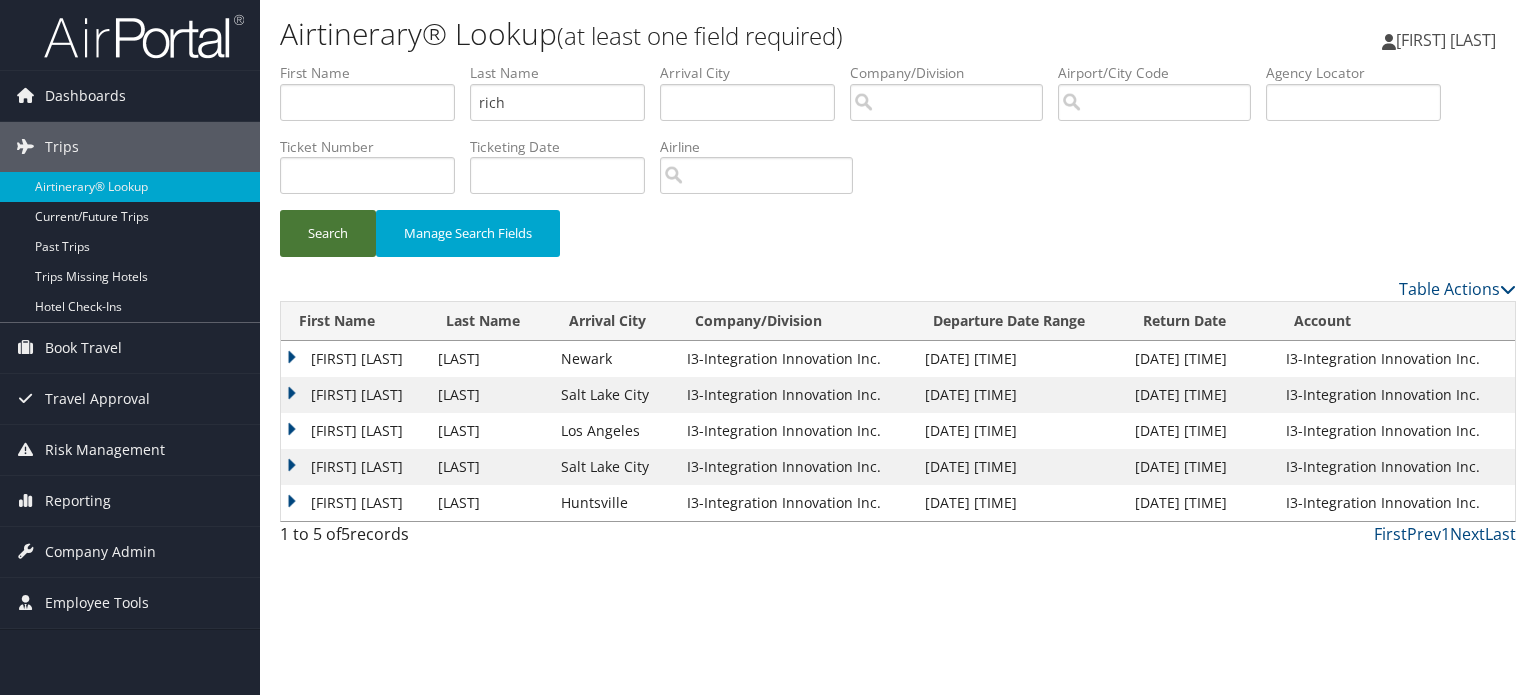 click on "Search" at bounding box center (328, 233) 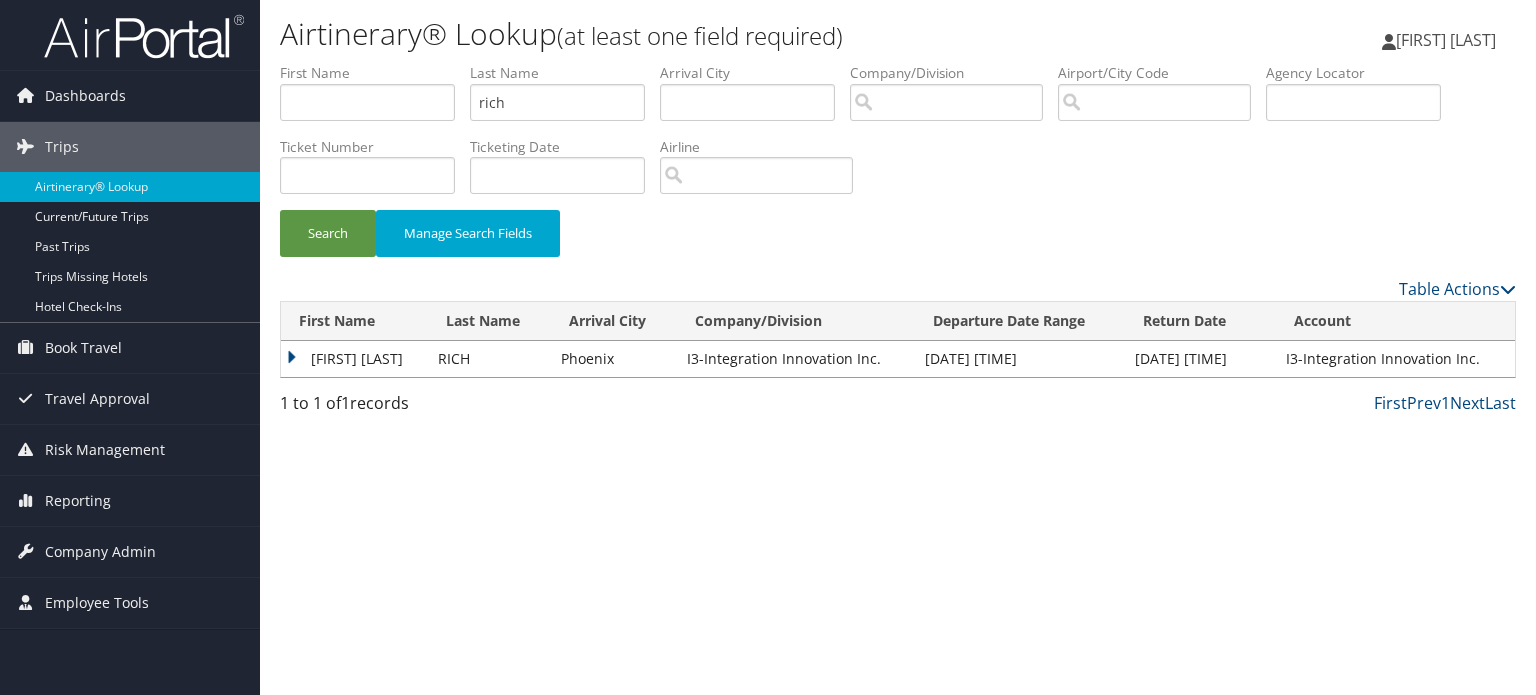 click on "SAMANTHA GAIL" at bounding box center (354, 359) 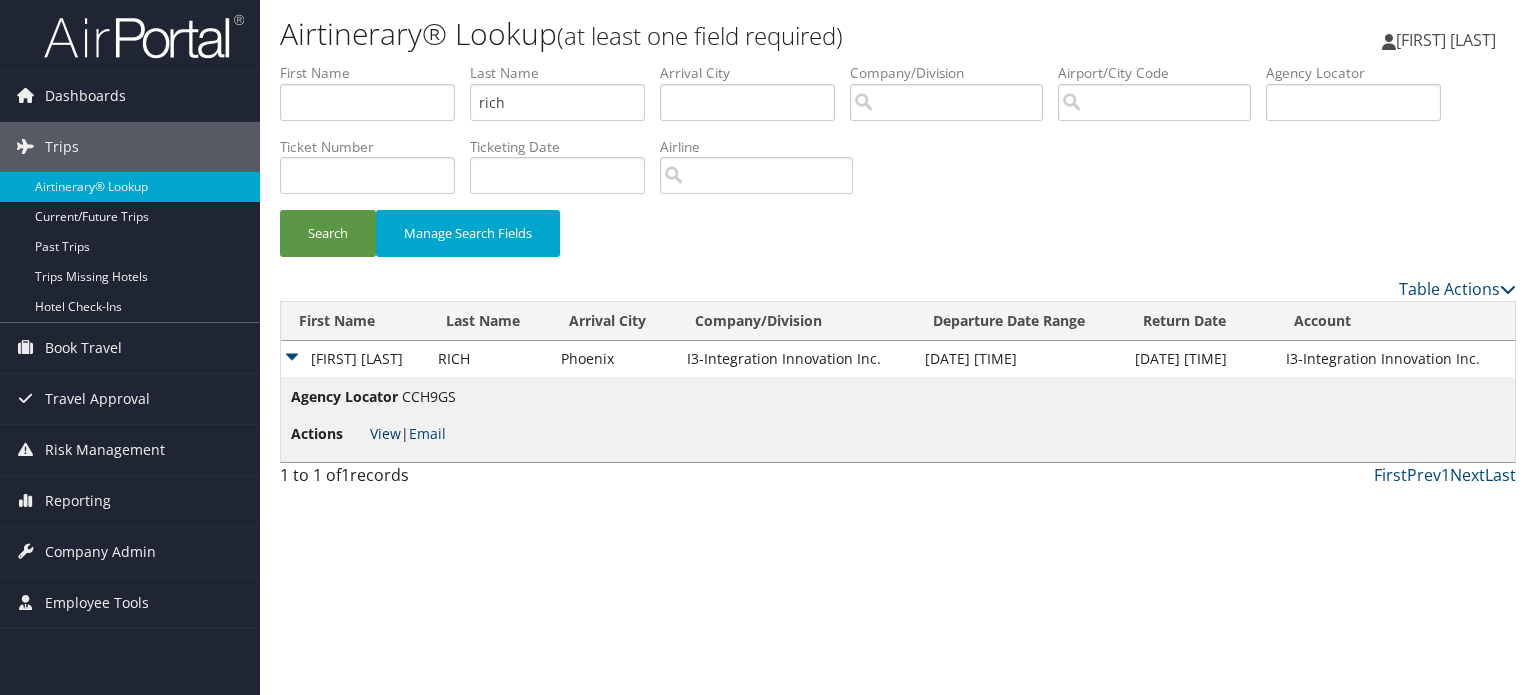 click on "View" at bounding box center (385, 433) 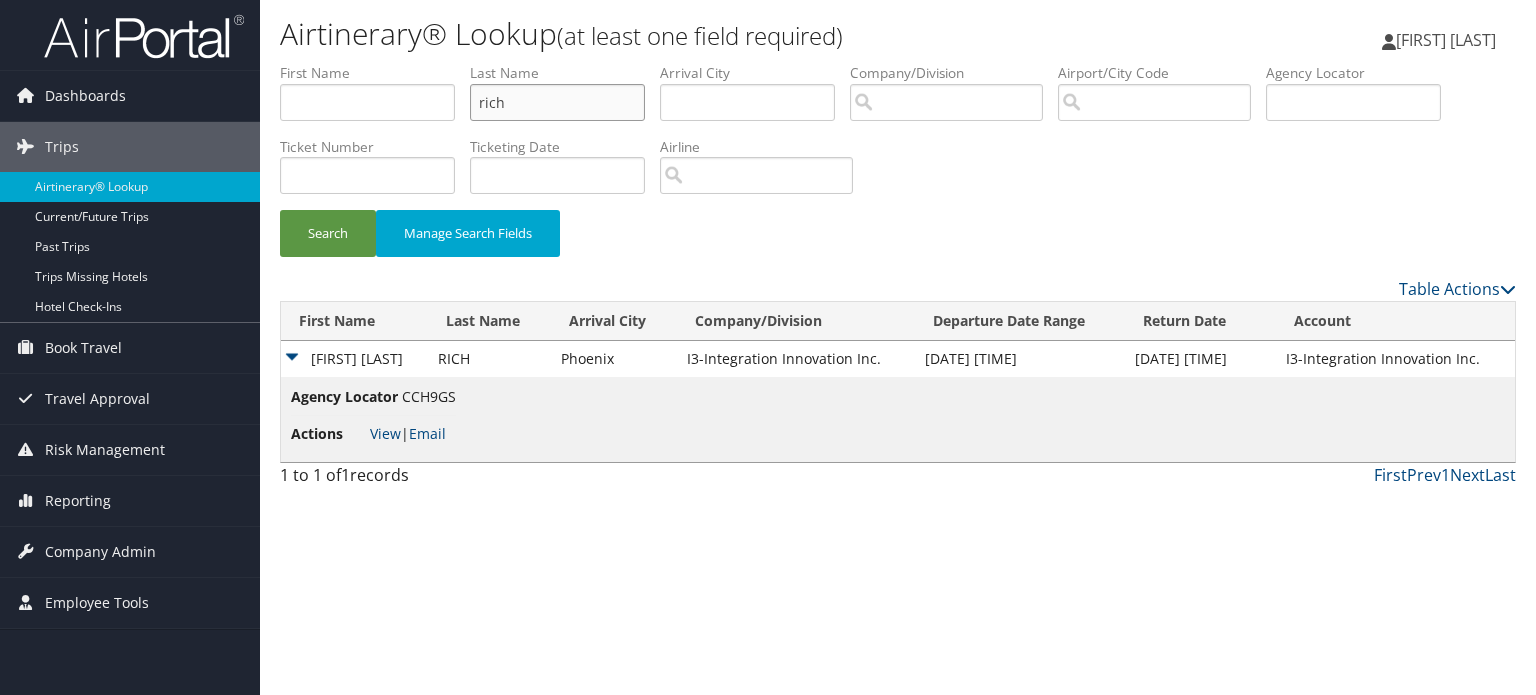 click on "rich" at bounding box center [557, 102] 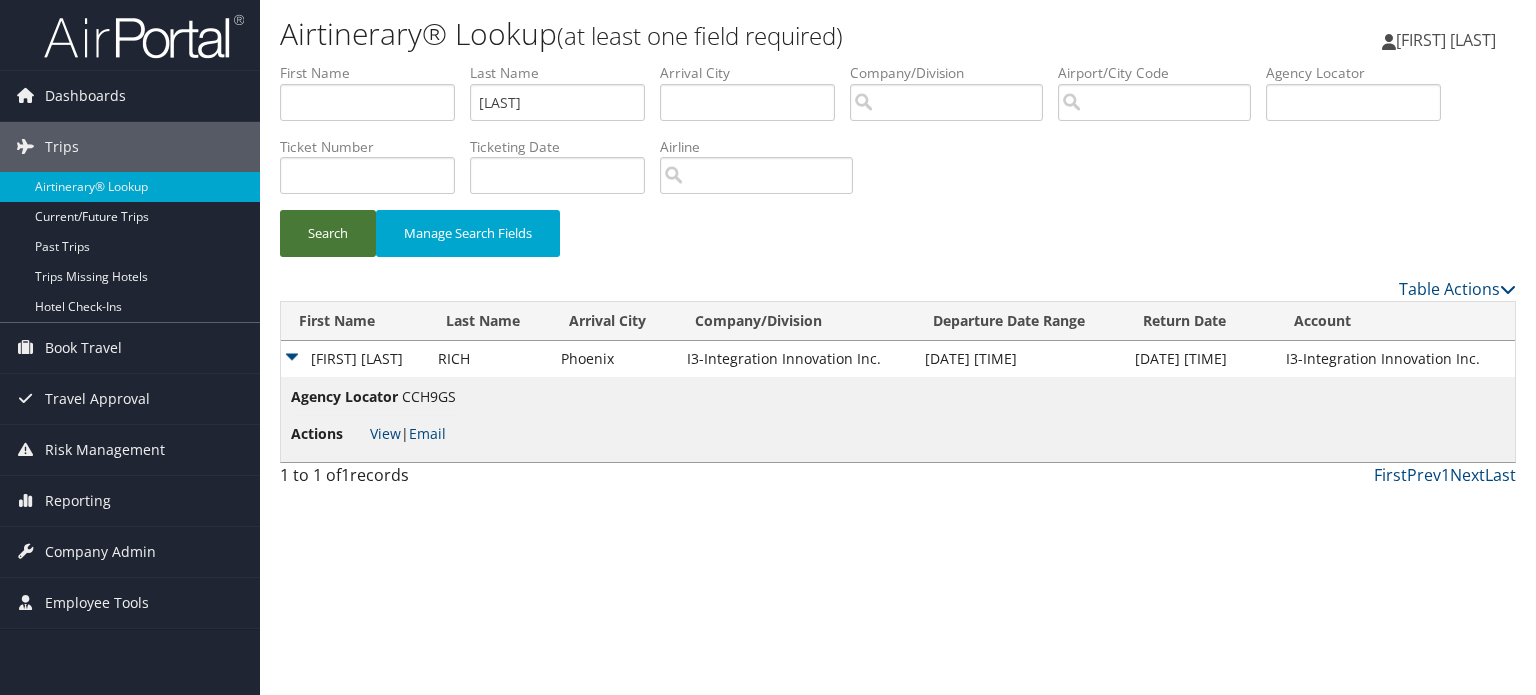 click on "Search" at bounding box center [328, 233] 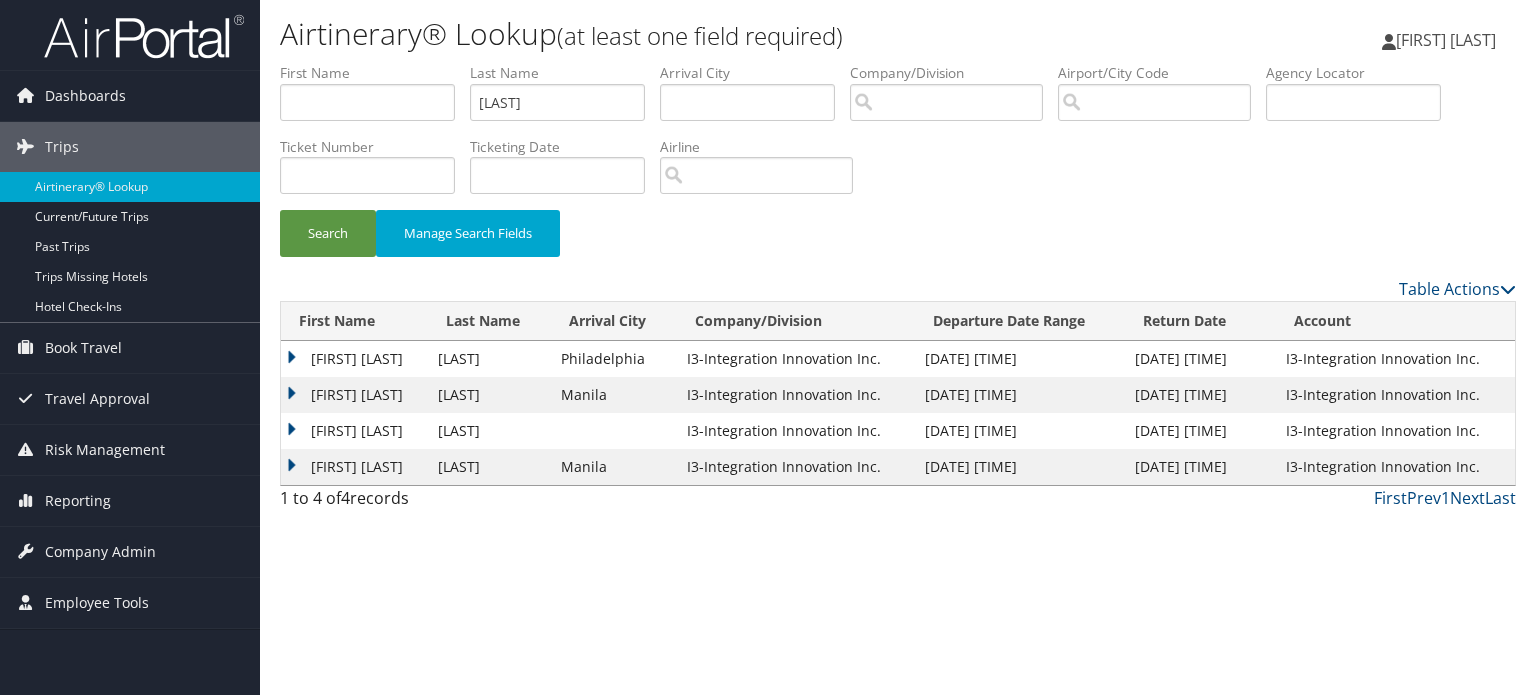click on "ZACARY AMOS" at bounding box center (354, 395) 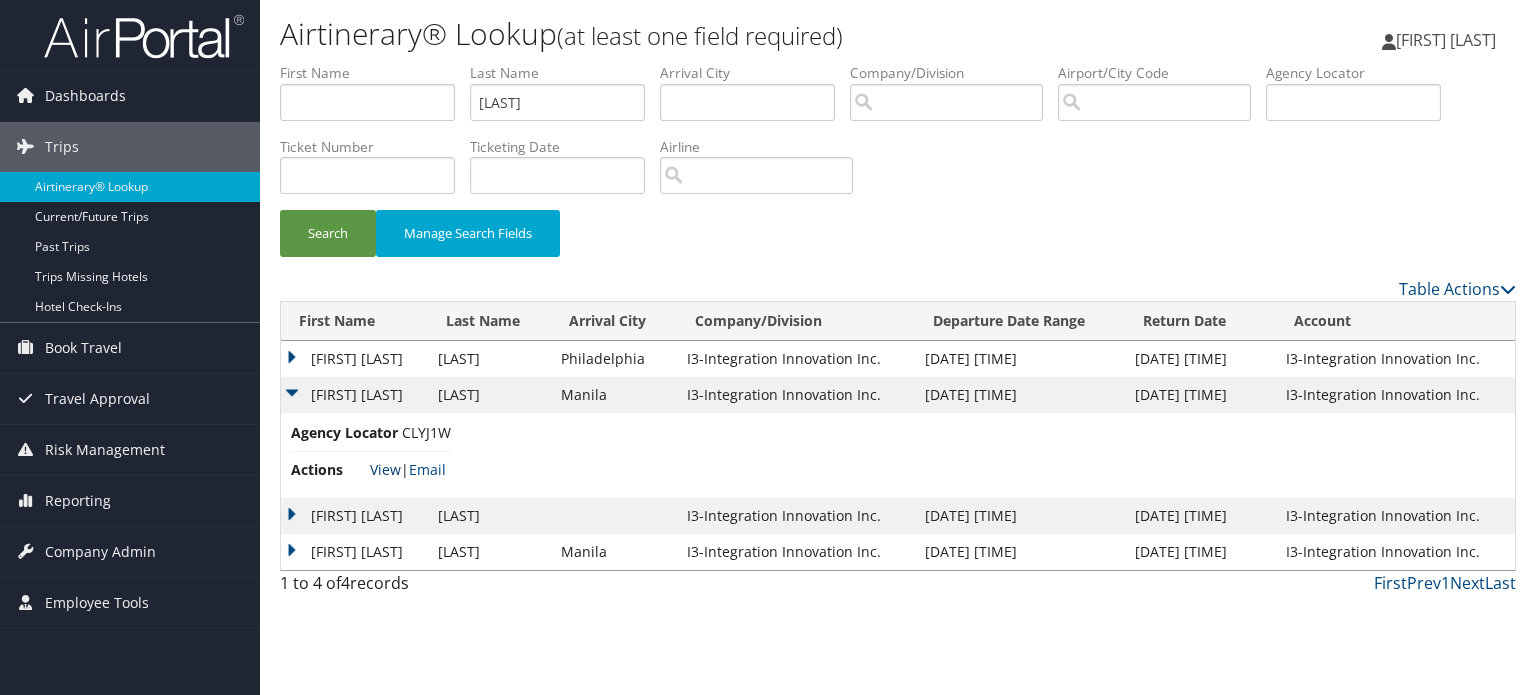 click on "View" at bounding box center [385, 469] 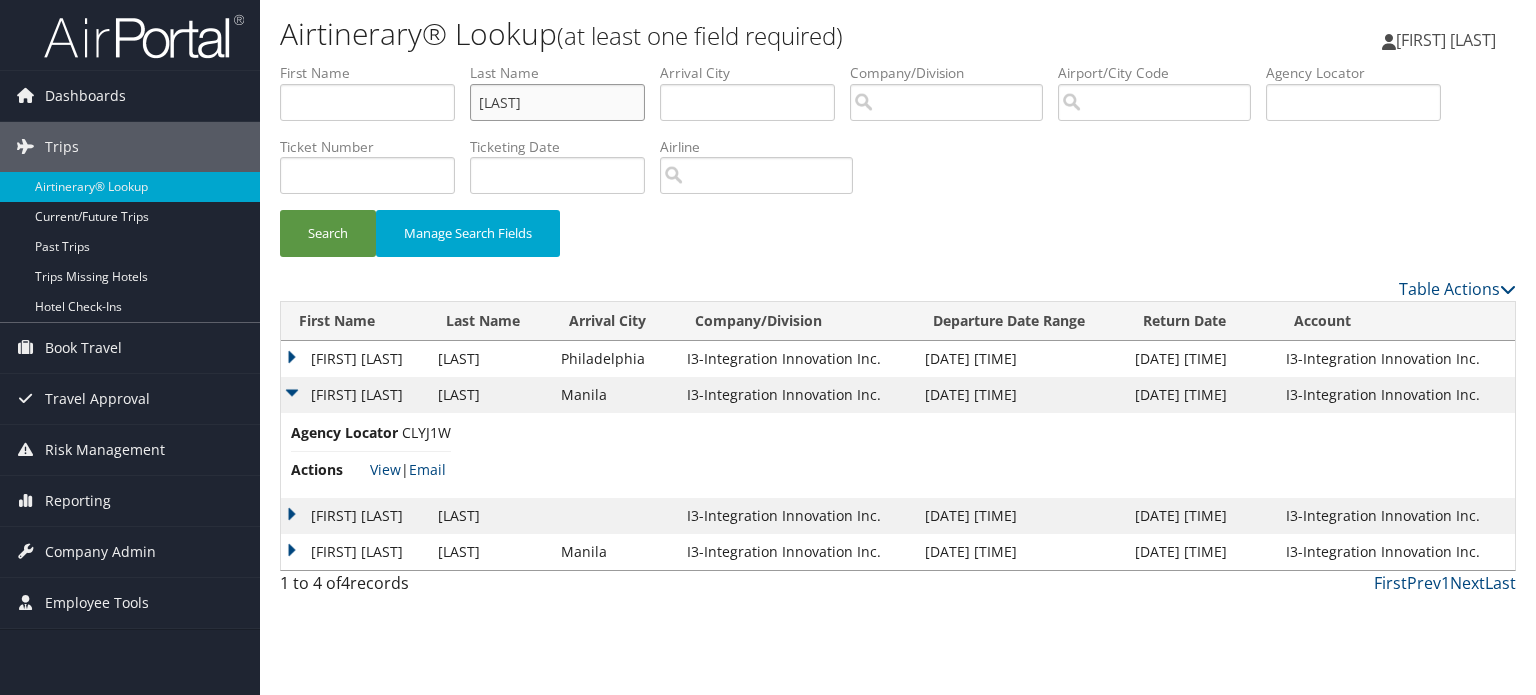 click on "leblanc" at bounding box center [557, 102] 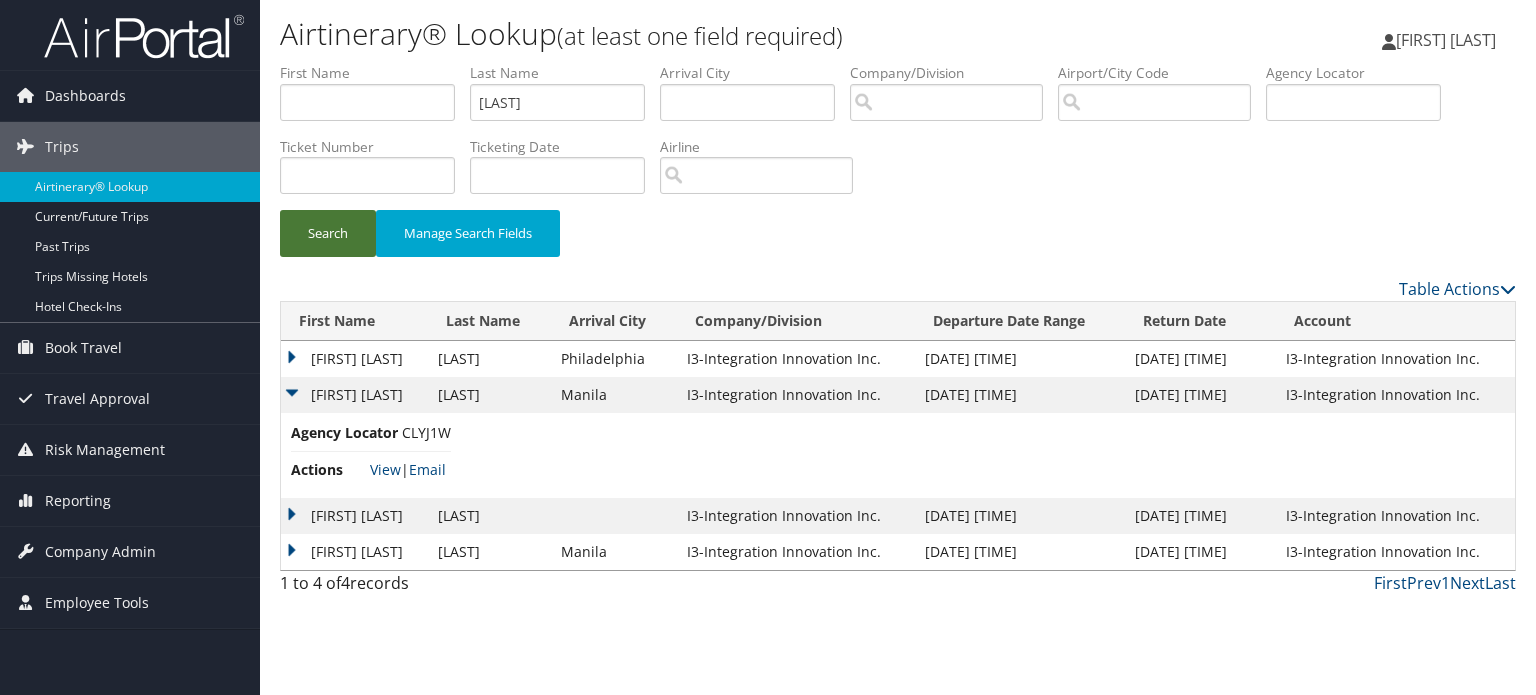 click on "Search" at bounding box center (328, 233) 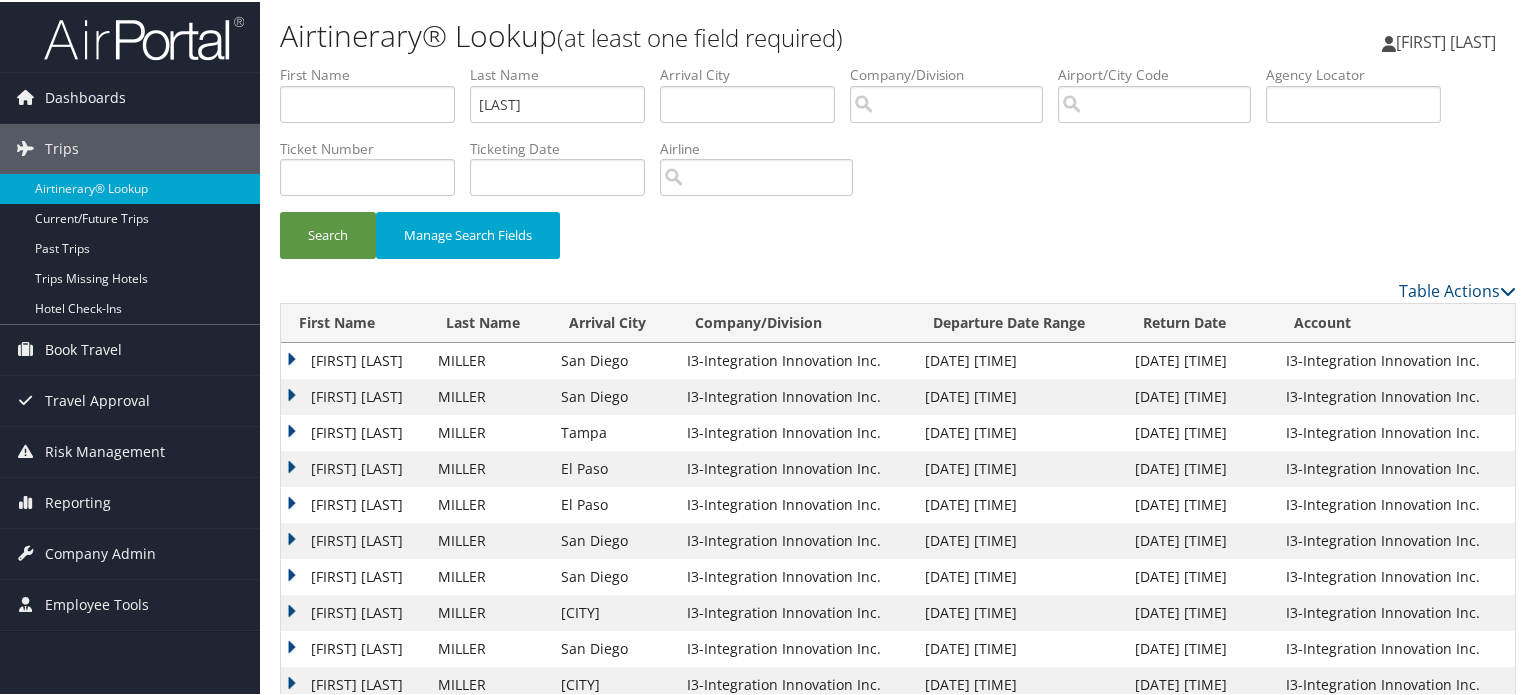 click on "CARL PAUL" at bounding box center [354, 359] 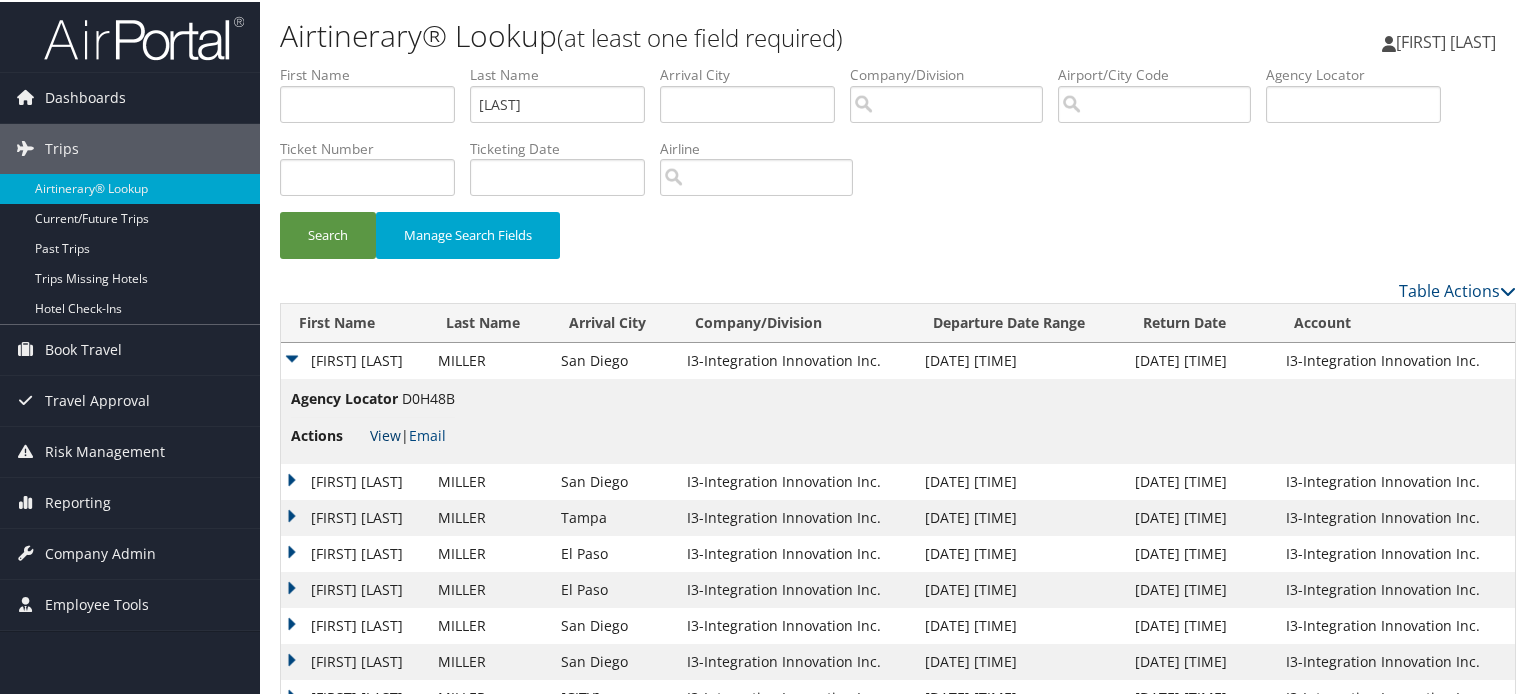 click on "View" at bounding box center (385, 433) 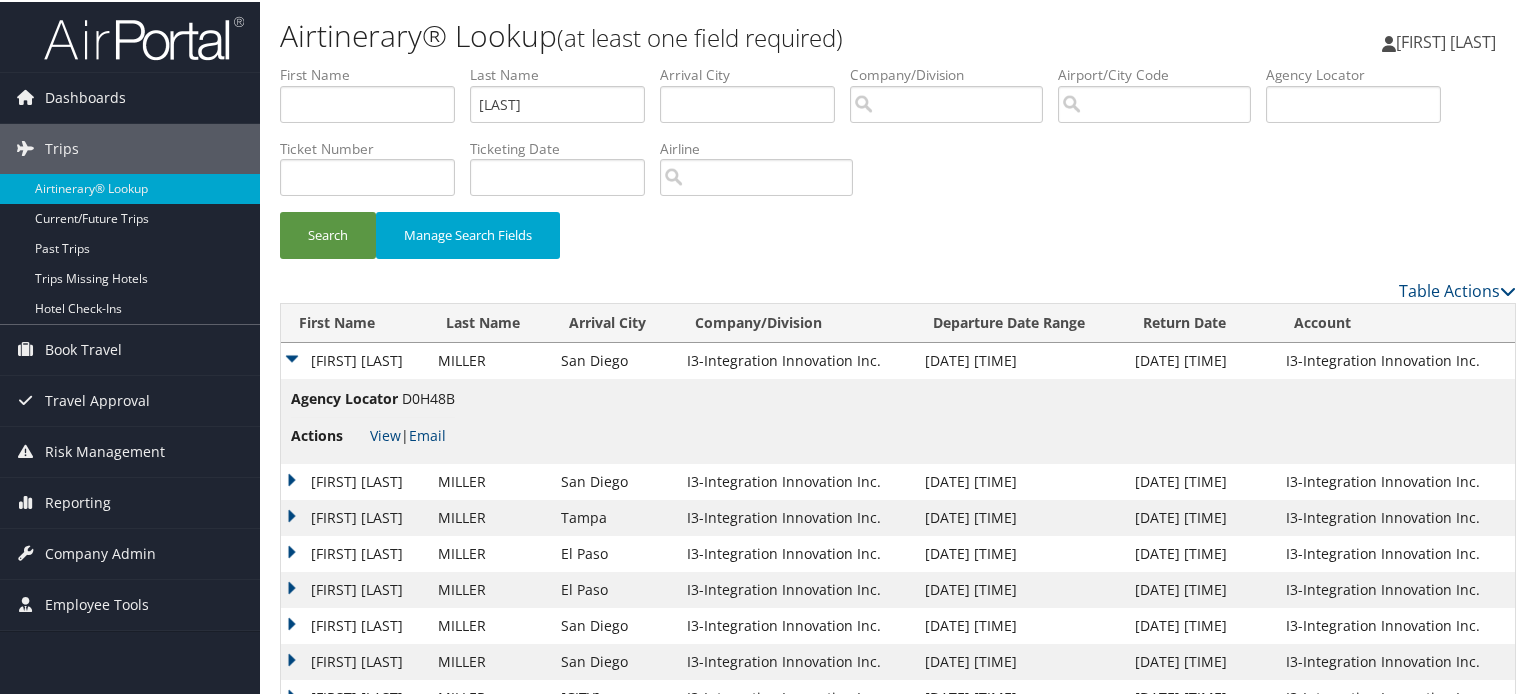 click on "CARL PAUL" at bounding box center (354, 480) 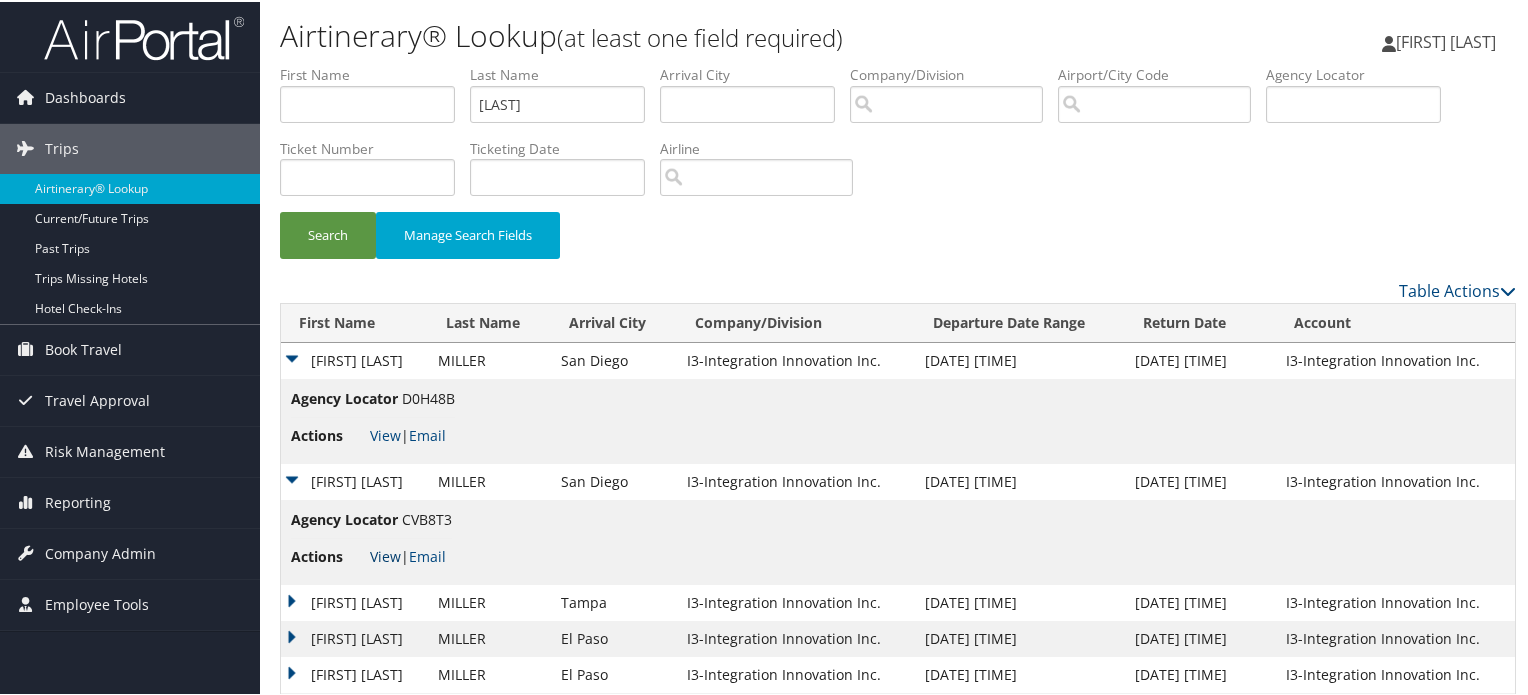 click on "View" at bounding box center [385, 554] 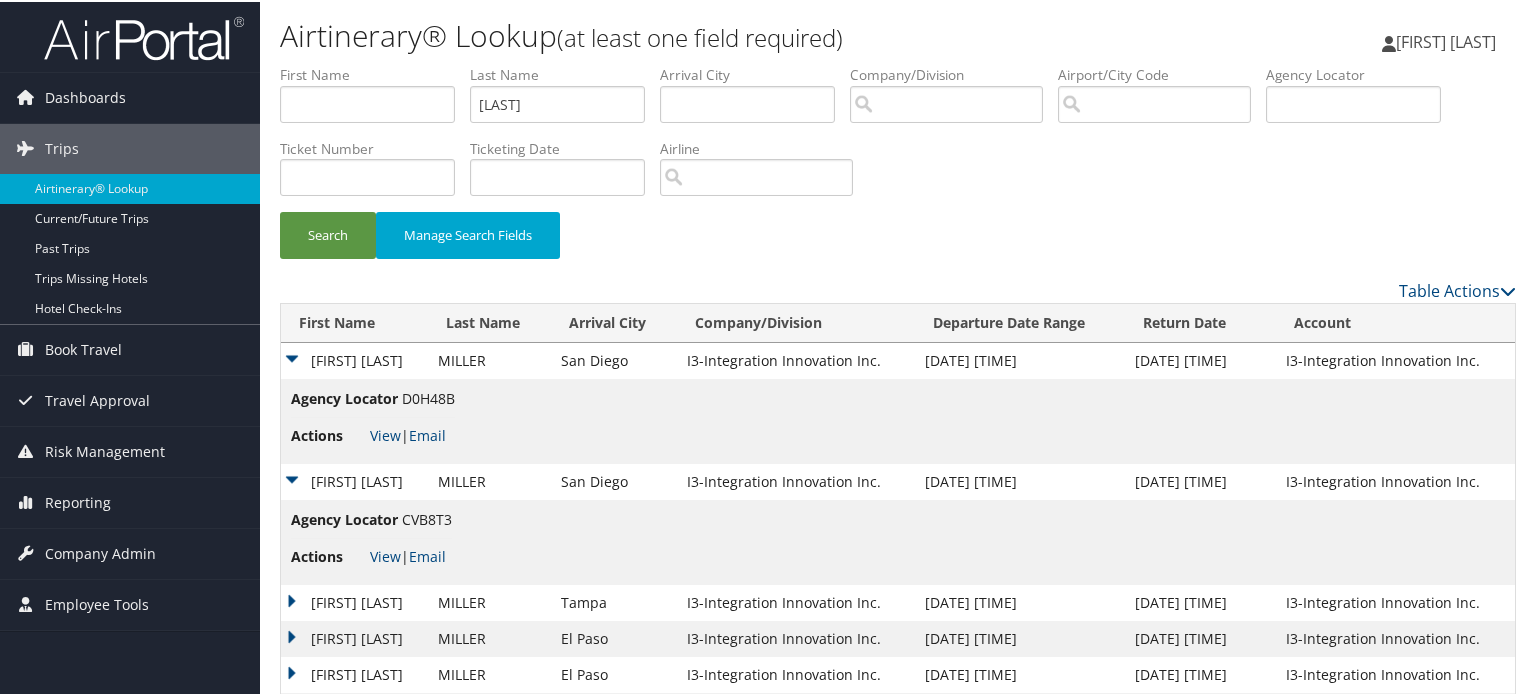 click on "CARL PAUL" at bounding box center (354, 359) 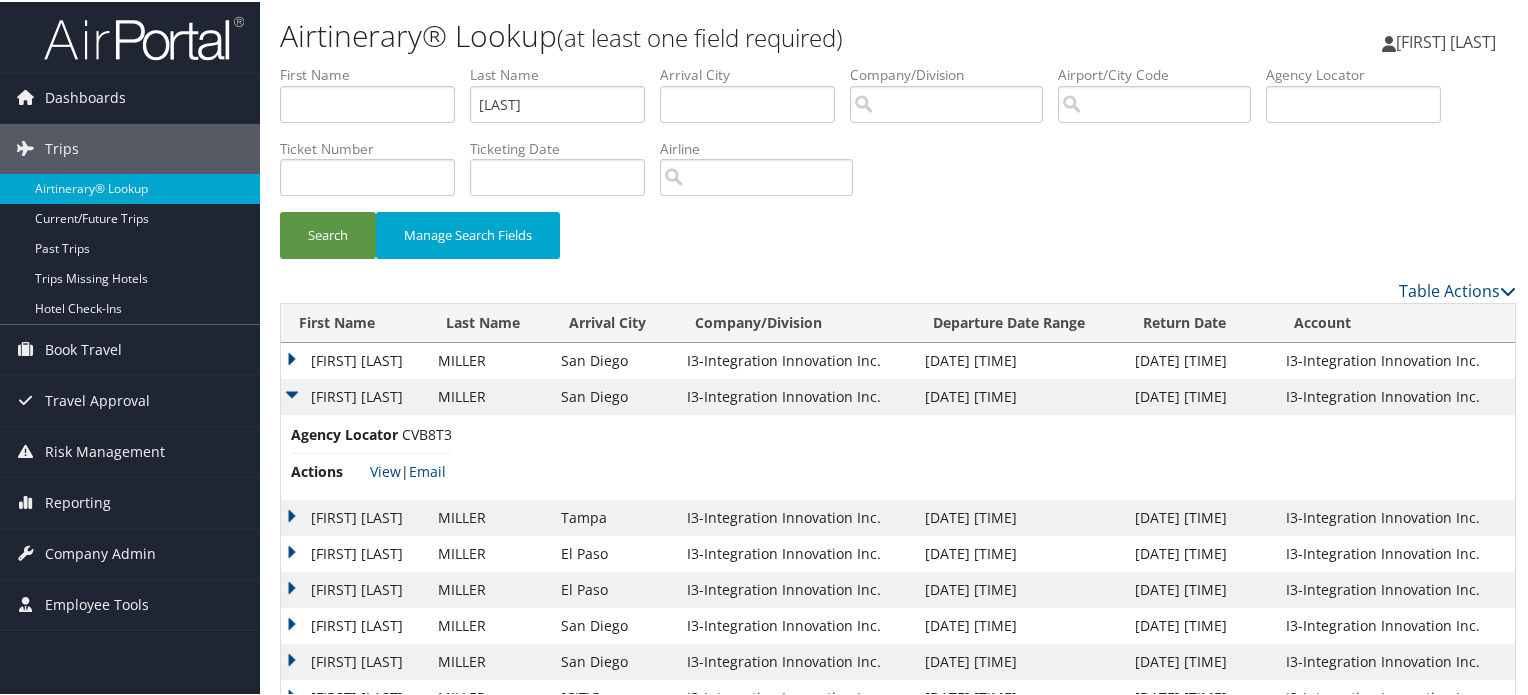 click on "CARL PAUL" at bounding box center (354, 395) 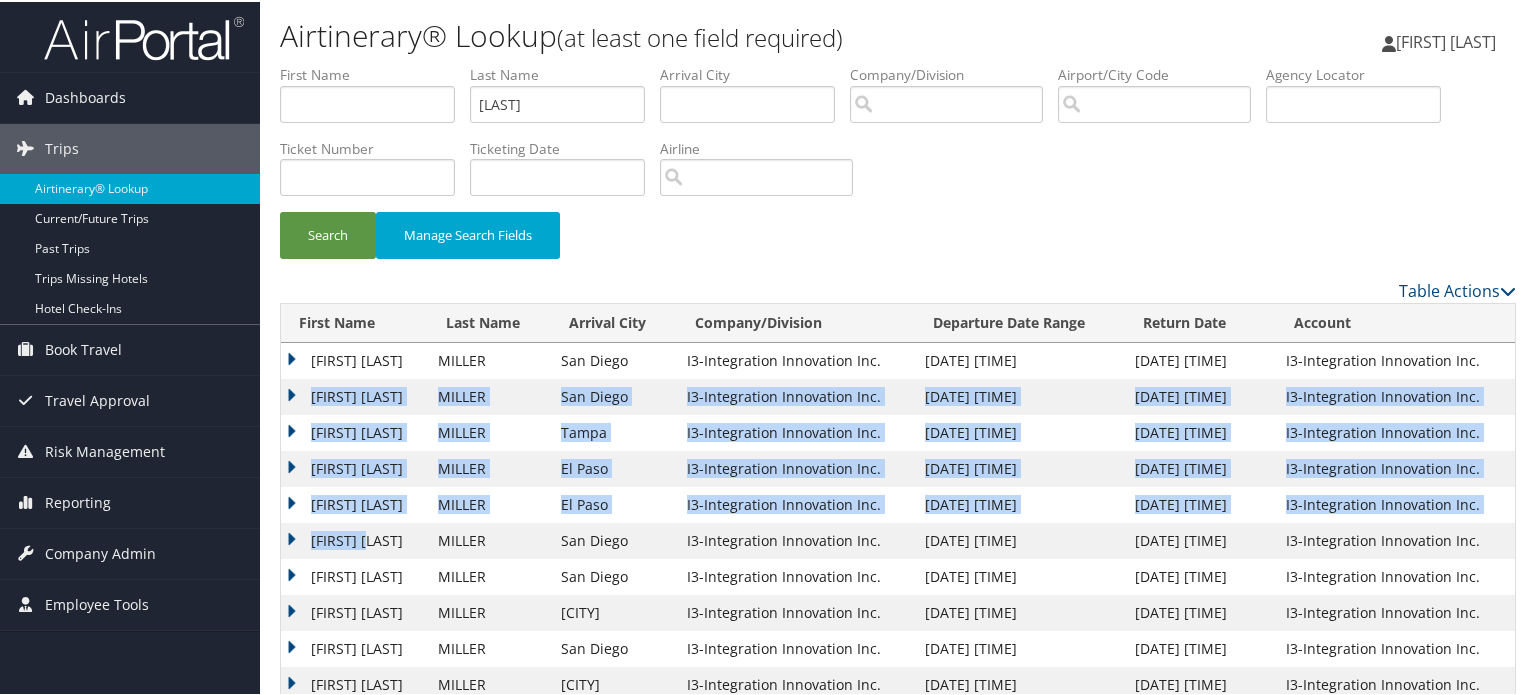scroll, scrollTop: 40, scrollLeft: 0, axis: vertical 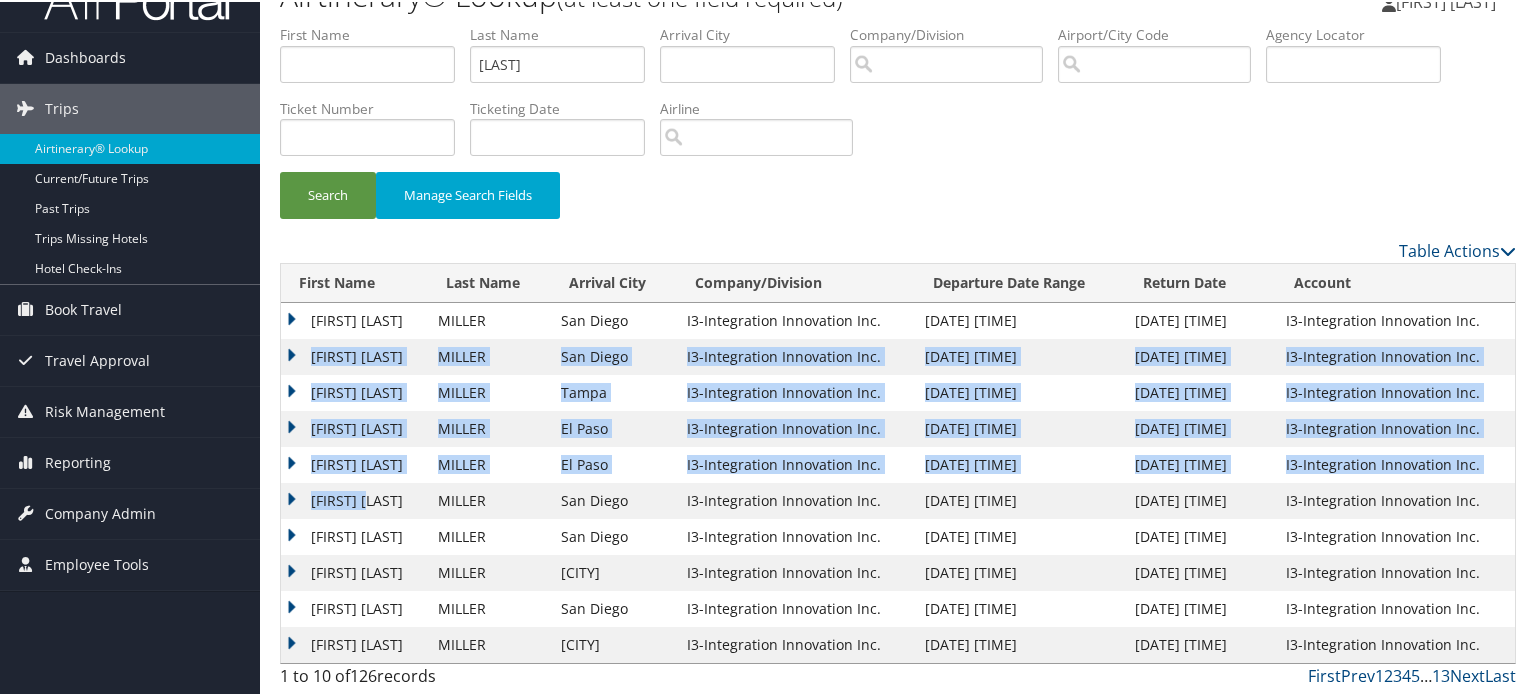 drag, startPoint x: 294, startPoint y: 396, endPoint x: 401, endPoint y: 742, distance: 362.16708 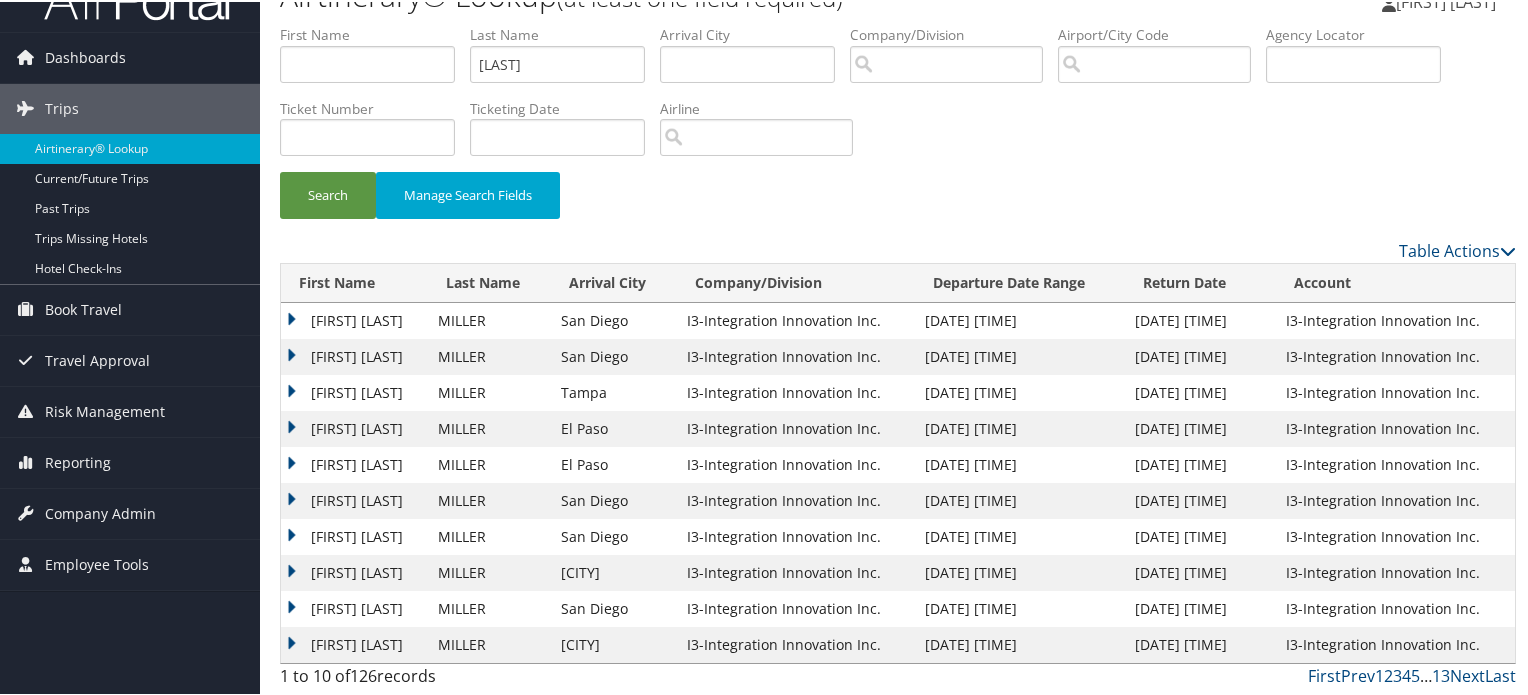click on "Search Manage Search Fields" at bounding box center (898, 203) 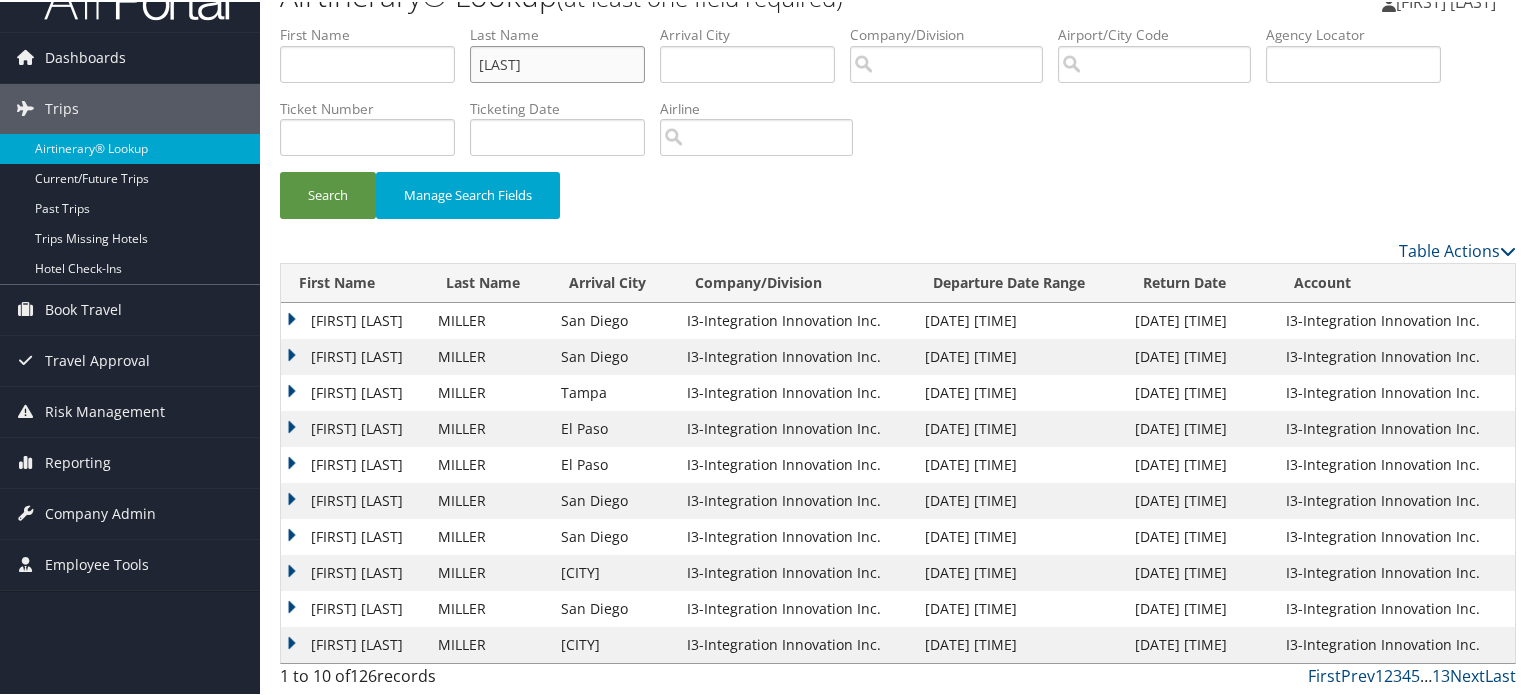 click on "miller" at bounding box center [557, 62] 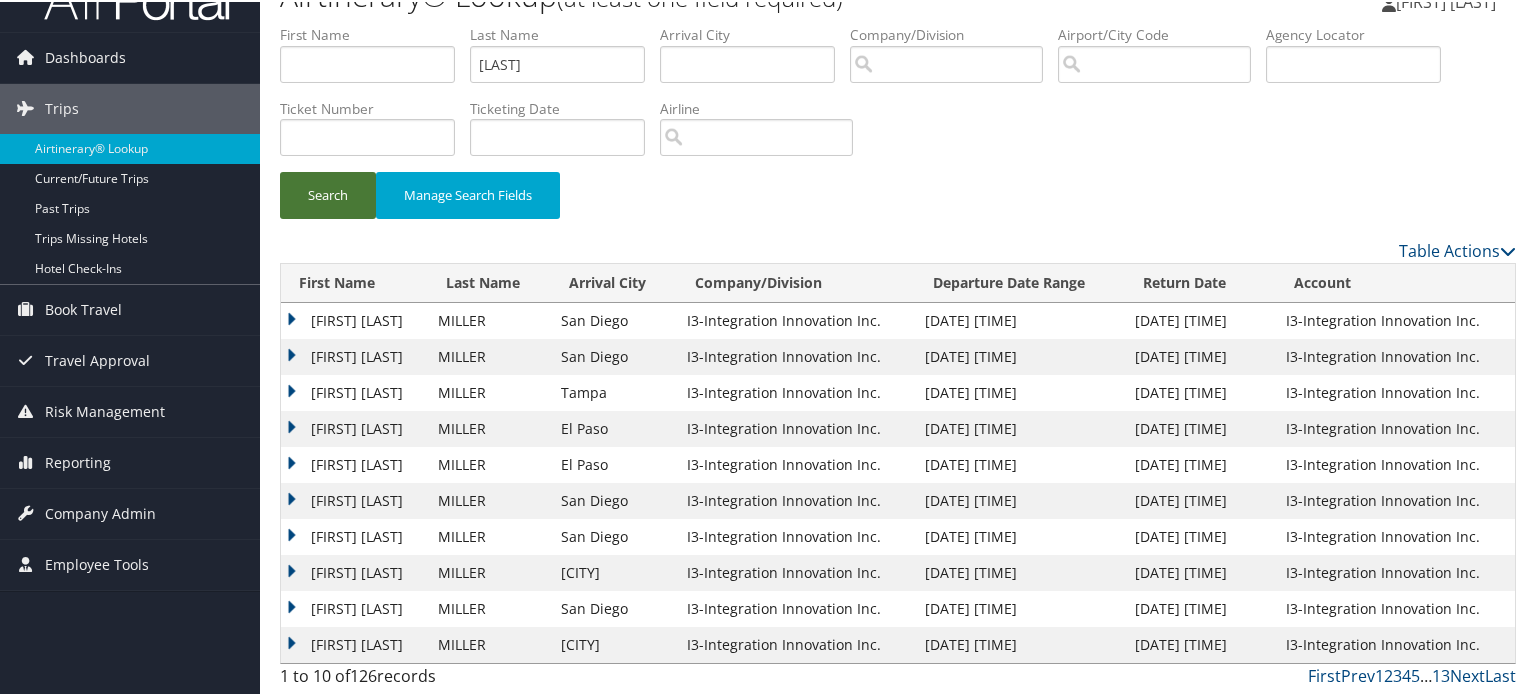 click on "Search" at bounding box center (328, 193) 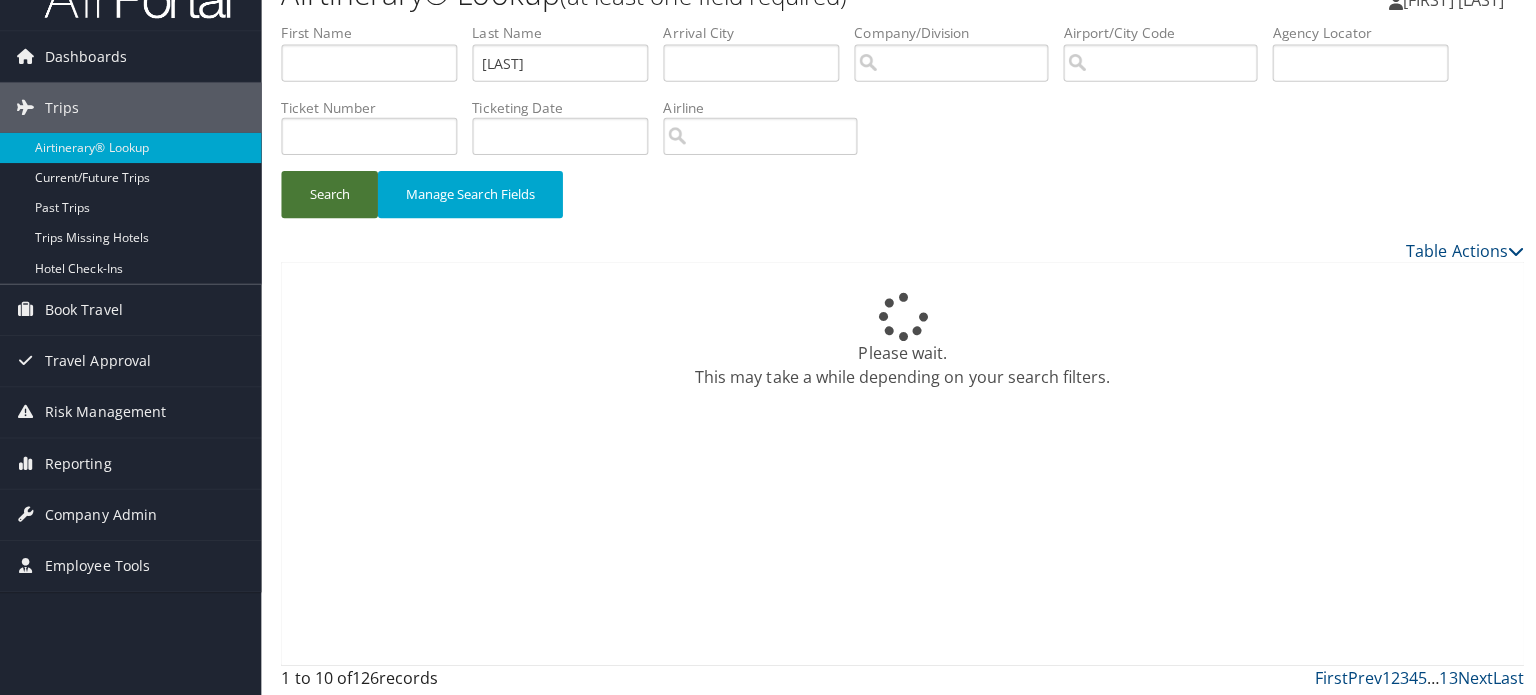 scroll, scrollTop: 0, scrollLeft: 0, axis: both 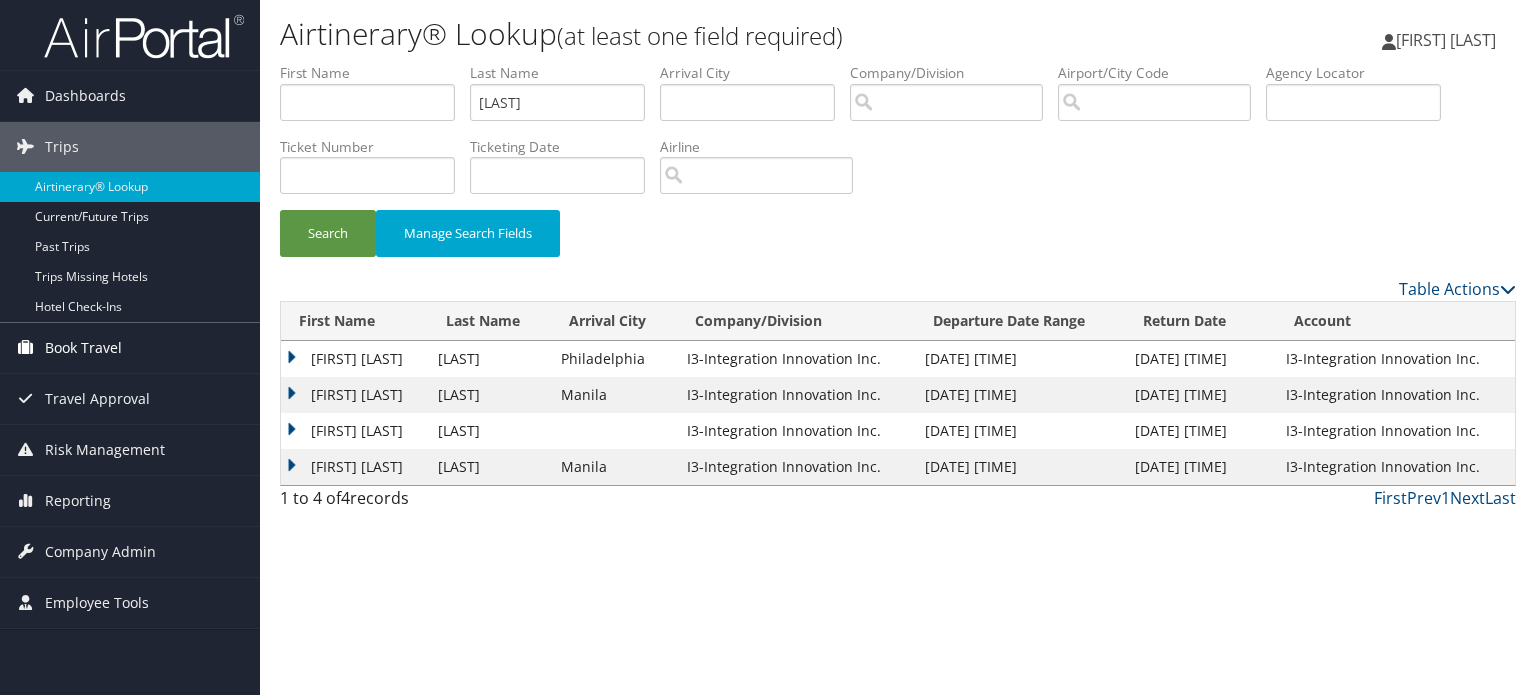 click on "Book Travel" at bounding box center (130, 348) 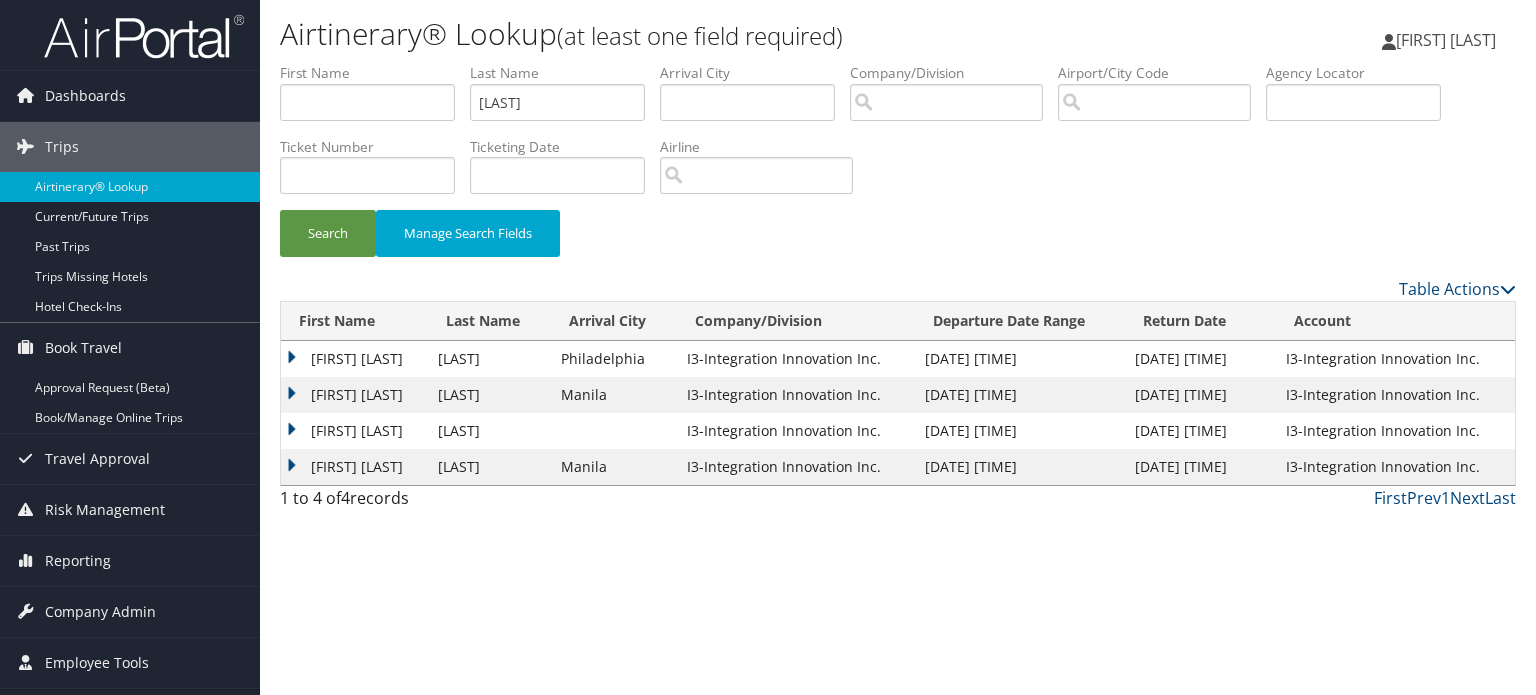 click on "ZACARY AMOS" at bounding box center [354, 359] 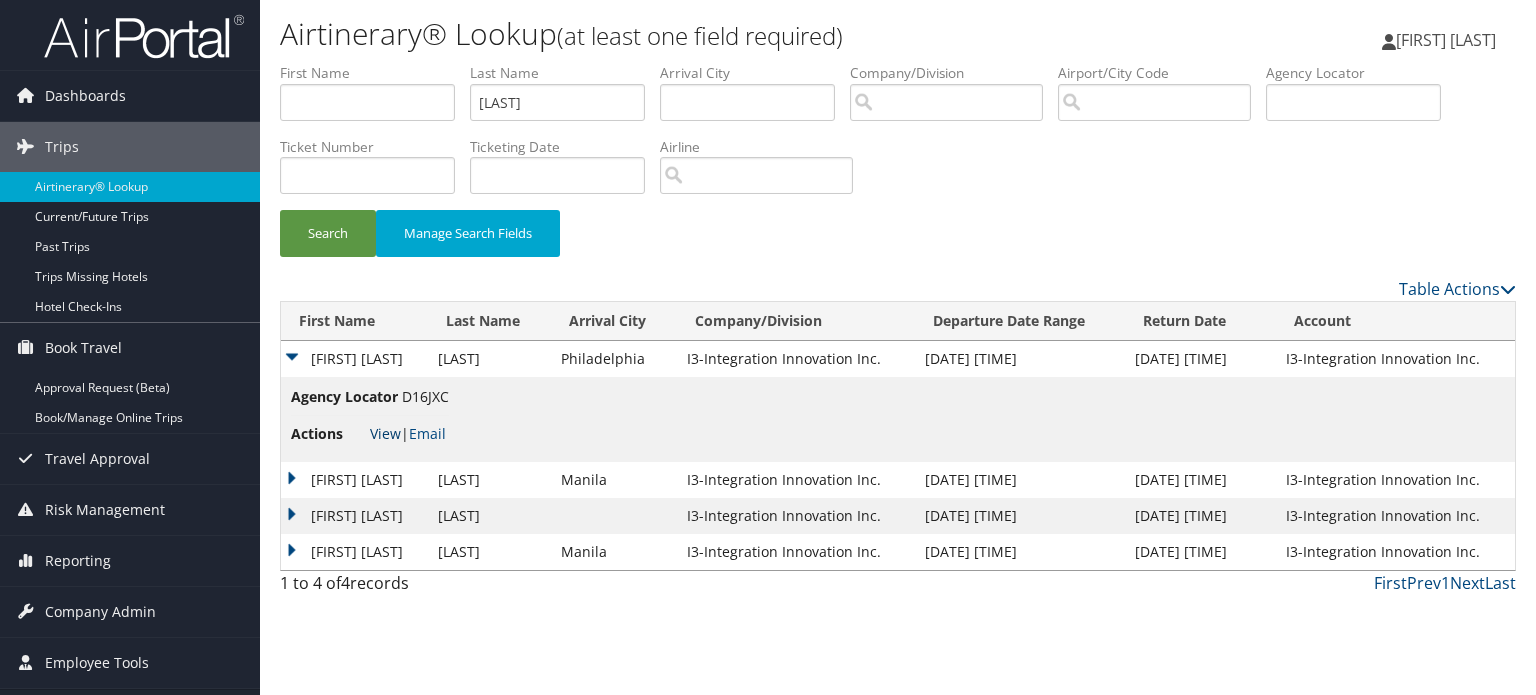 click on "View" at bounding box center (385, 433) 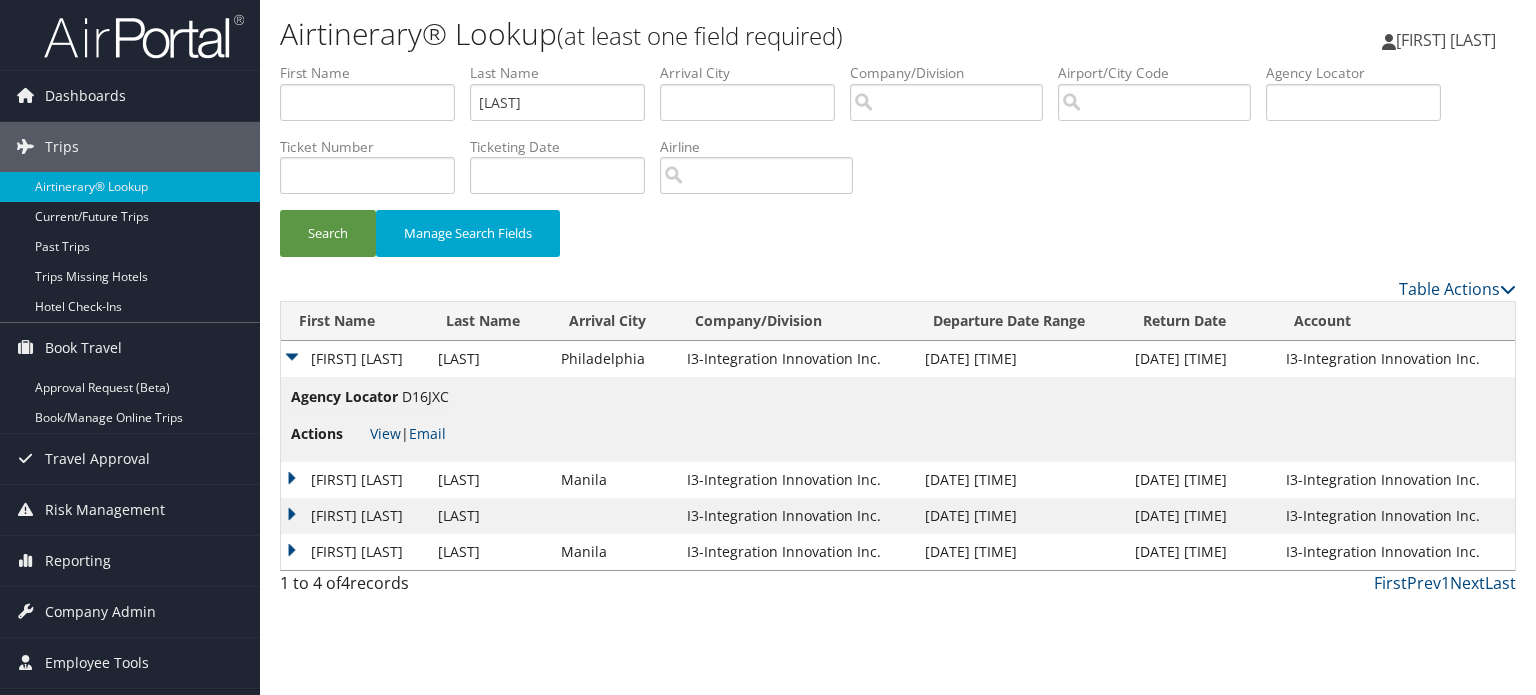 click on "ZACARY AMOS" at bounding box center [354, 480] 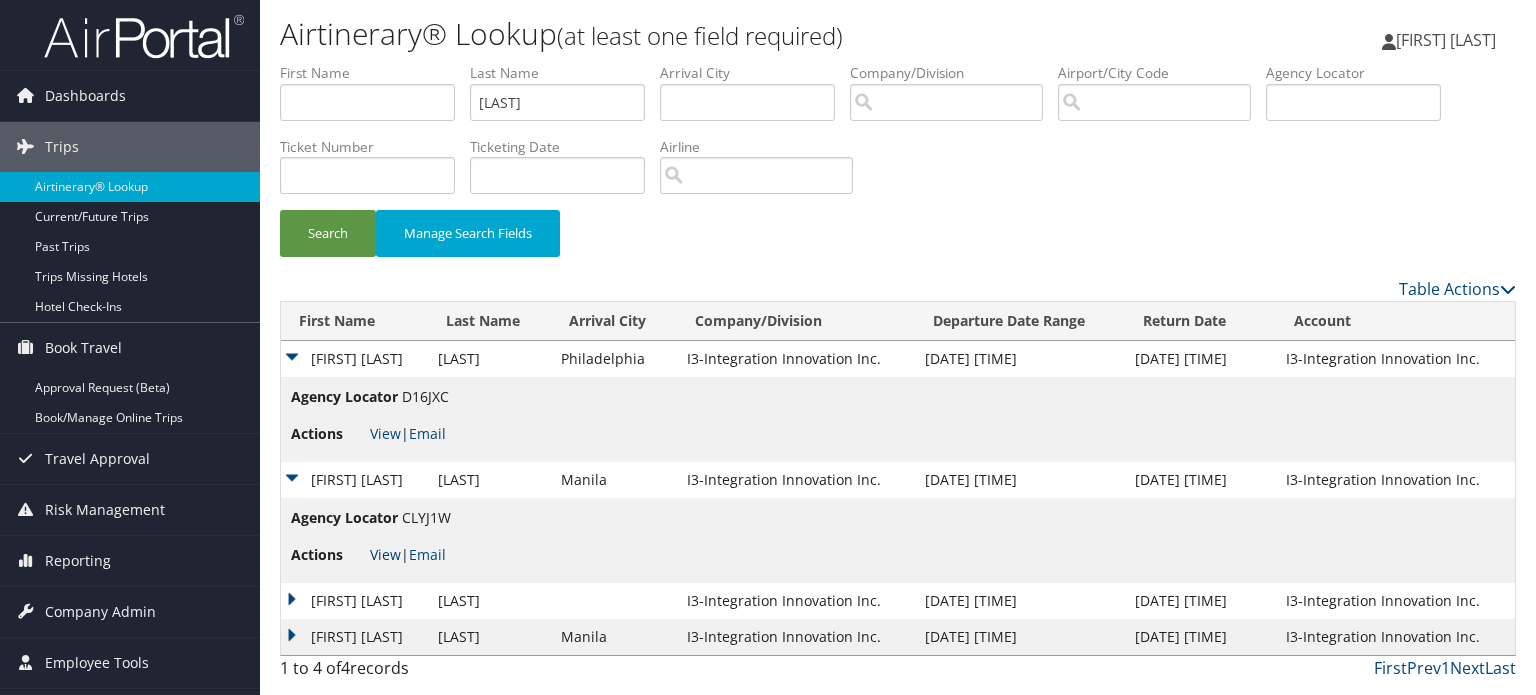 click on "View" at bounding box center [385, 554] 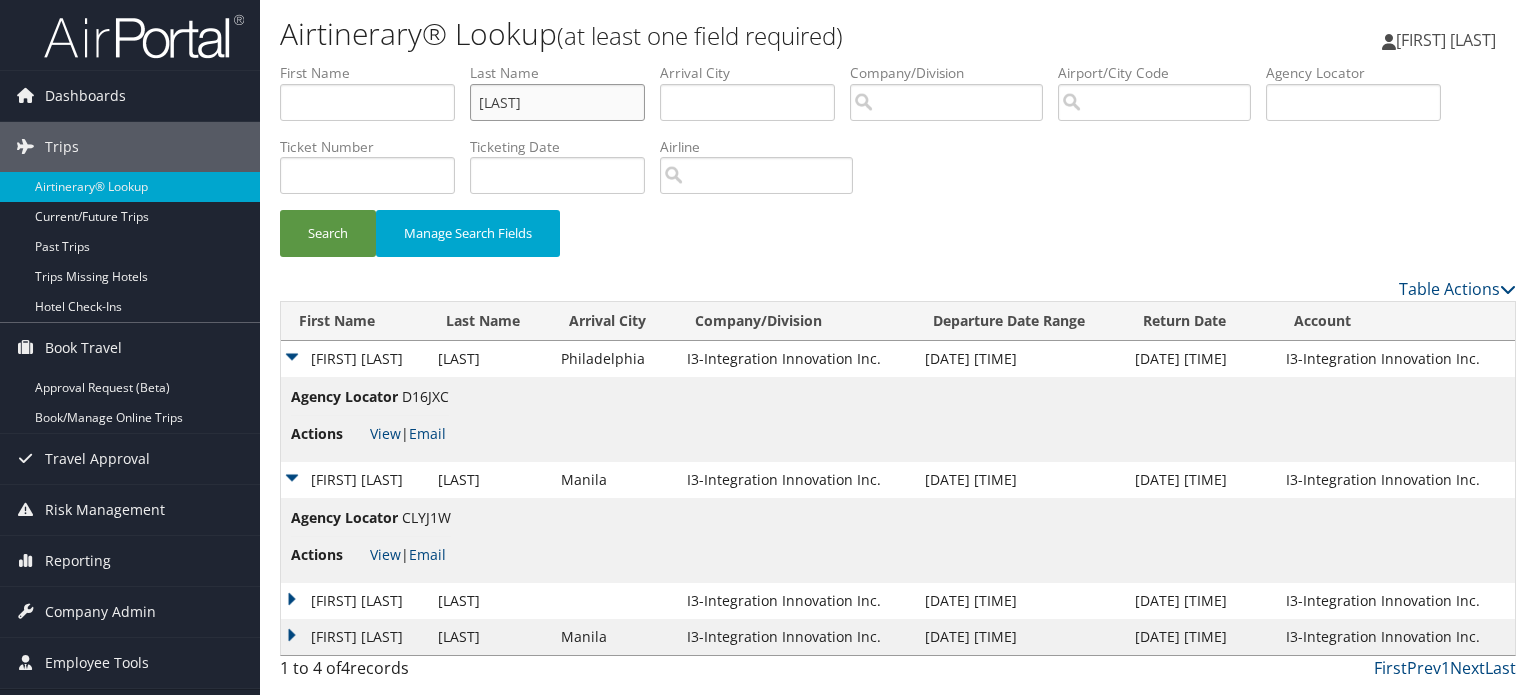 click on "leblanc" at bounding box center [557, 102] 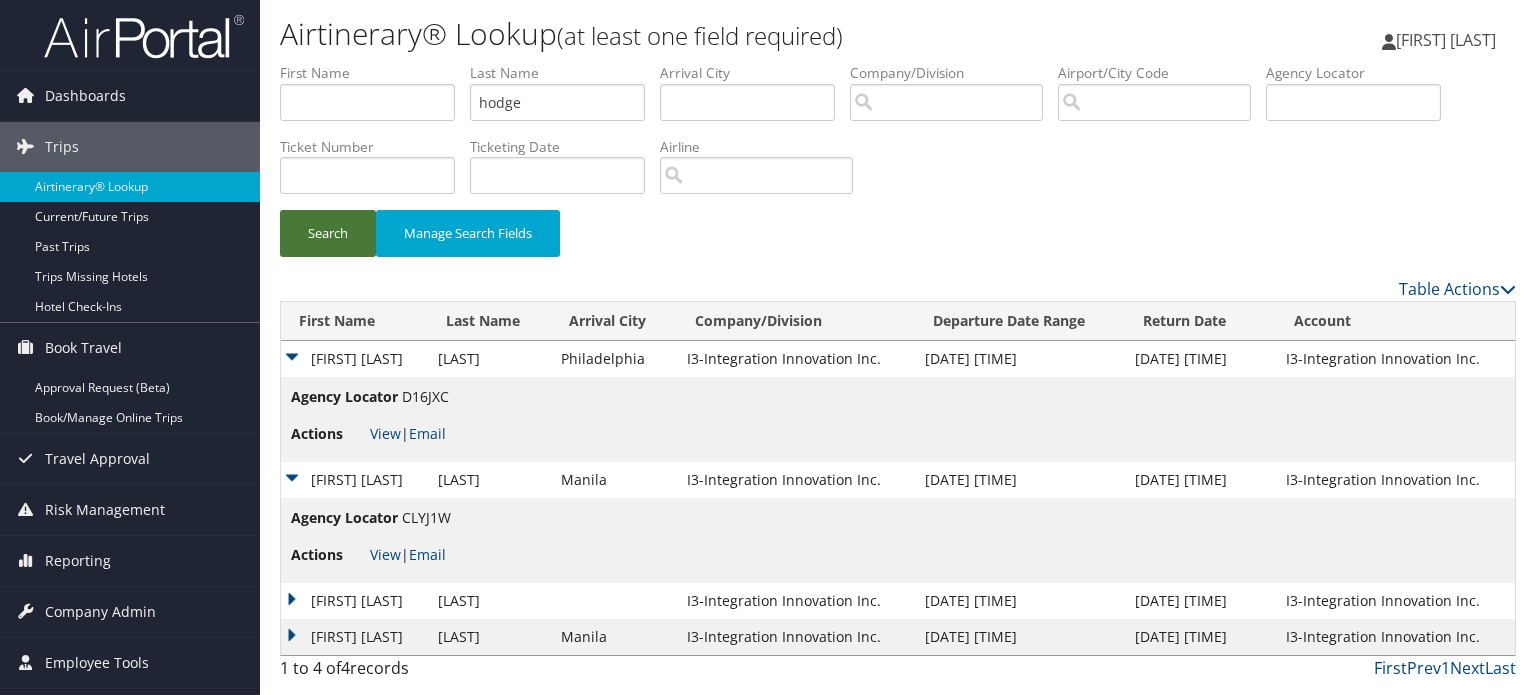 click on "Search" at bounding box center [328, 233] 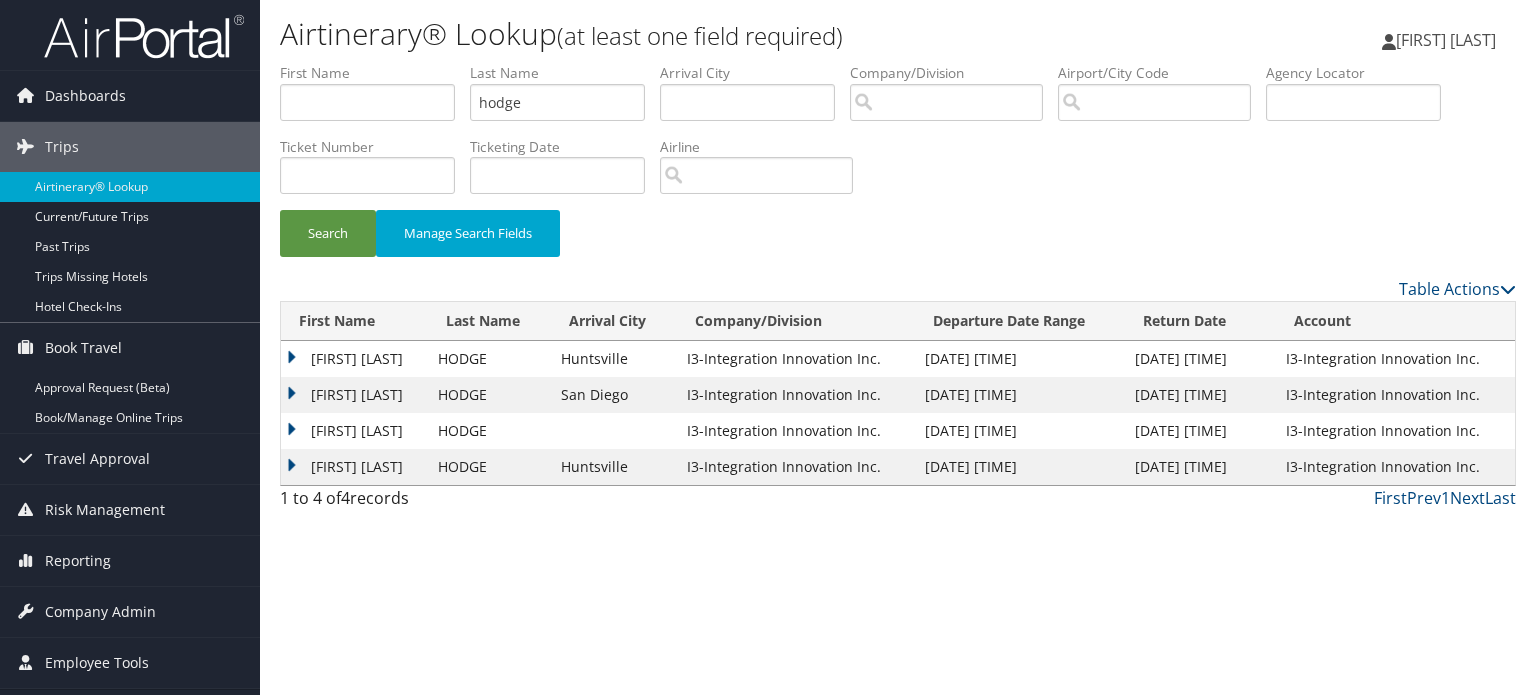 click on "JOSHUA KELLEN" at bounding box center (354, 359) 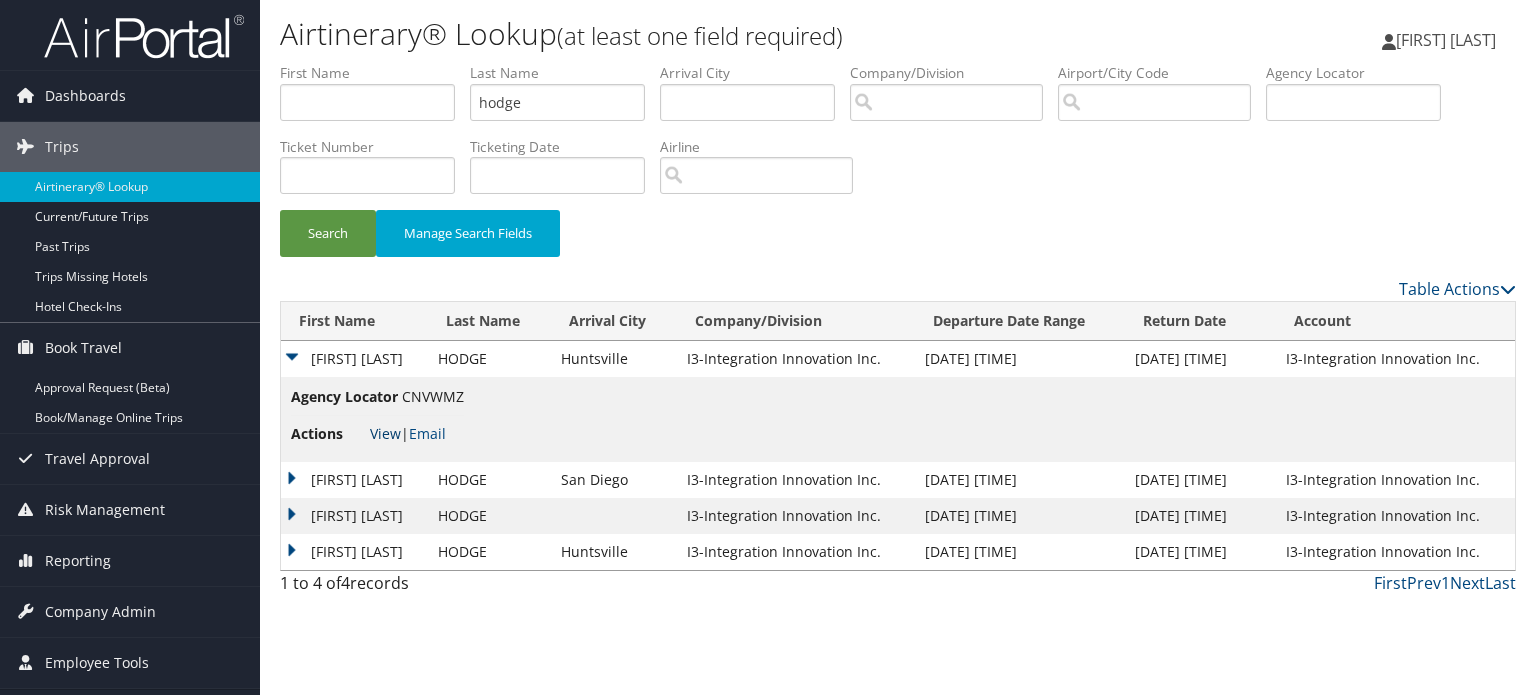 click on "View" at bounding box center (385, 433) 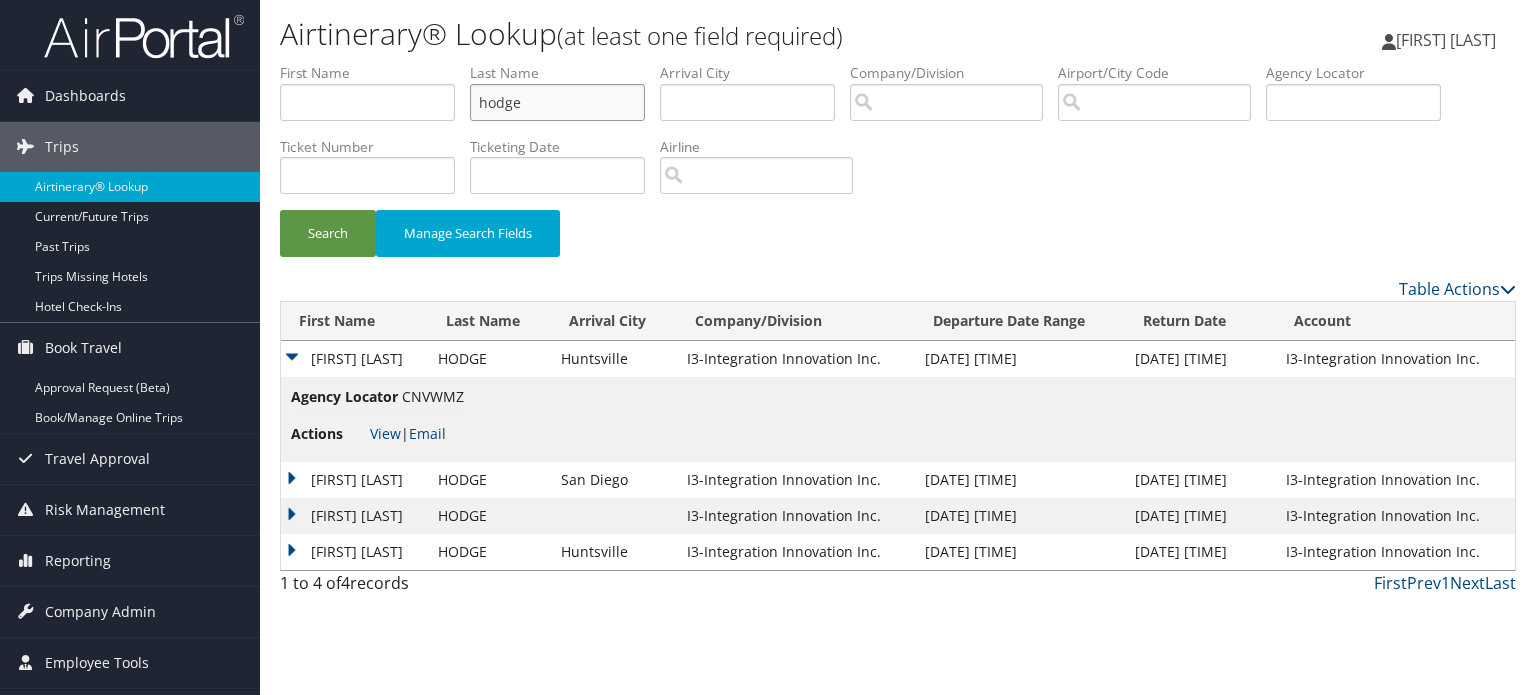 click on "hodge" at bounding box center [557, 102] 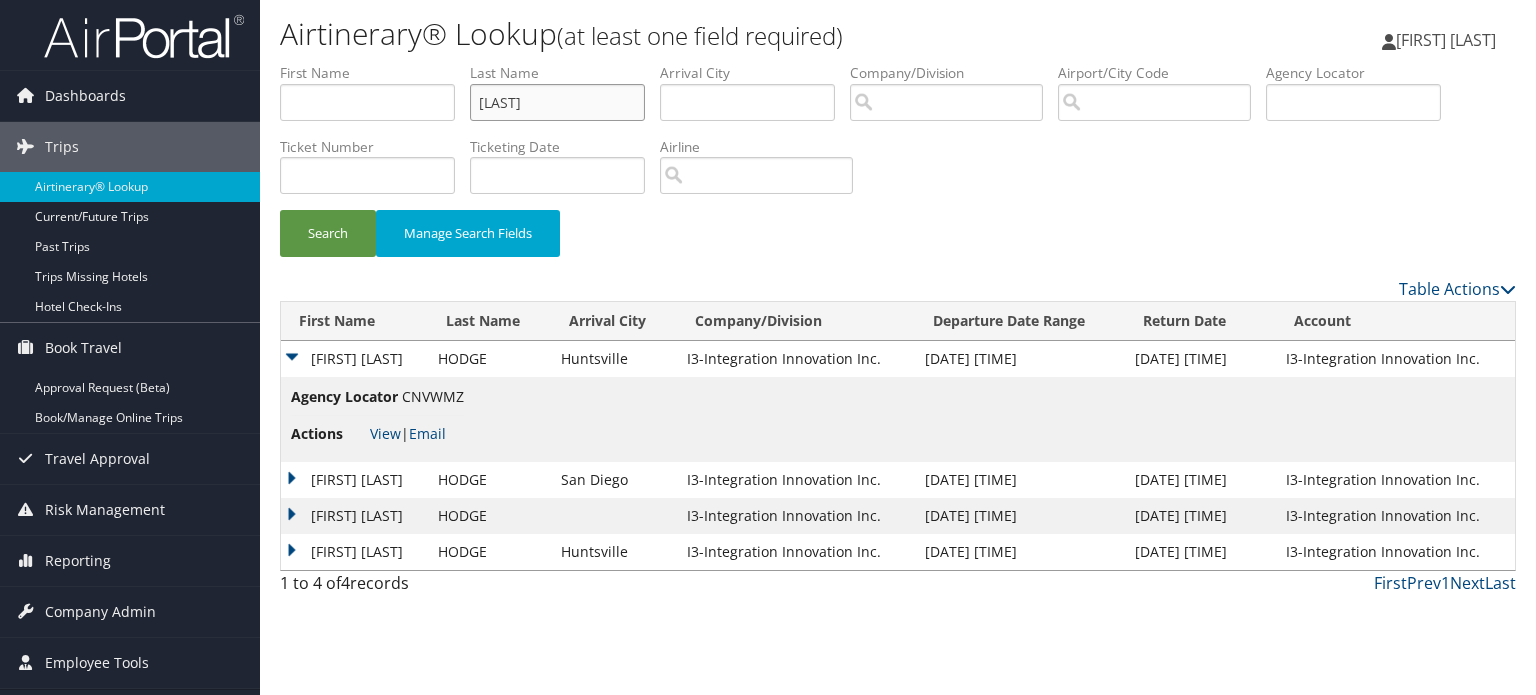 click on "Fleischmann" at bounding box center (557, 102) 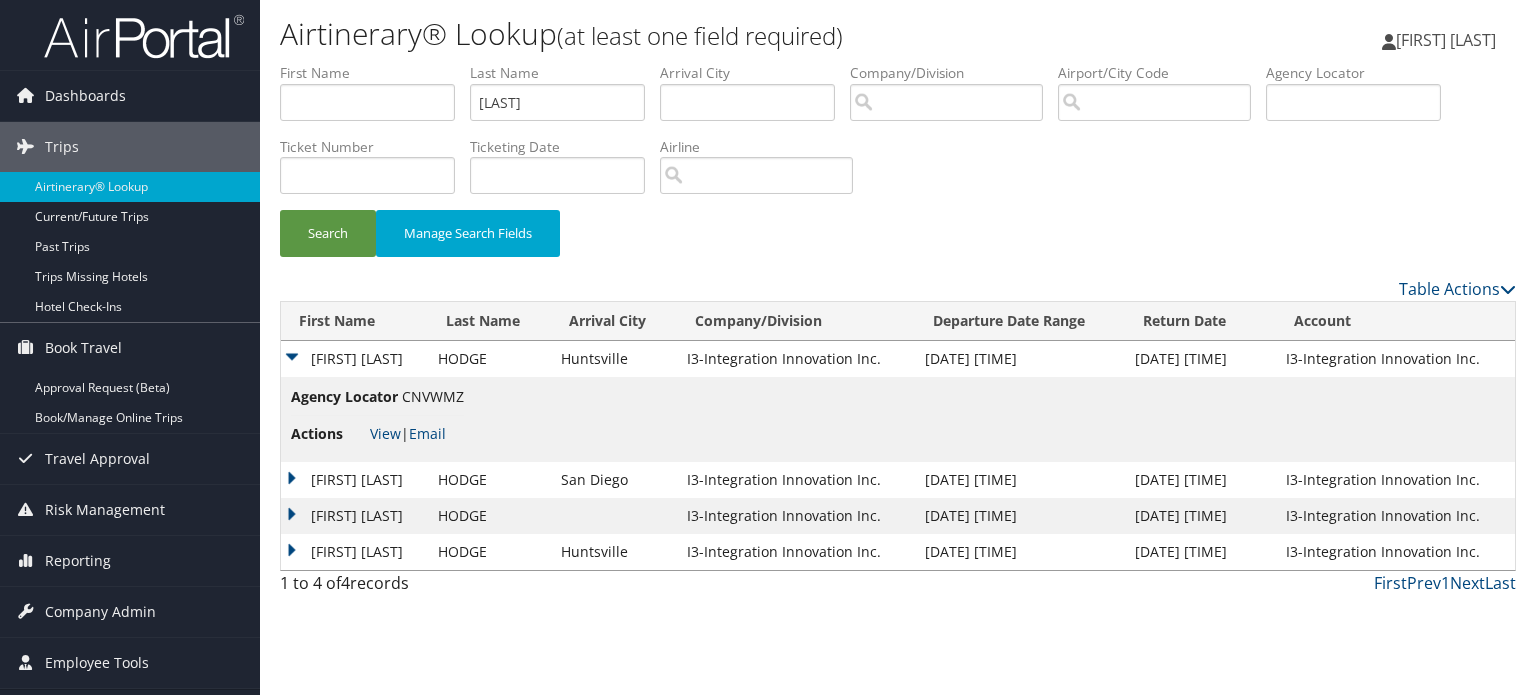 click on "Search Manage Search Fields" at bounding box center [898, 243] 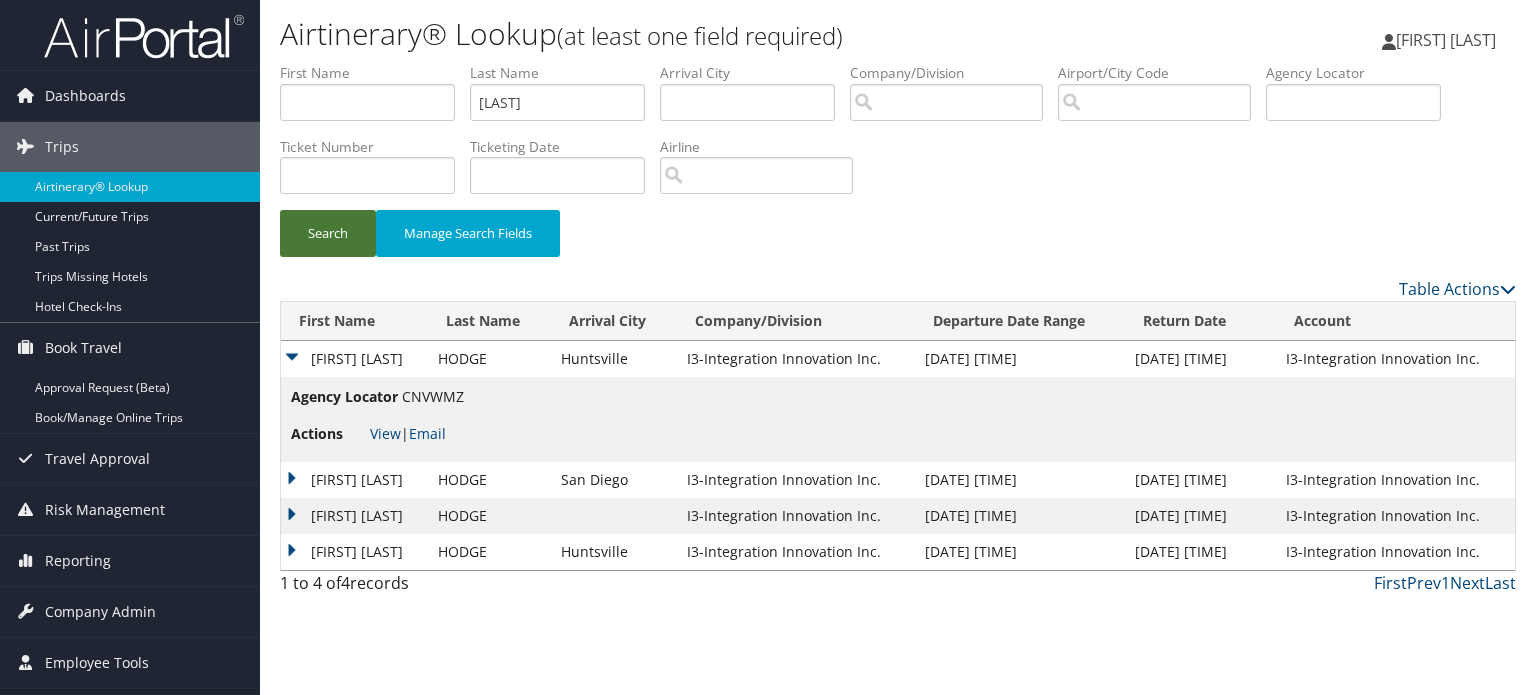 click on "Search" at bounding box center [328, 233] 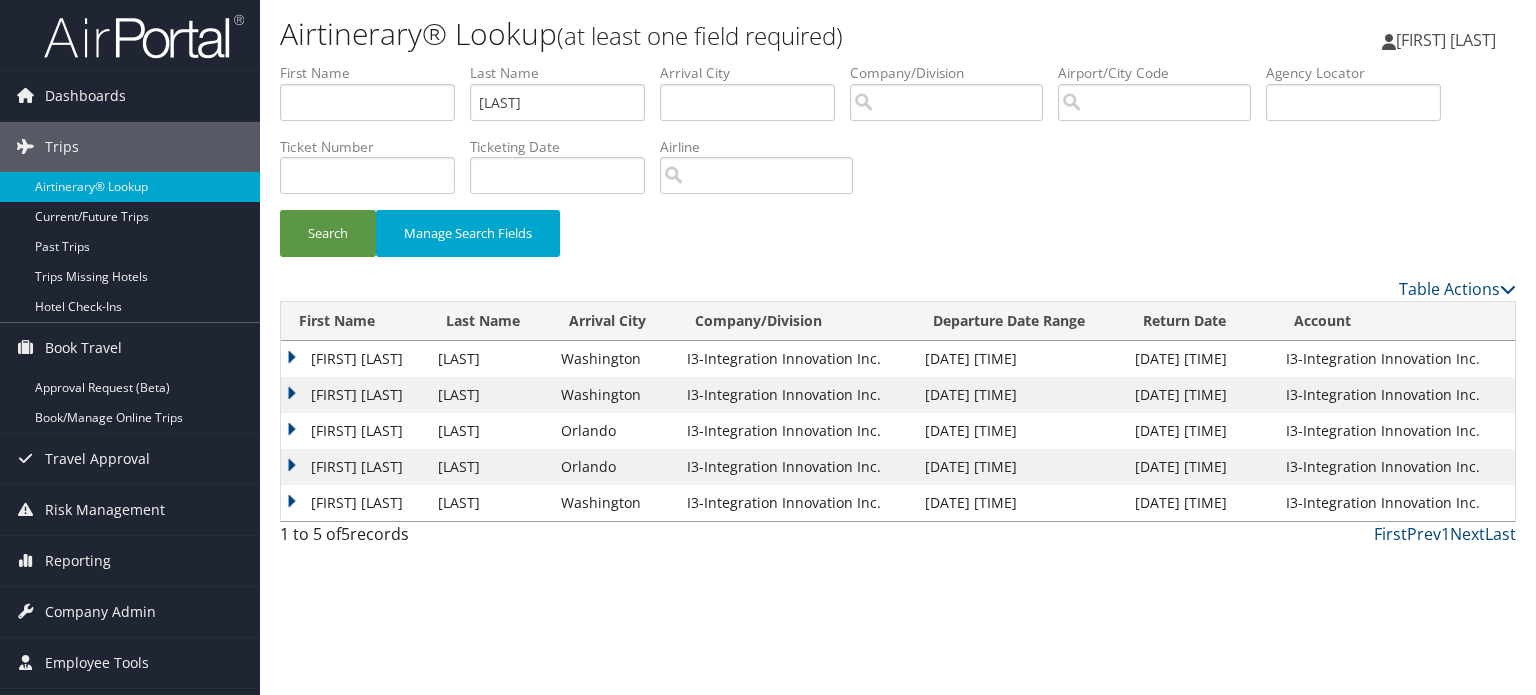 click on "DEREK SCOTT" at bounding box center (354, 395) 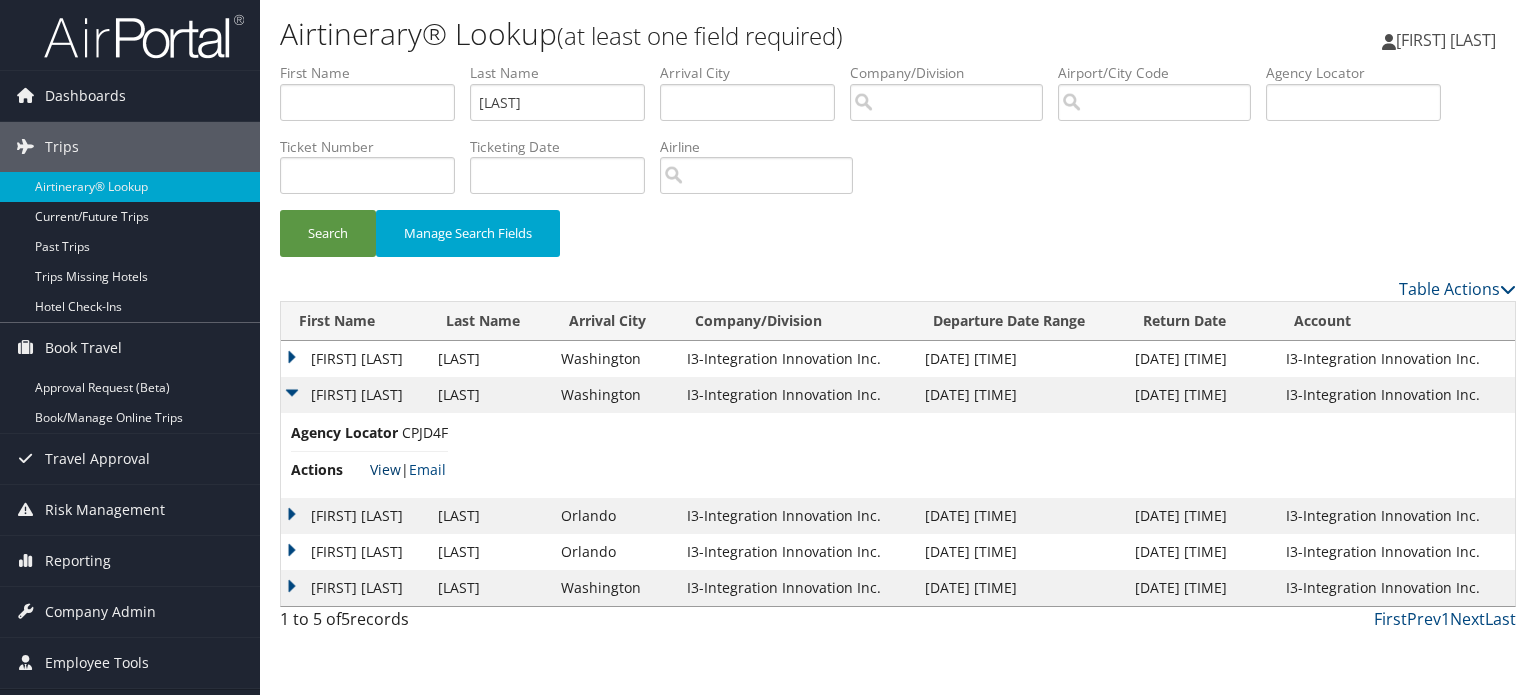 click on "View" at bounding box center (385, 469) 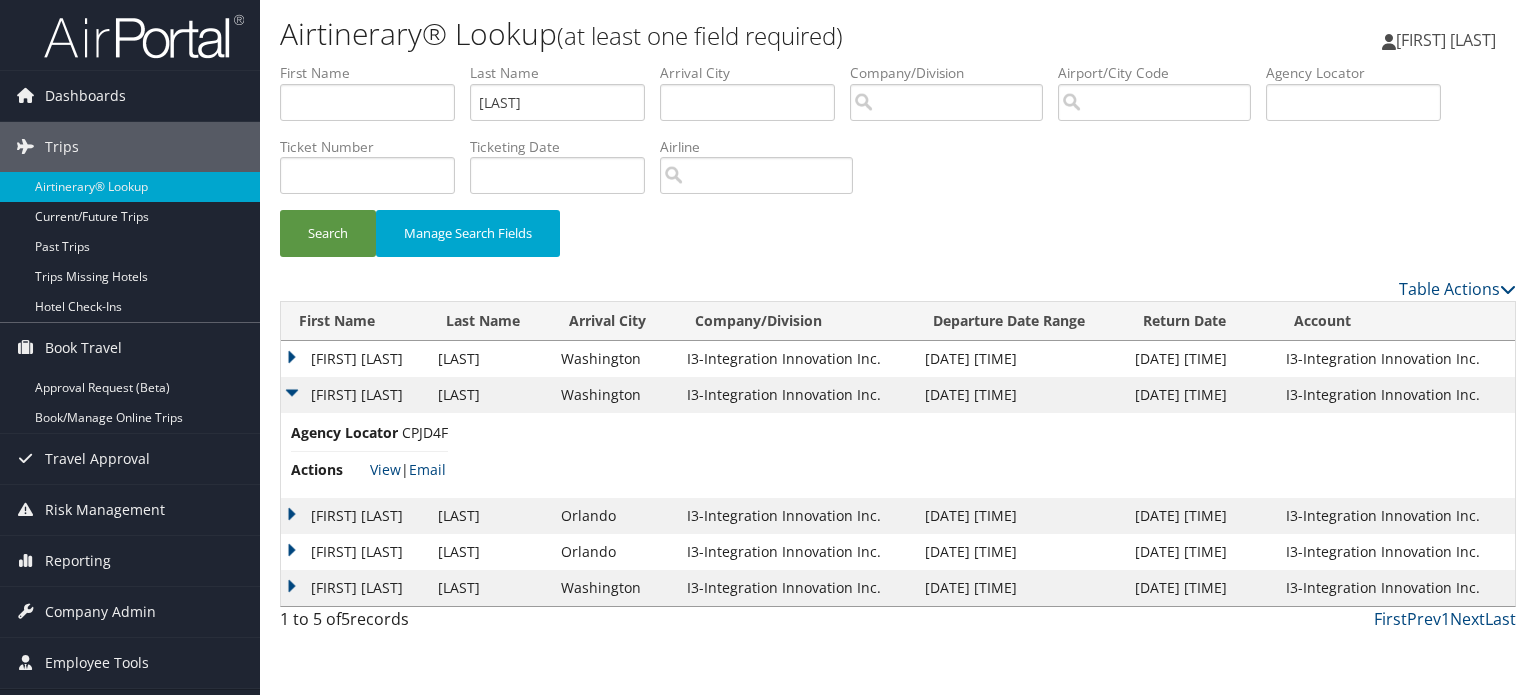 click on "DEREK SCOTT" at bounding box center (354, 359) 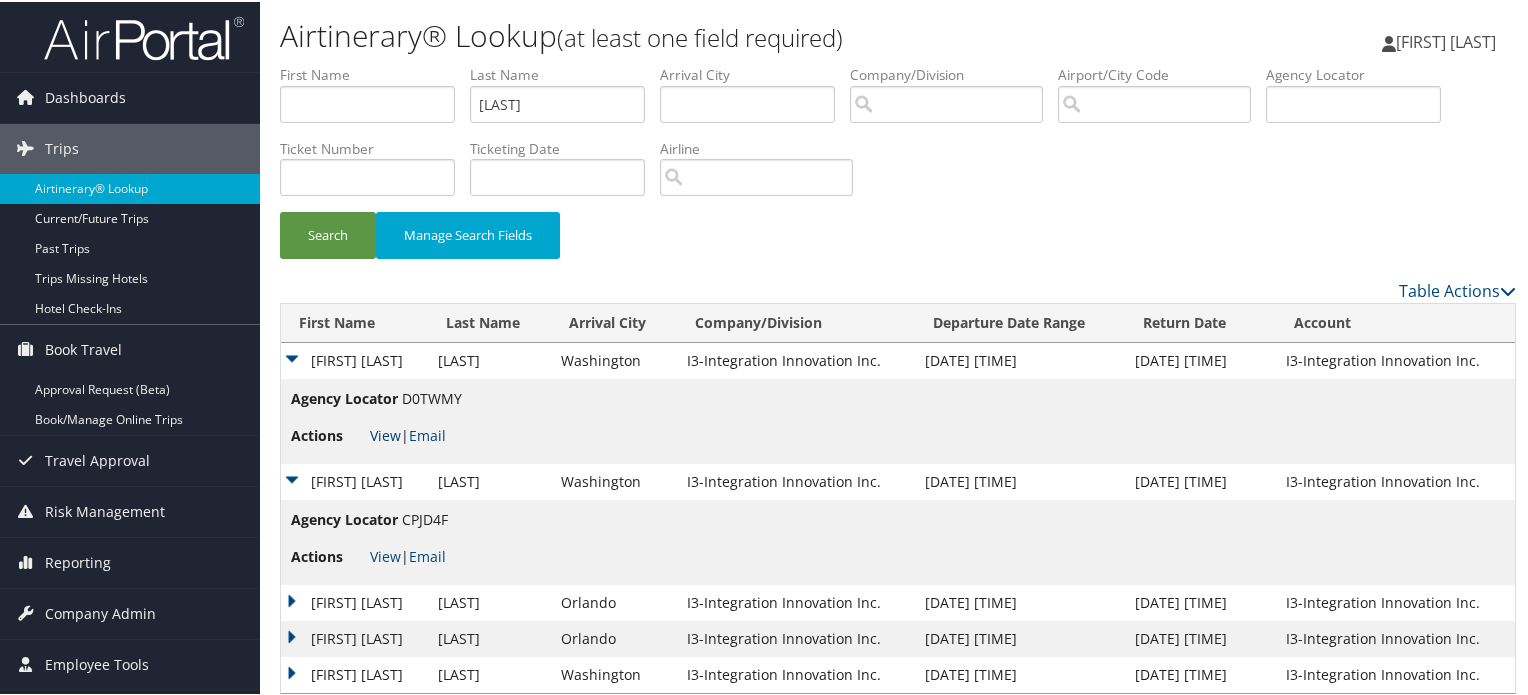 click on "View" at bounding box center (385, 433) 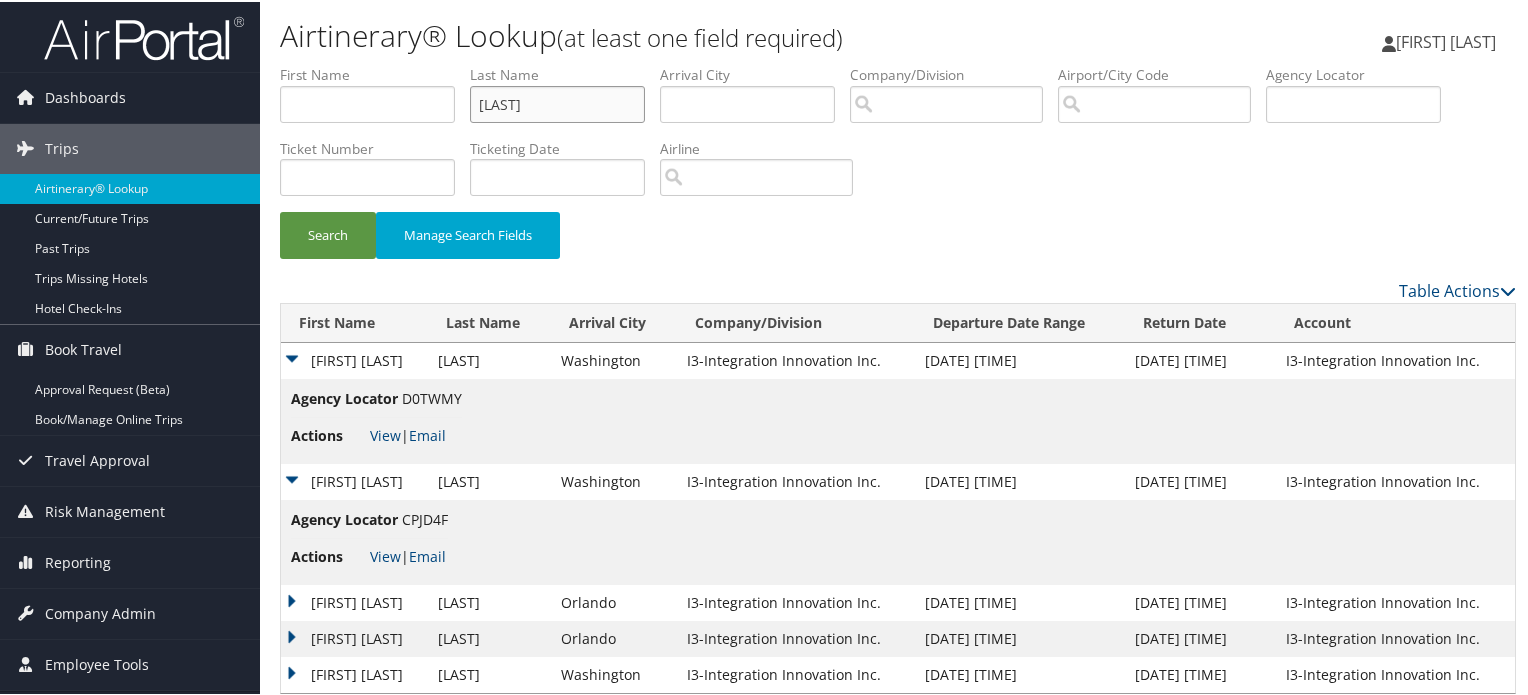 click on "Fleischmann" at bounding box center [557, 102] 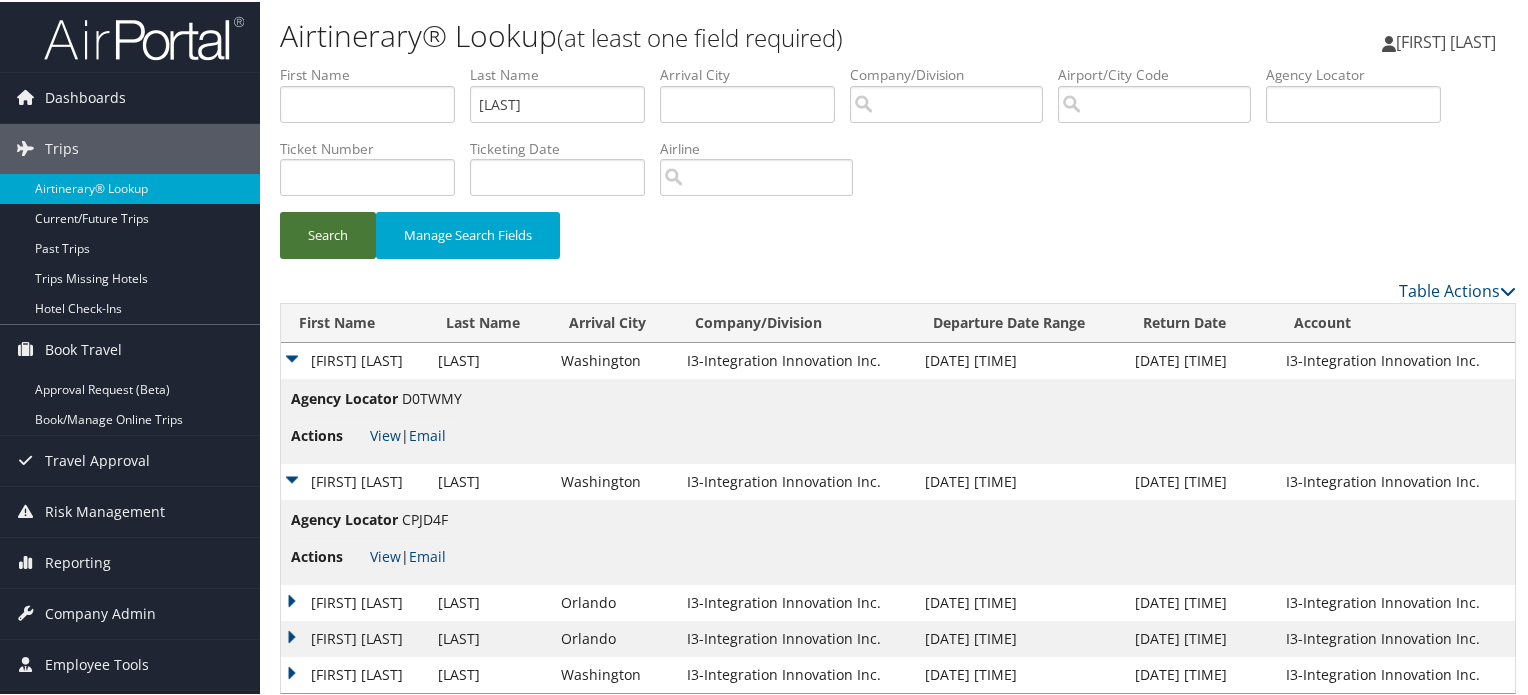 click on "Search" at bounding box center (328, 233) 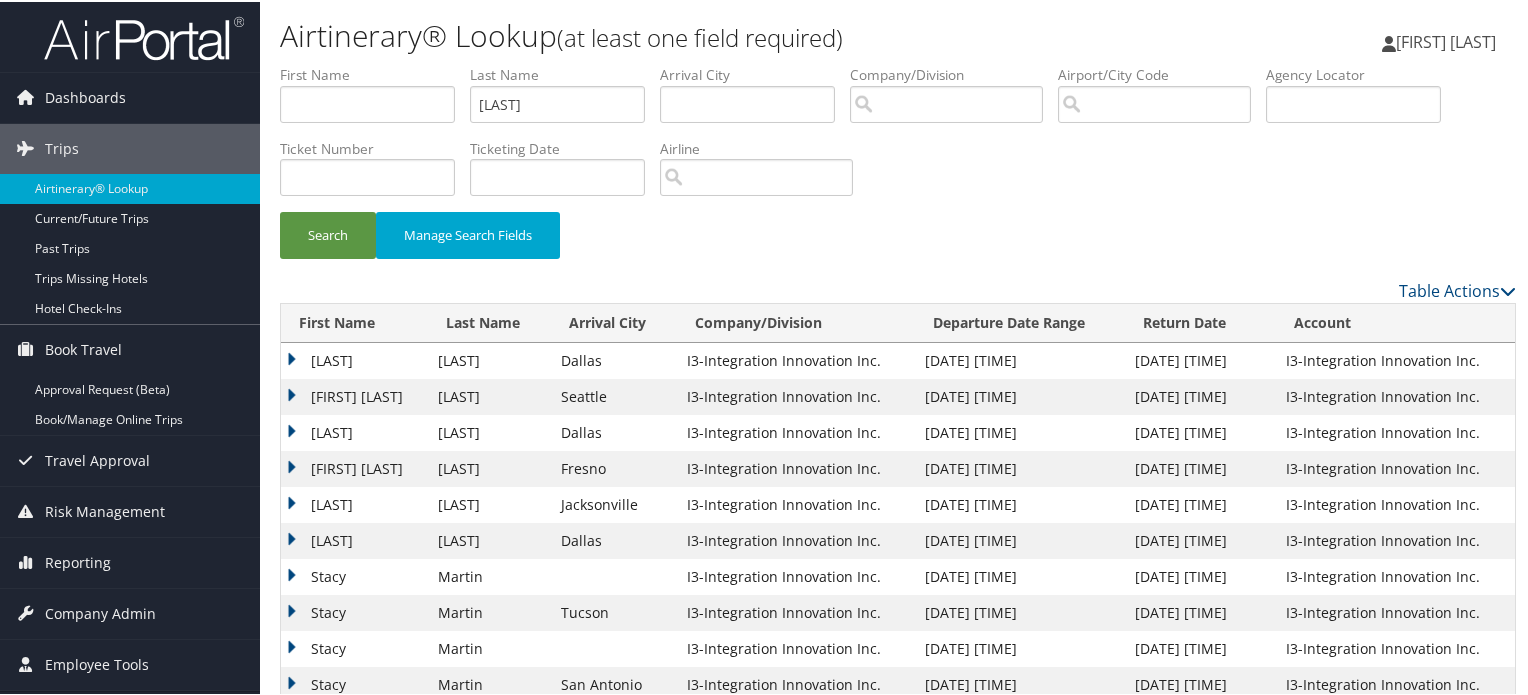 click on "MAXWELL" at bounding box center (354, 359) 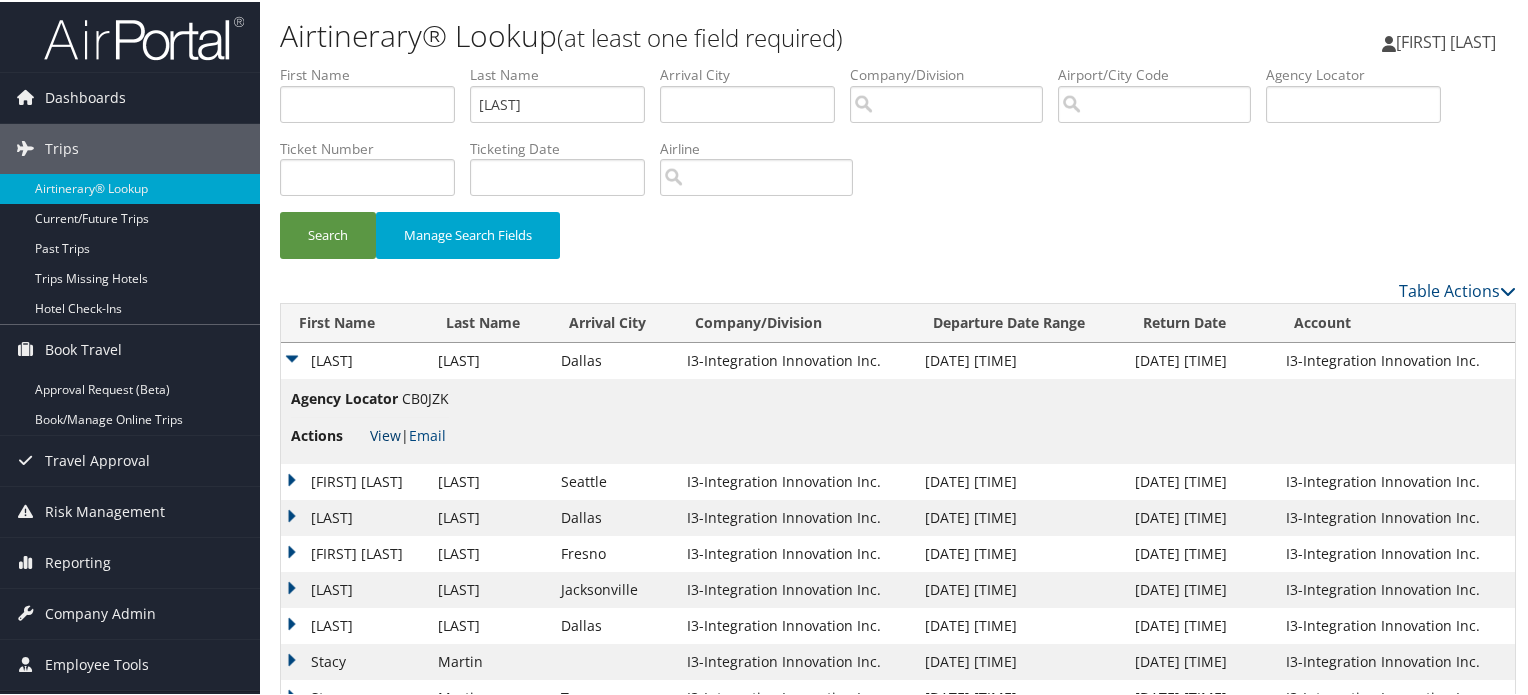 click on "View" at bounding box center [385, 433] 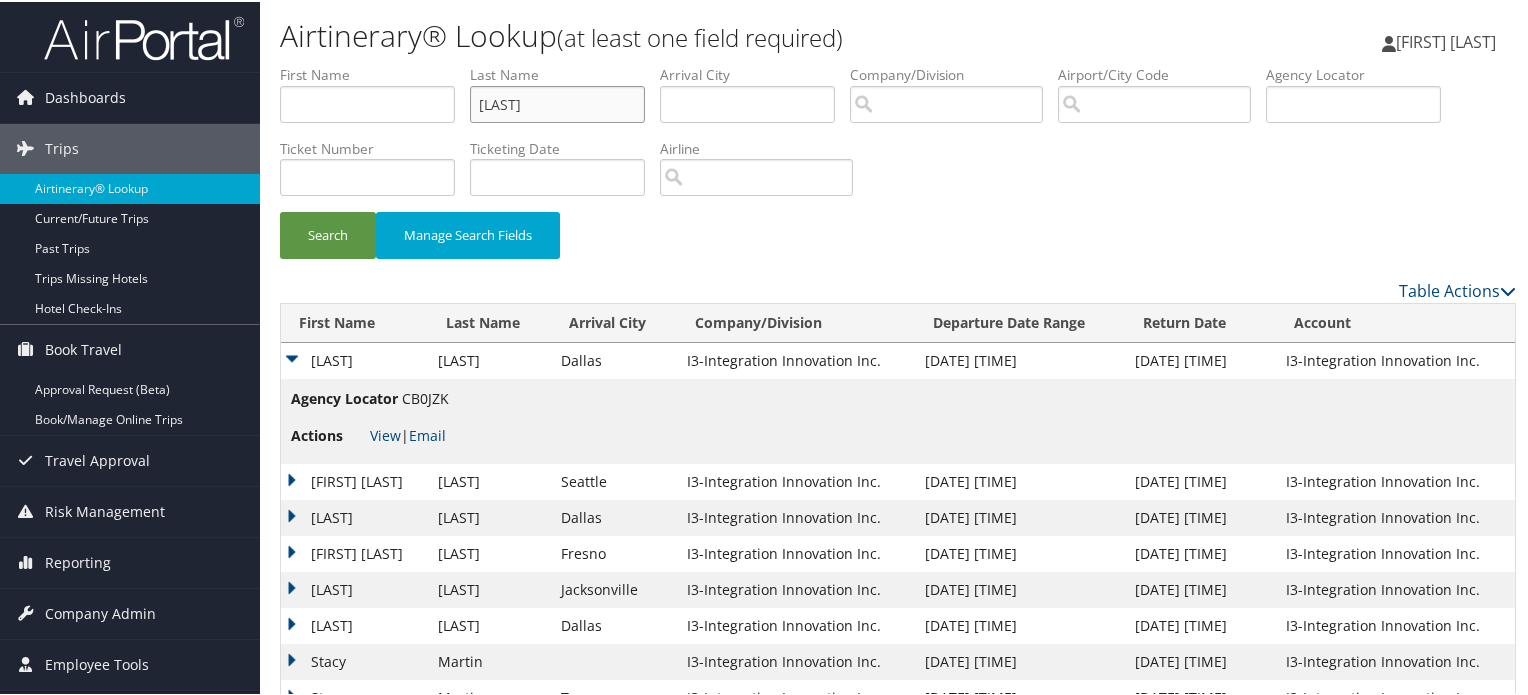 click on "martin" at bounding box center (557, 102) 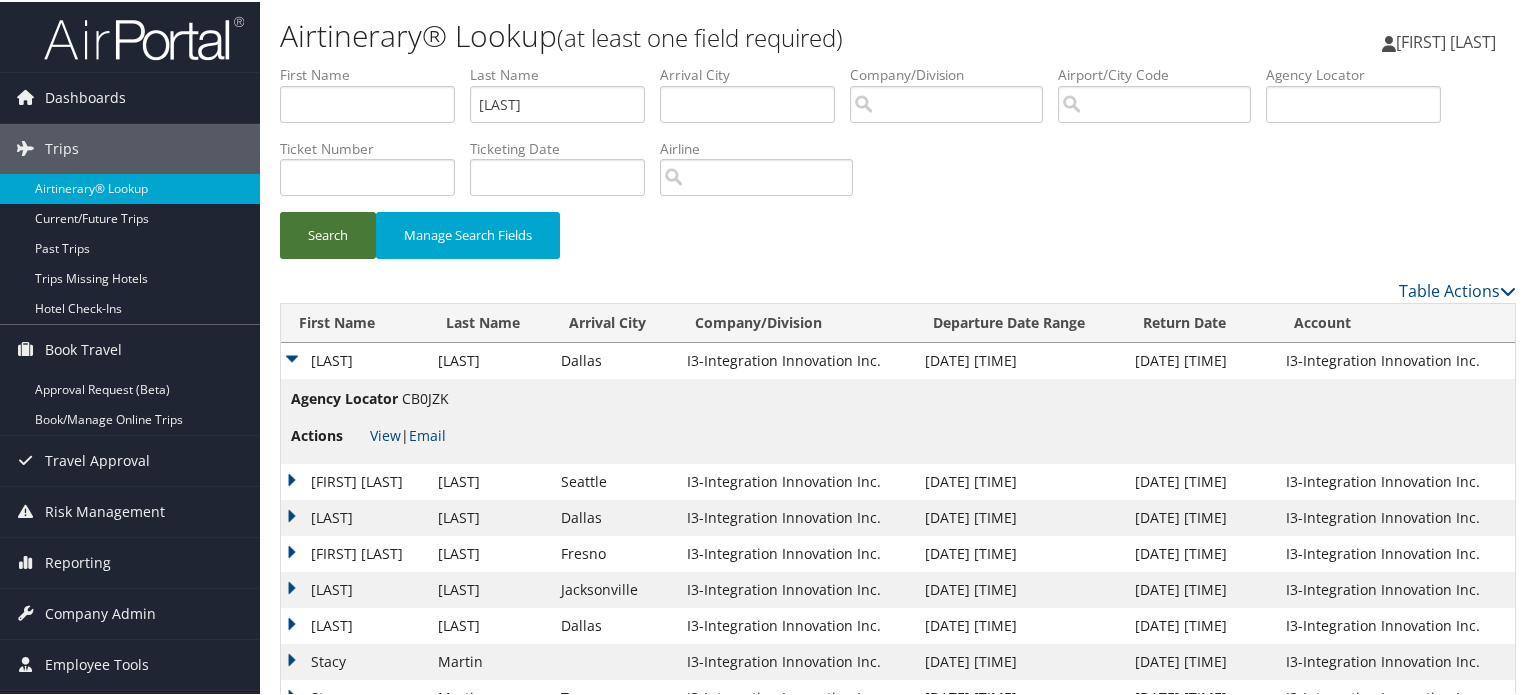 click on "Search" at bounding box center (328, 233) 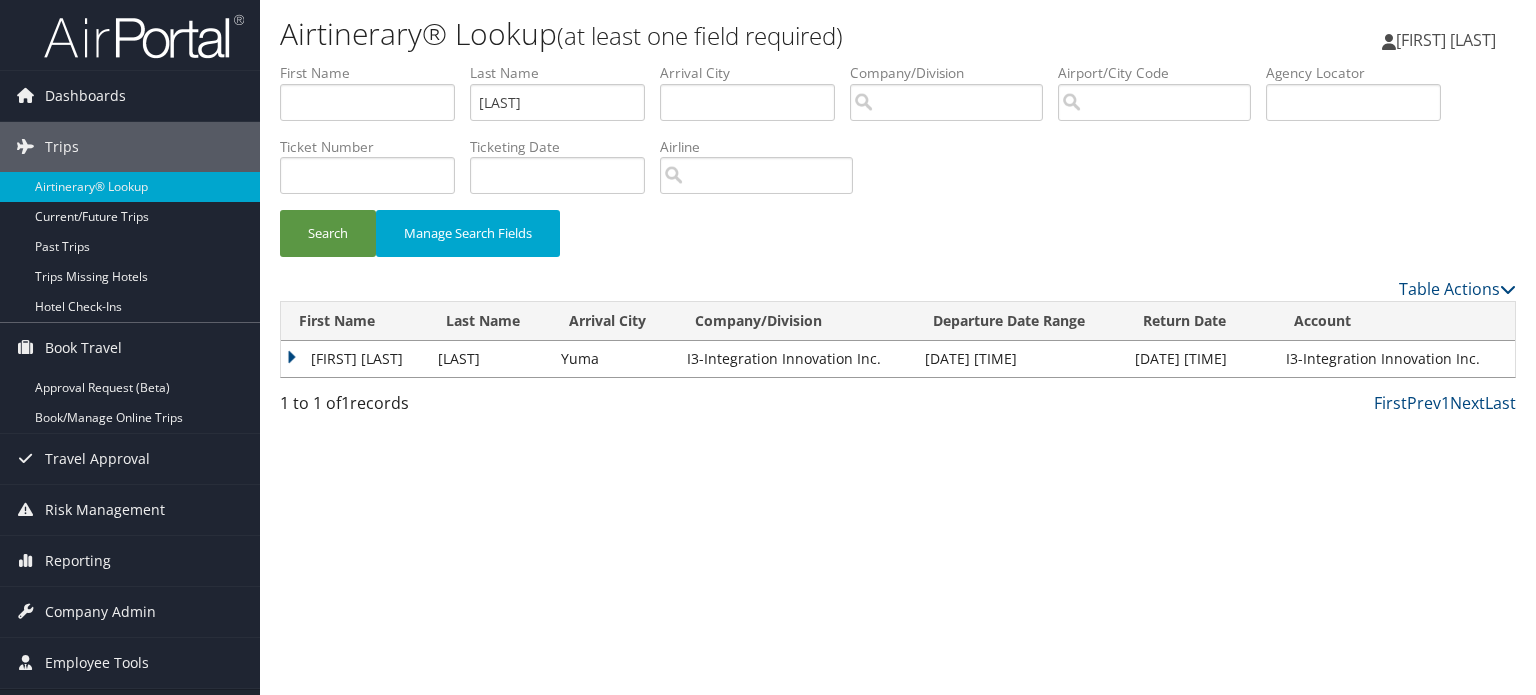 click on "JAMIE CORKER" at bounding box center (354, 359) 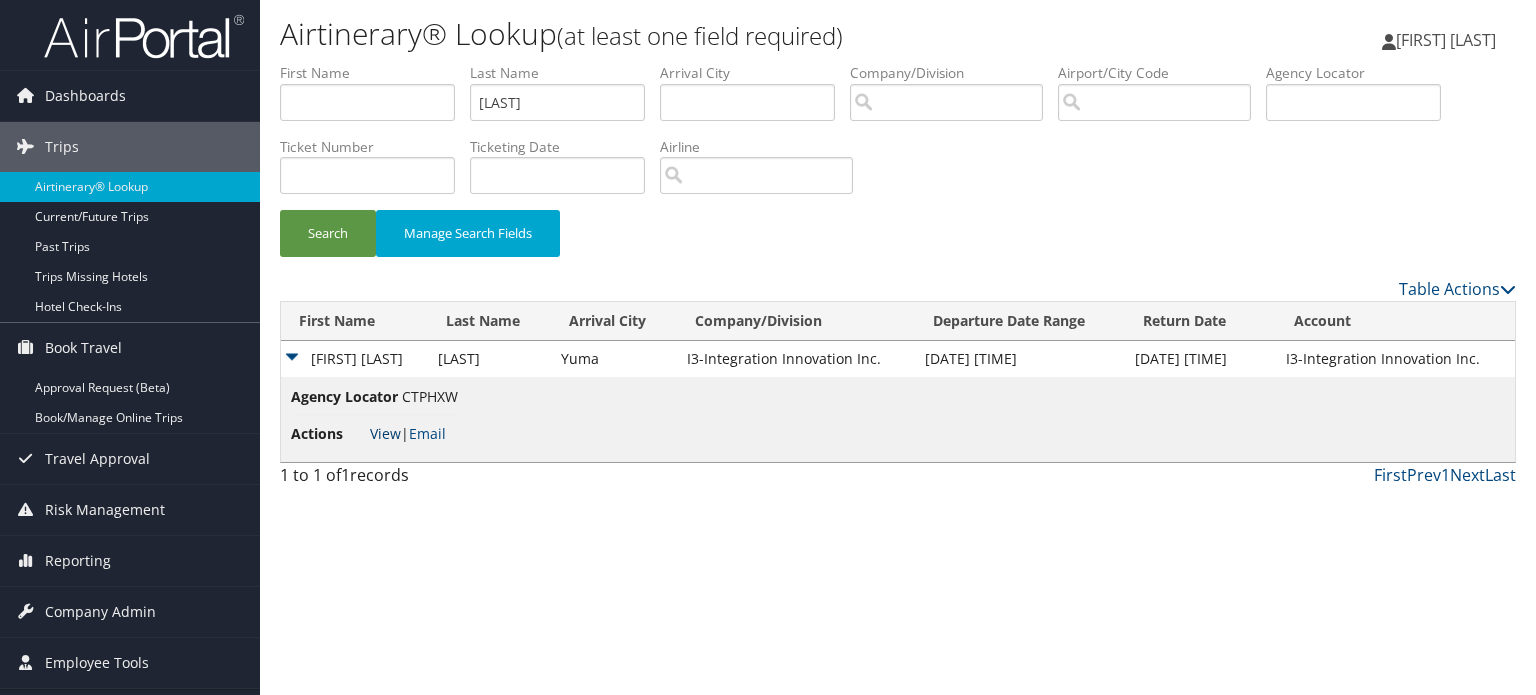 click on "View" at bounding box center [385, 433] 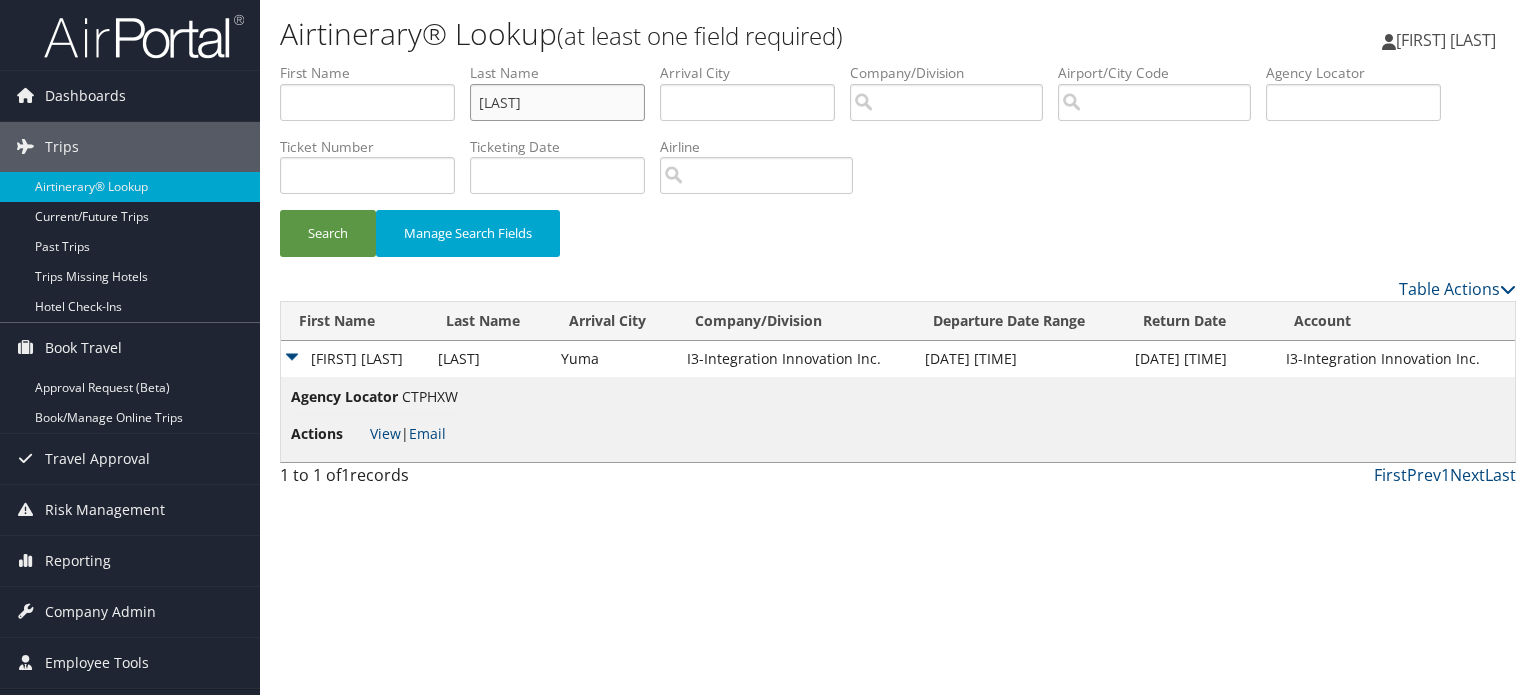 click on "tyriver" at bounding box center (557, 102) 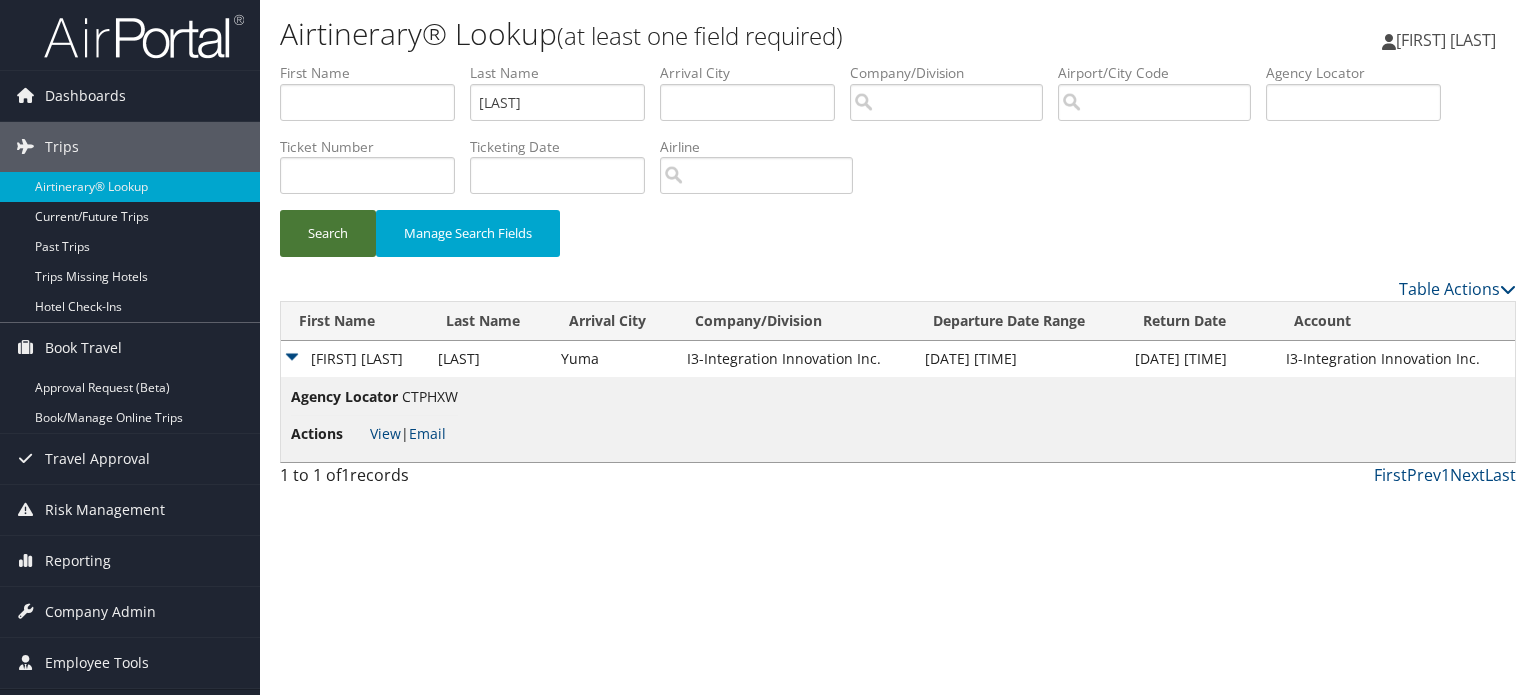 click on "Search" at bounding box center [328, 233] 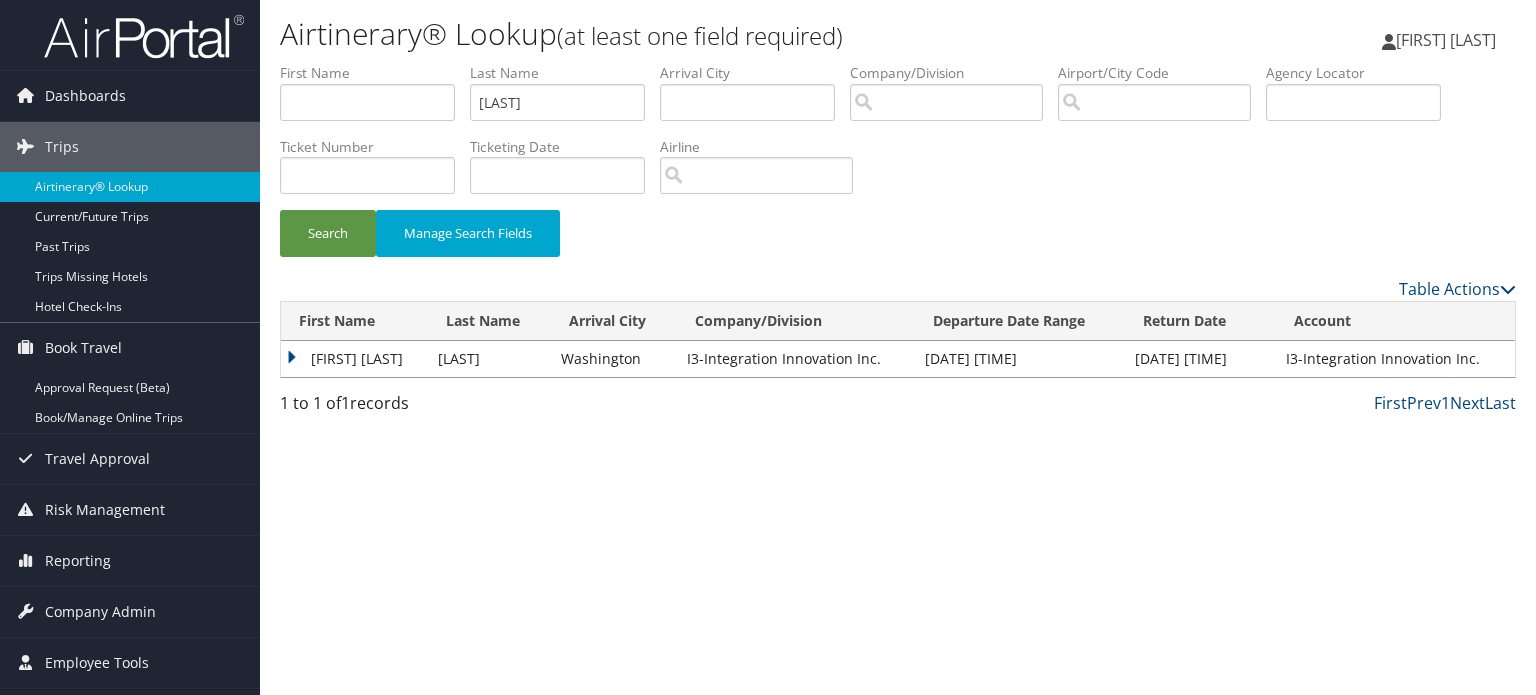 click on "BENJAMIN PAUL" at bounding box center [354, 359] 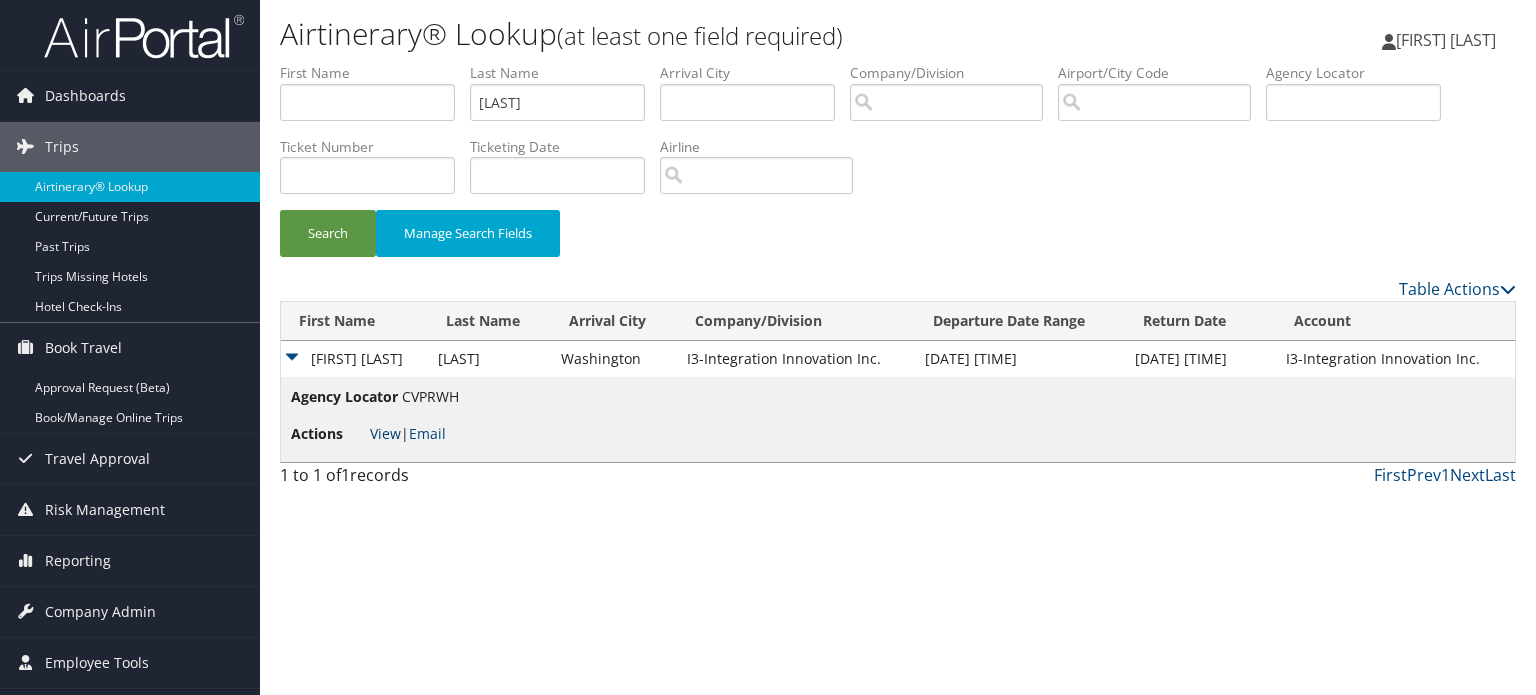click on "View" at bounding box center (385, 433) 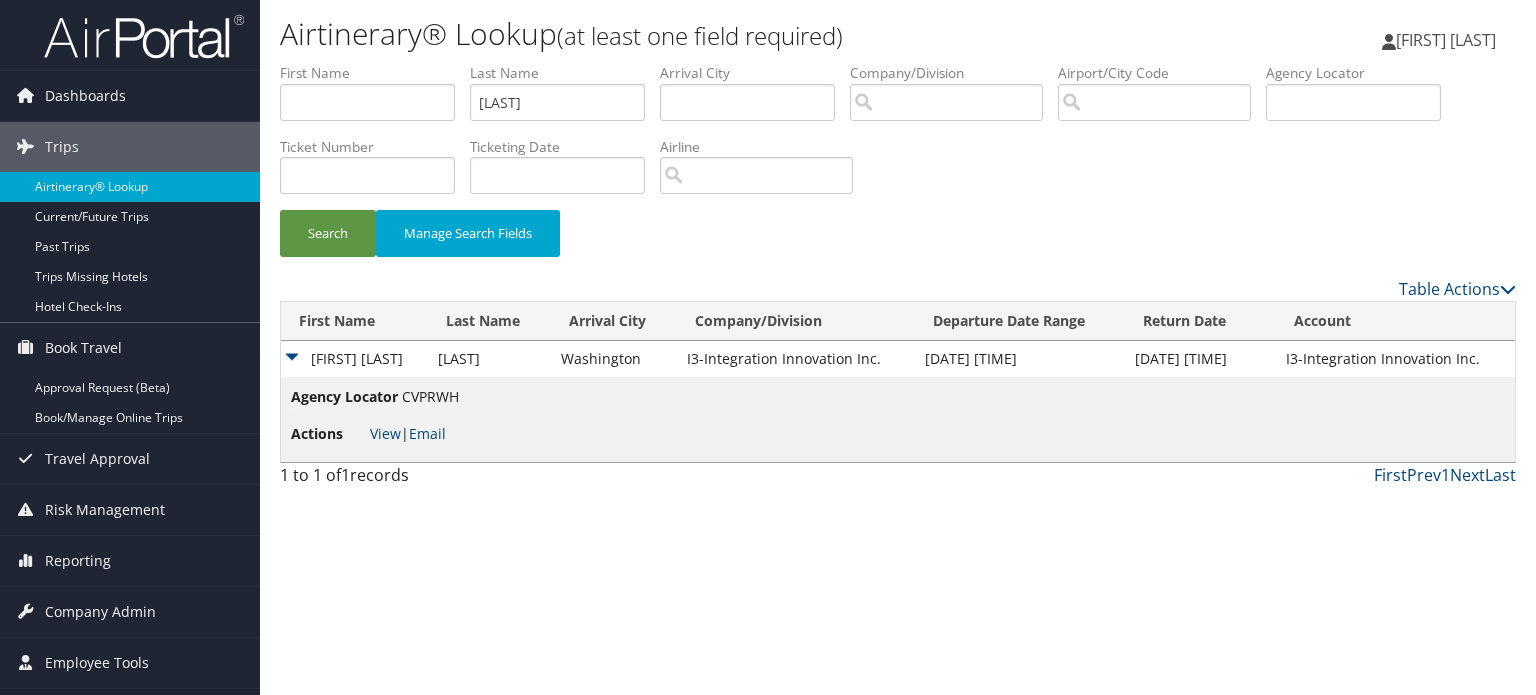 click on "Last Name hulsey" at bounding box center [565, 99] 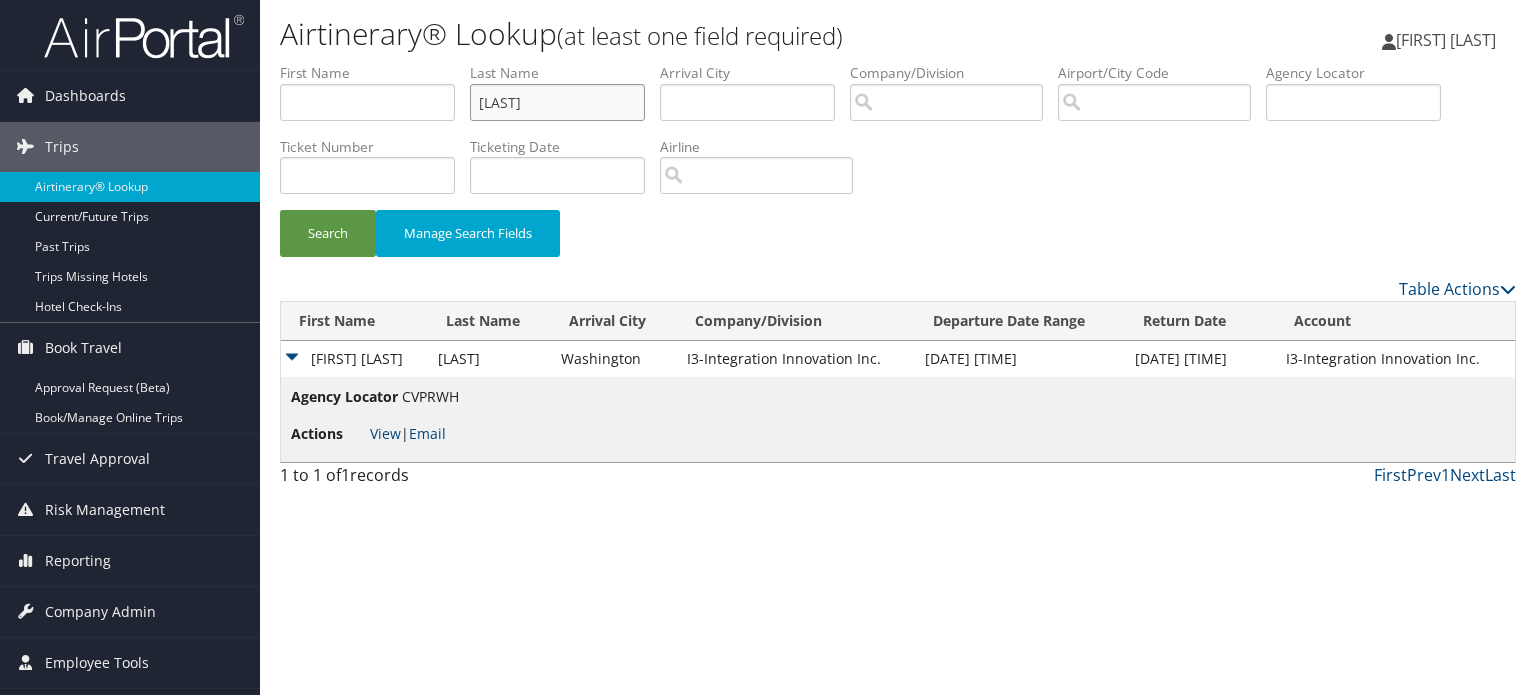 click on "hulsey" at bounding box center [557, 102] 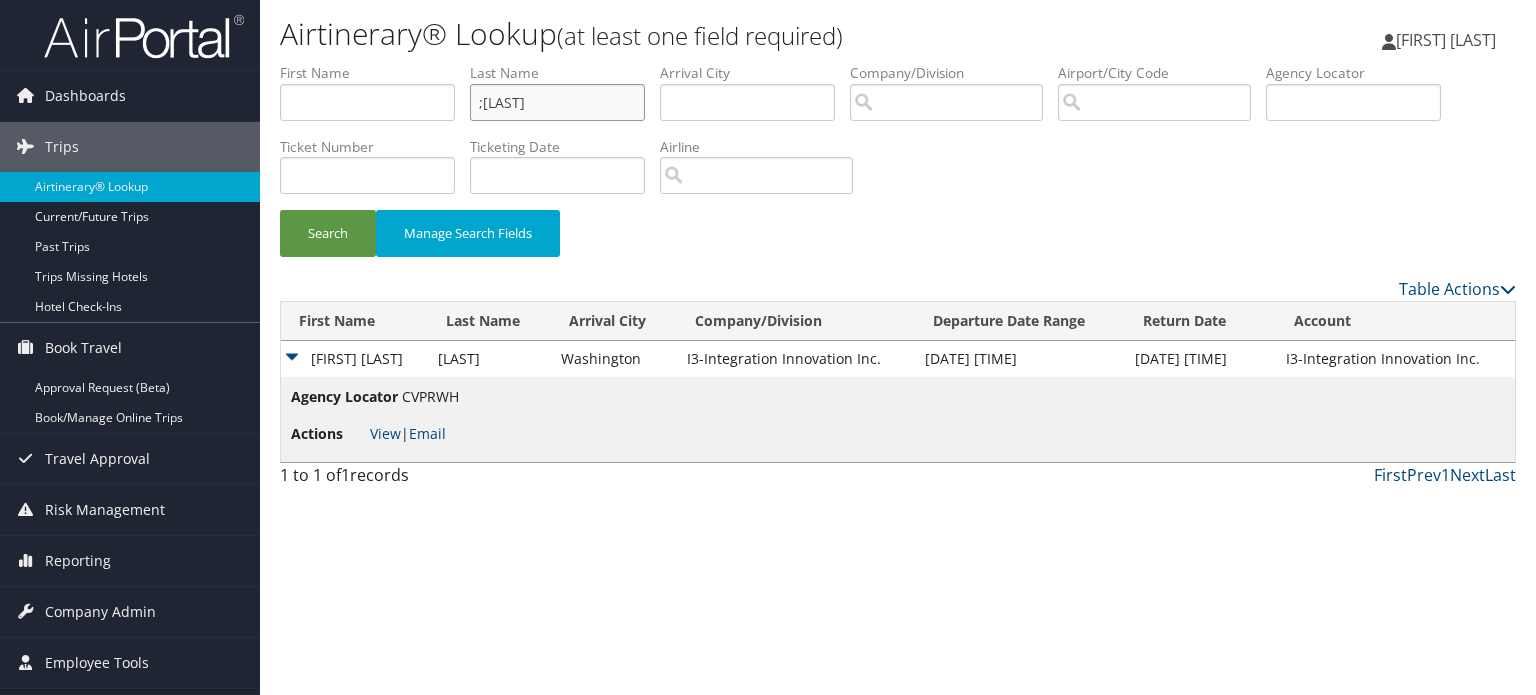 type on ";" 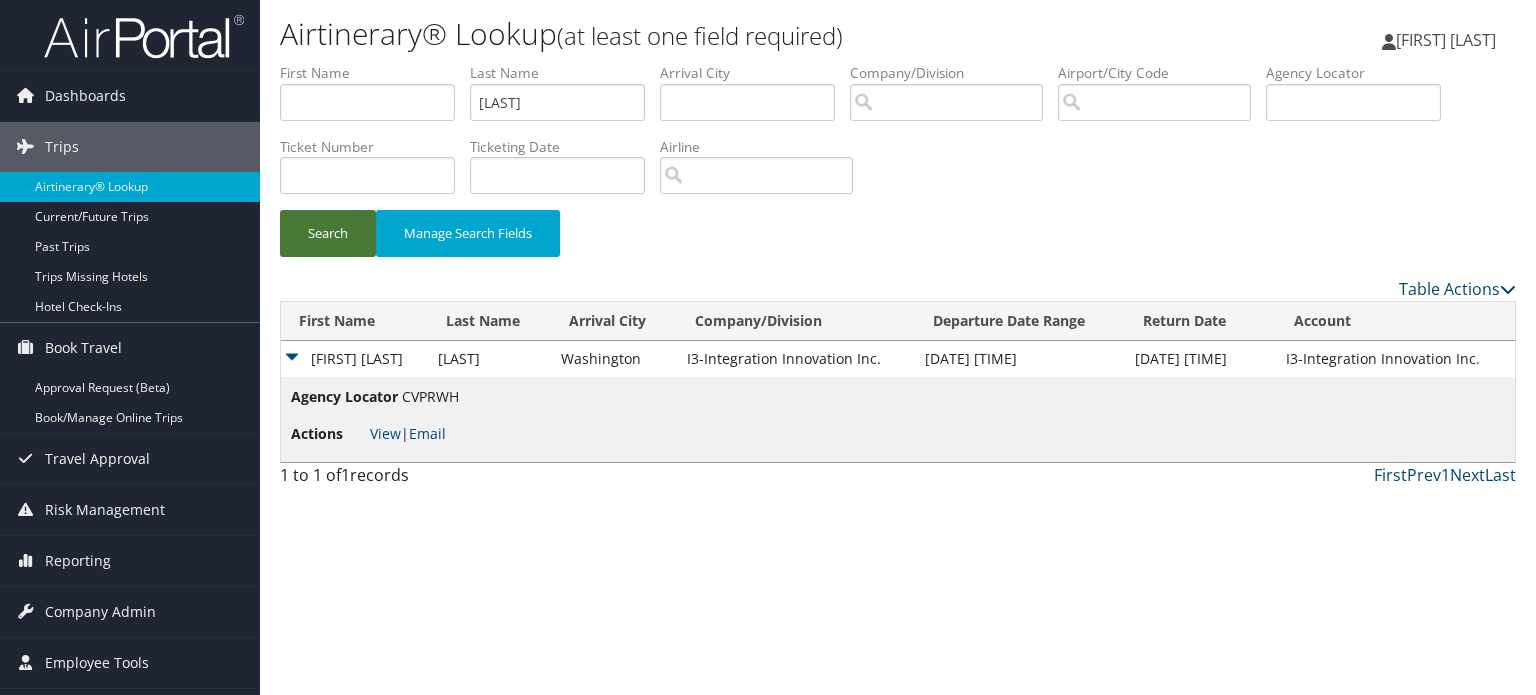 click on "Search" at bounding box center [328, 233] 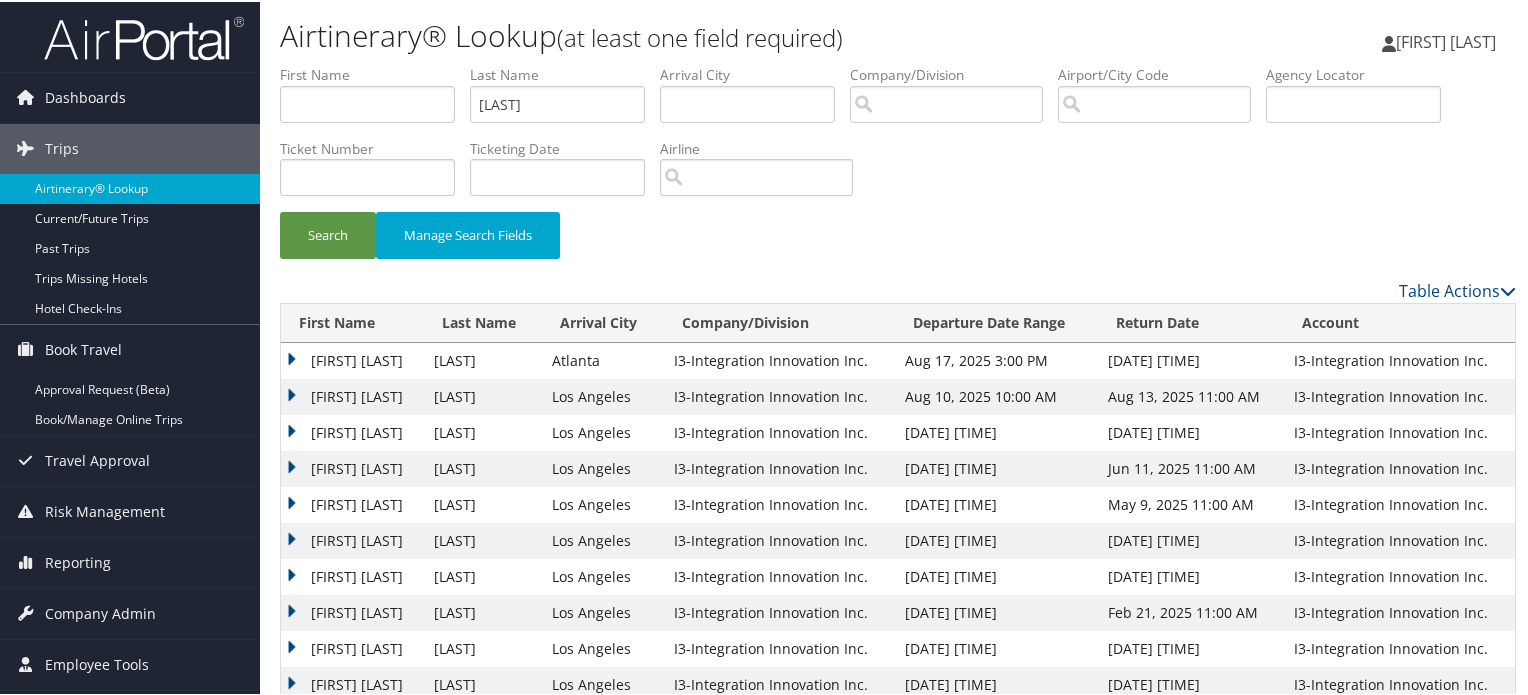 click on "GREGORY GEORGE" at bounding box center (352, 359) 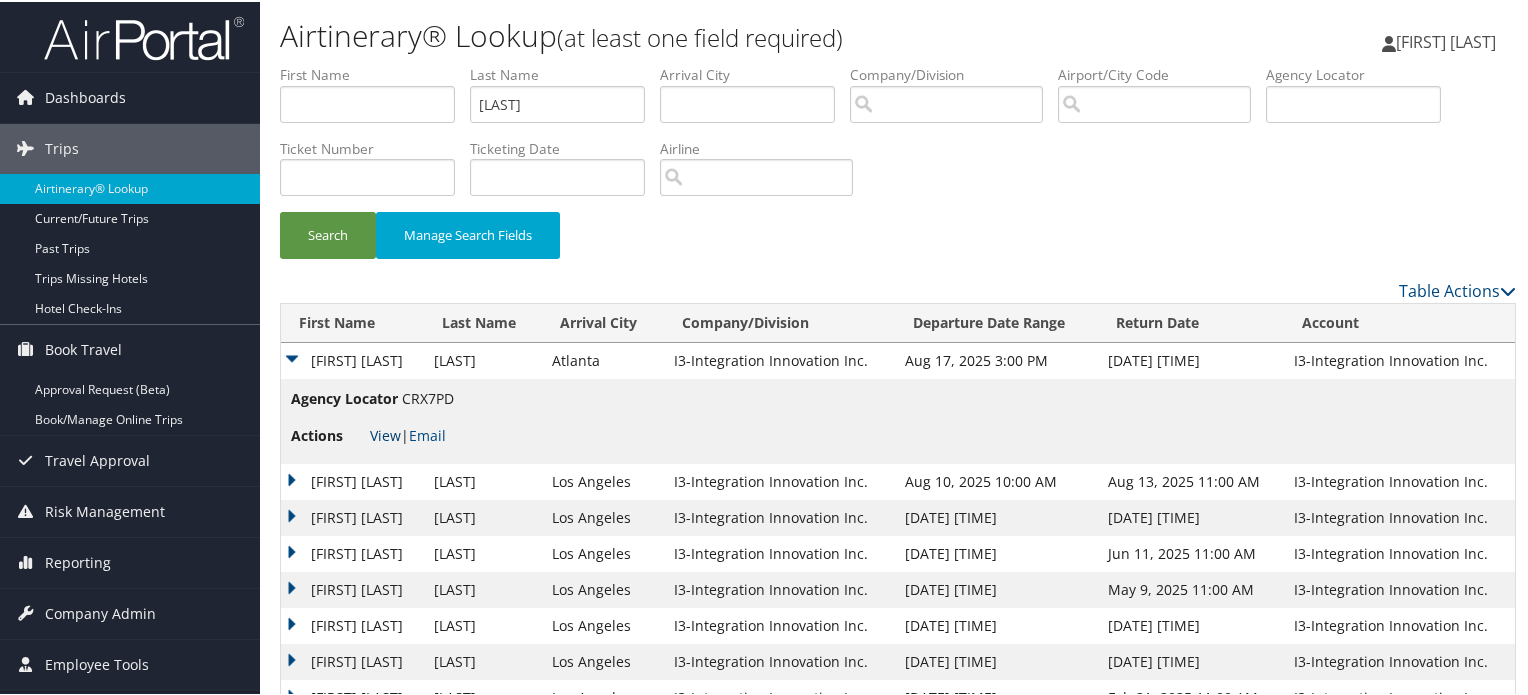 click on "View" at bounding box center [385, 433] 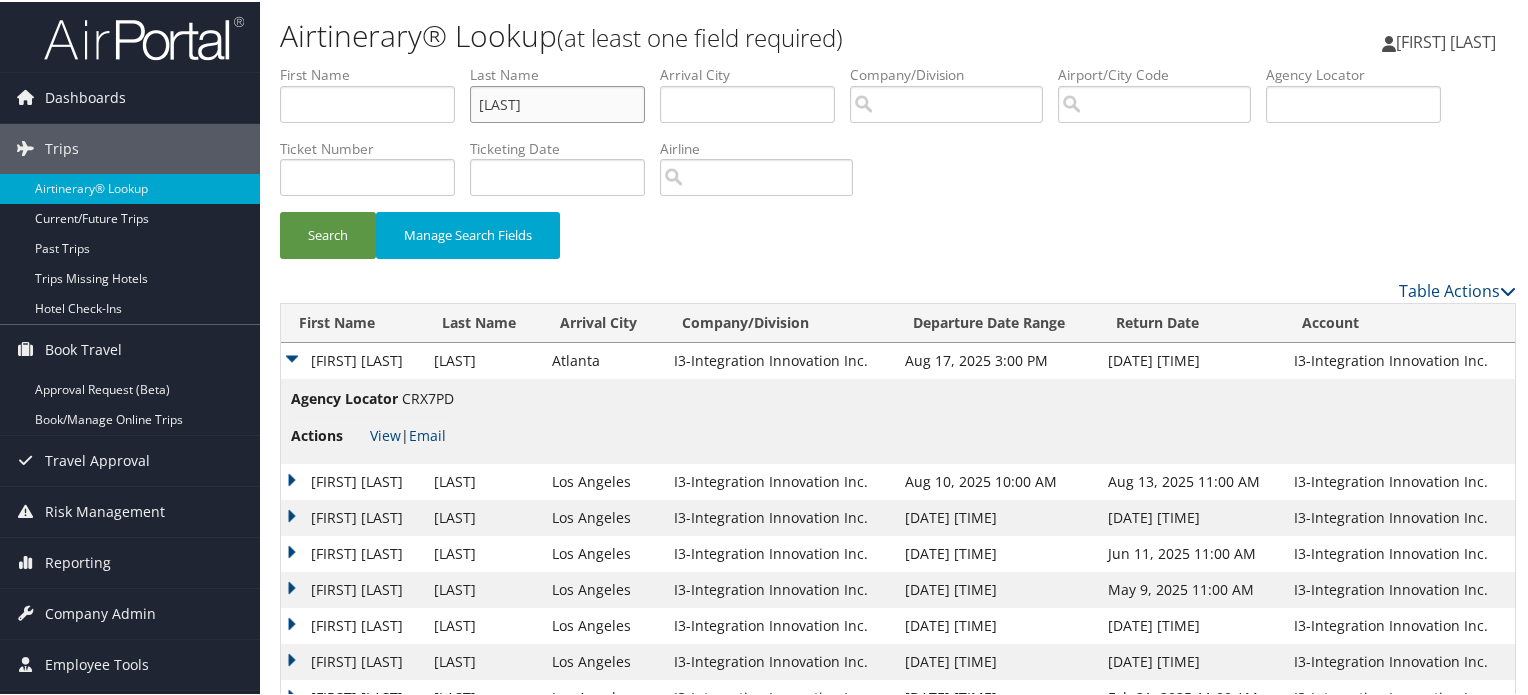 click on "prince" at bounding box center (557, 102) 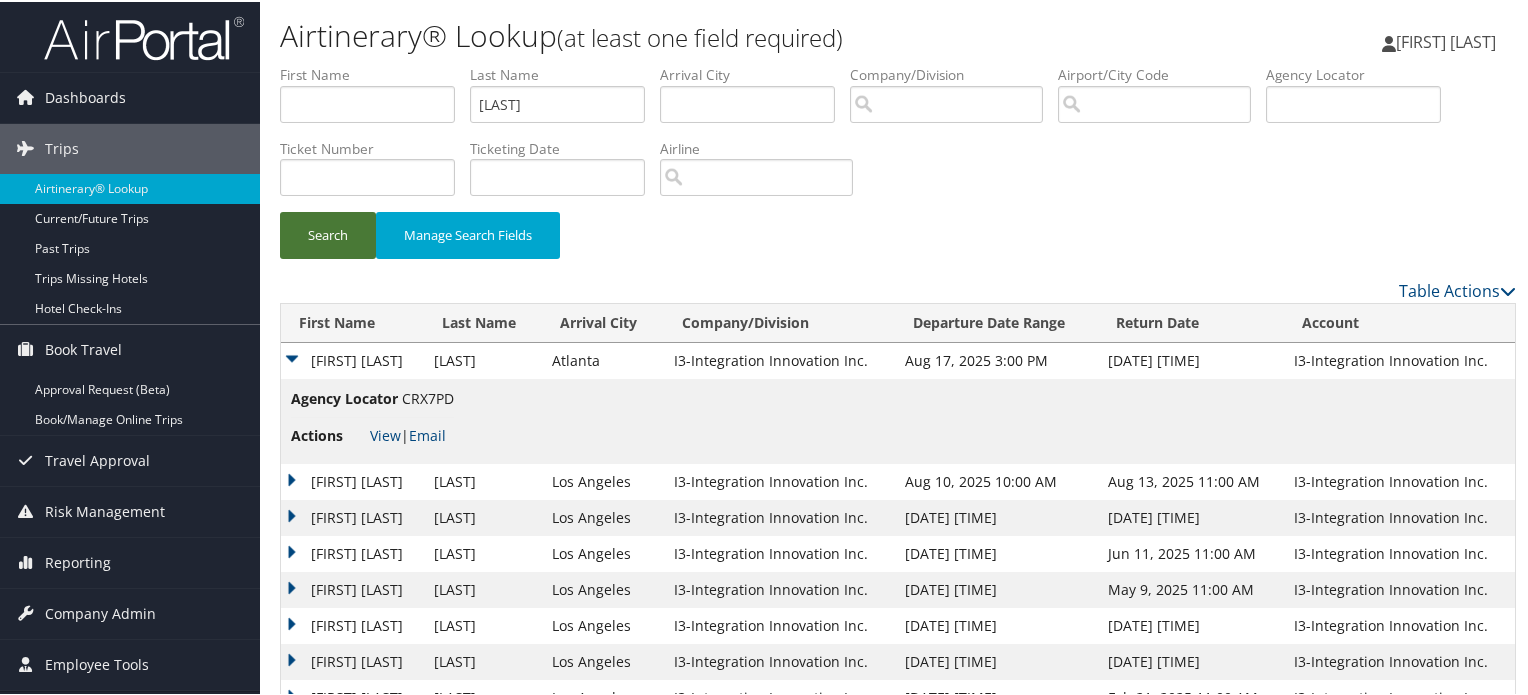 click on "Search" at bounding box center (328, 233) 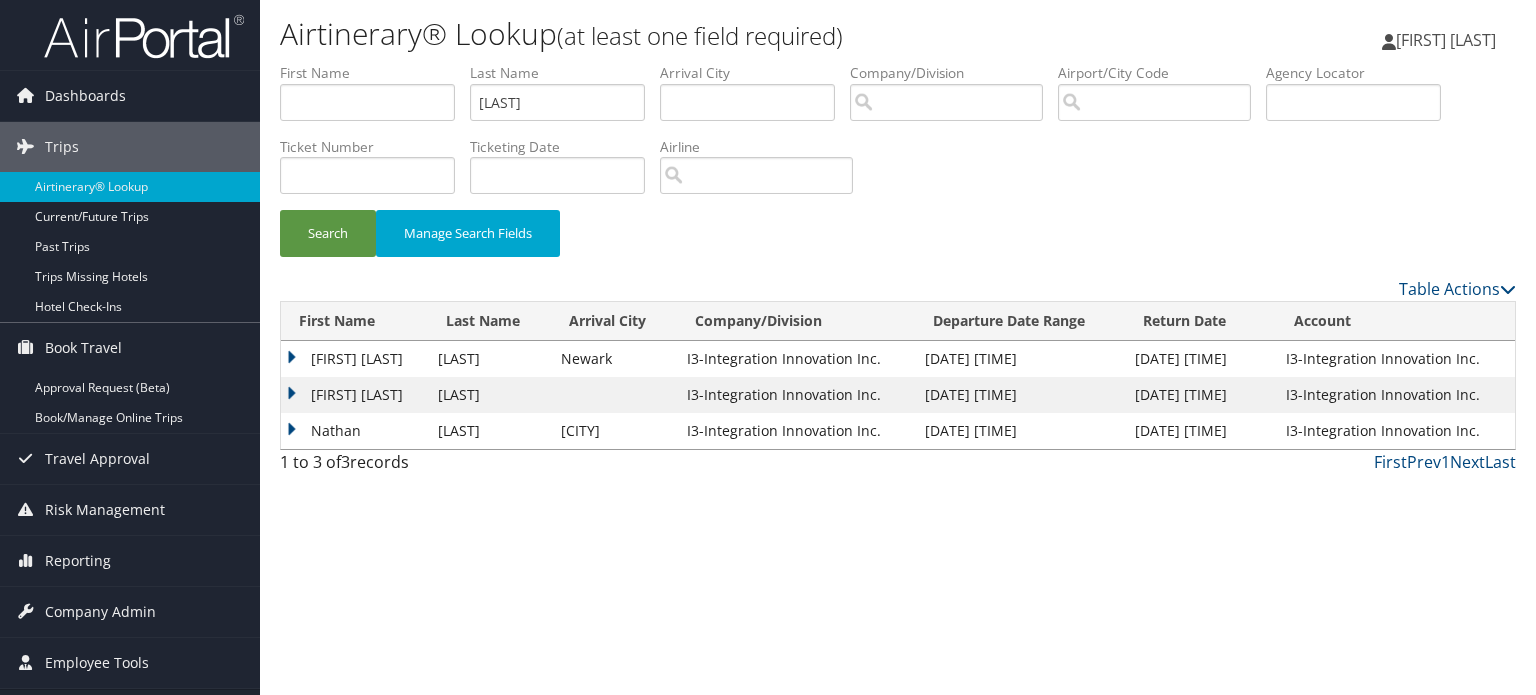 click on "ELIZABETH COOLEY" at bounding box center (354, 359) 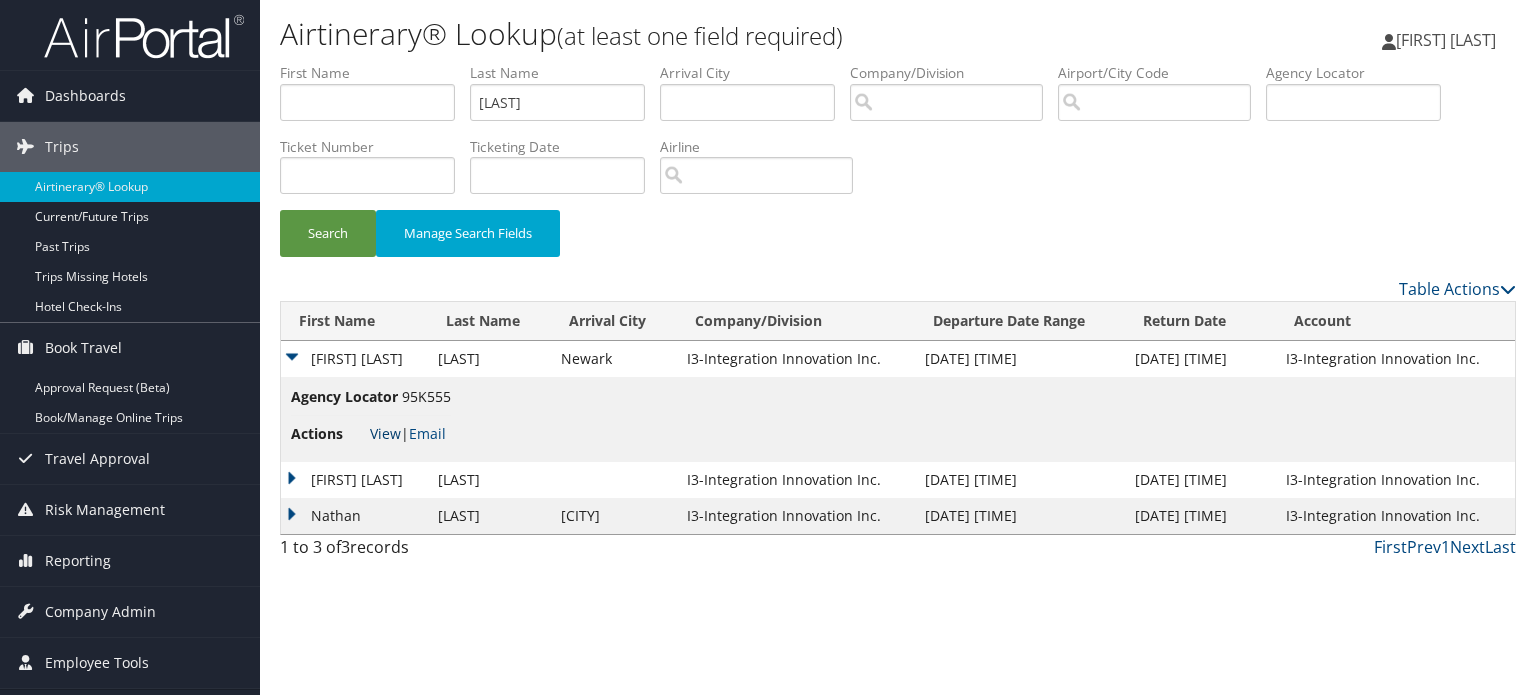 click on "View" at bounding box center (385, 433) 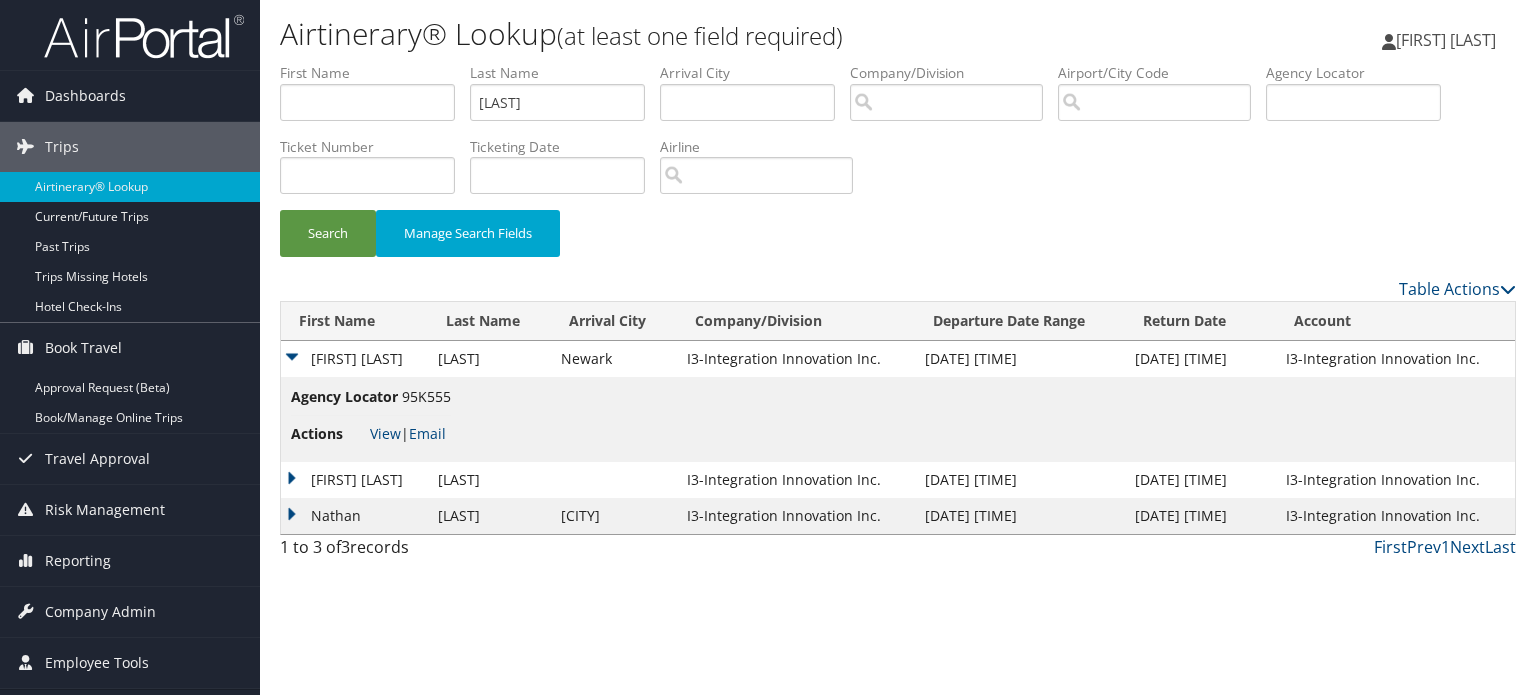 click on "ELIZABETH COOLEY" at bounding box center [354, 480] 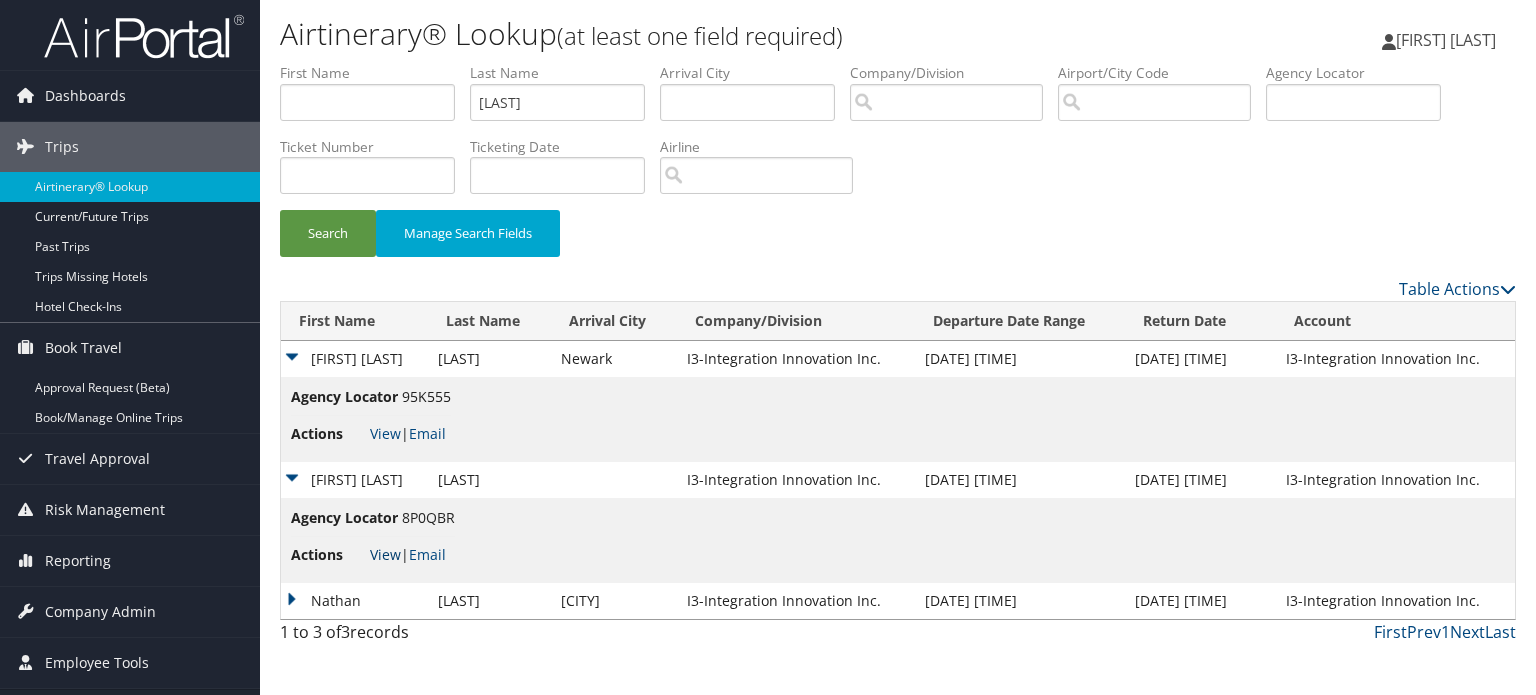 click on "View" at bounding box center (385, 554) 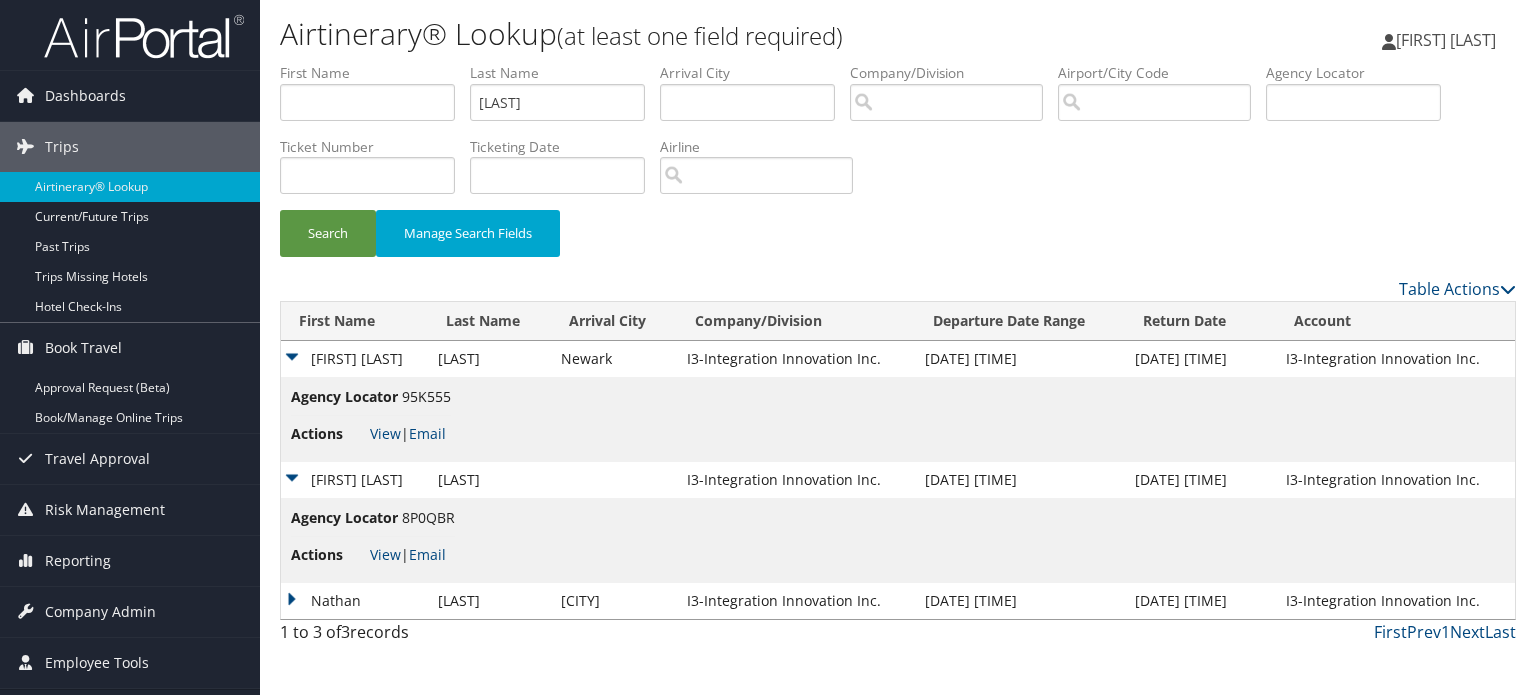 click on "Last Name harrison" at bounding box center [565, 99] 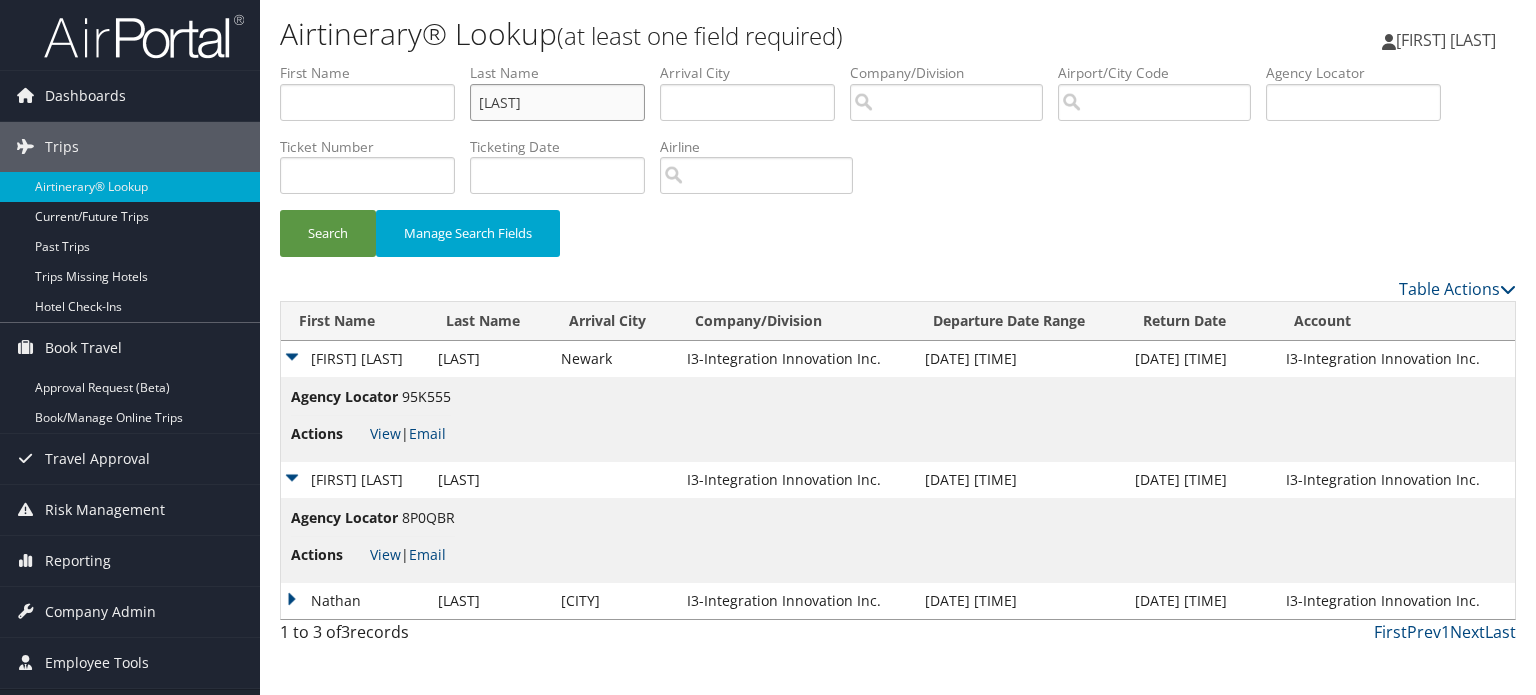 click on "harrison" at bounding box center (557, 102) 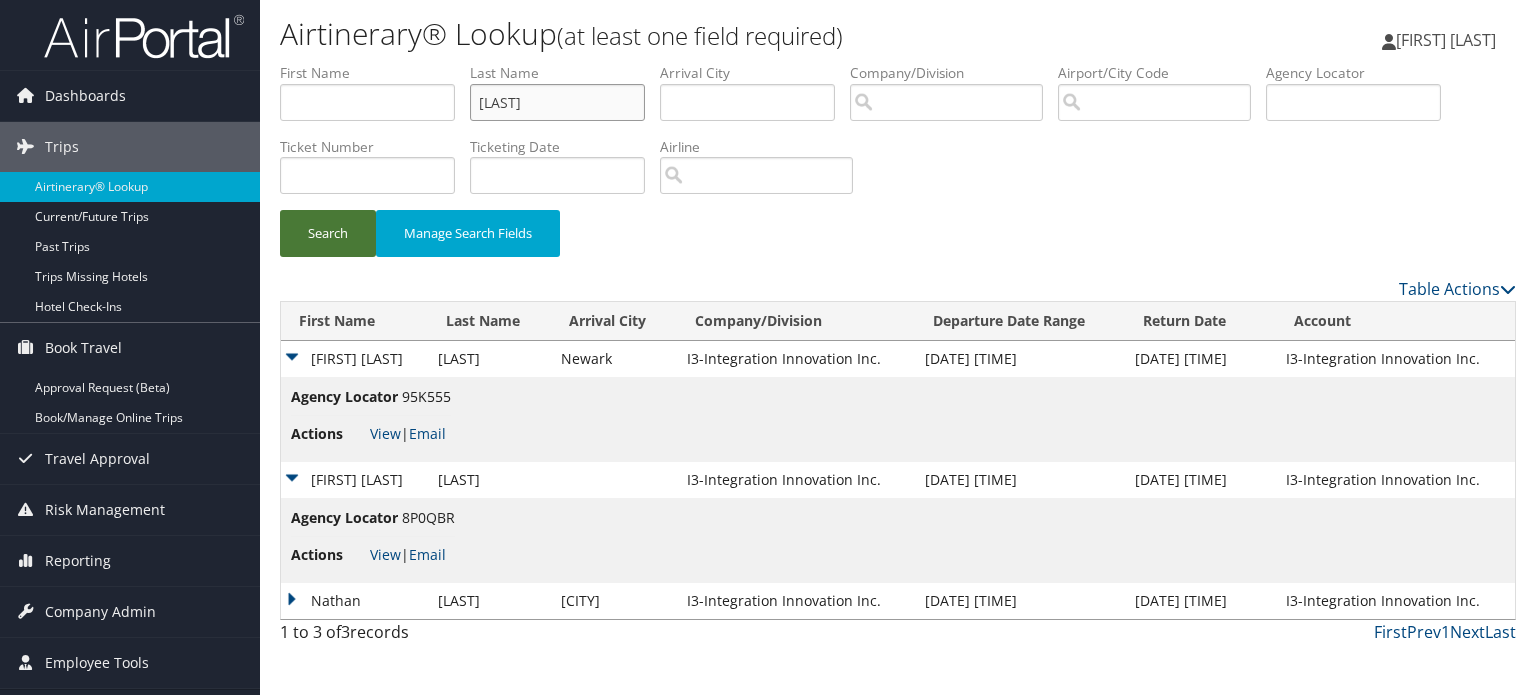 type on "keene" 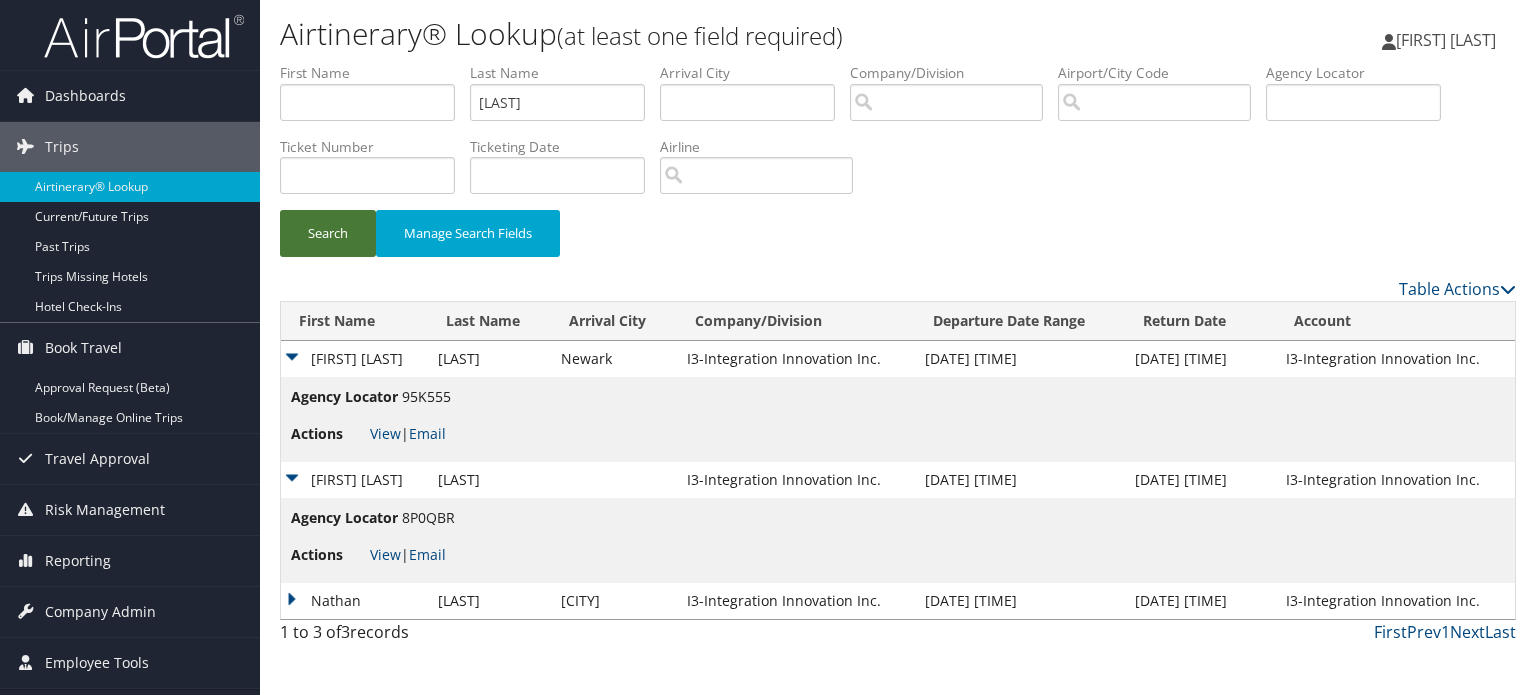 click on "Search" at bounding box center (328, 233) 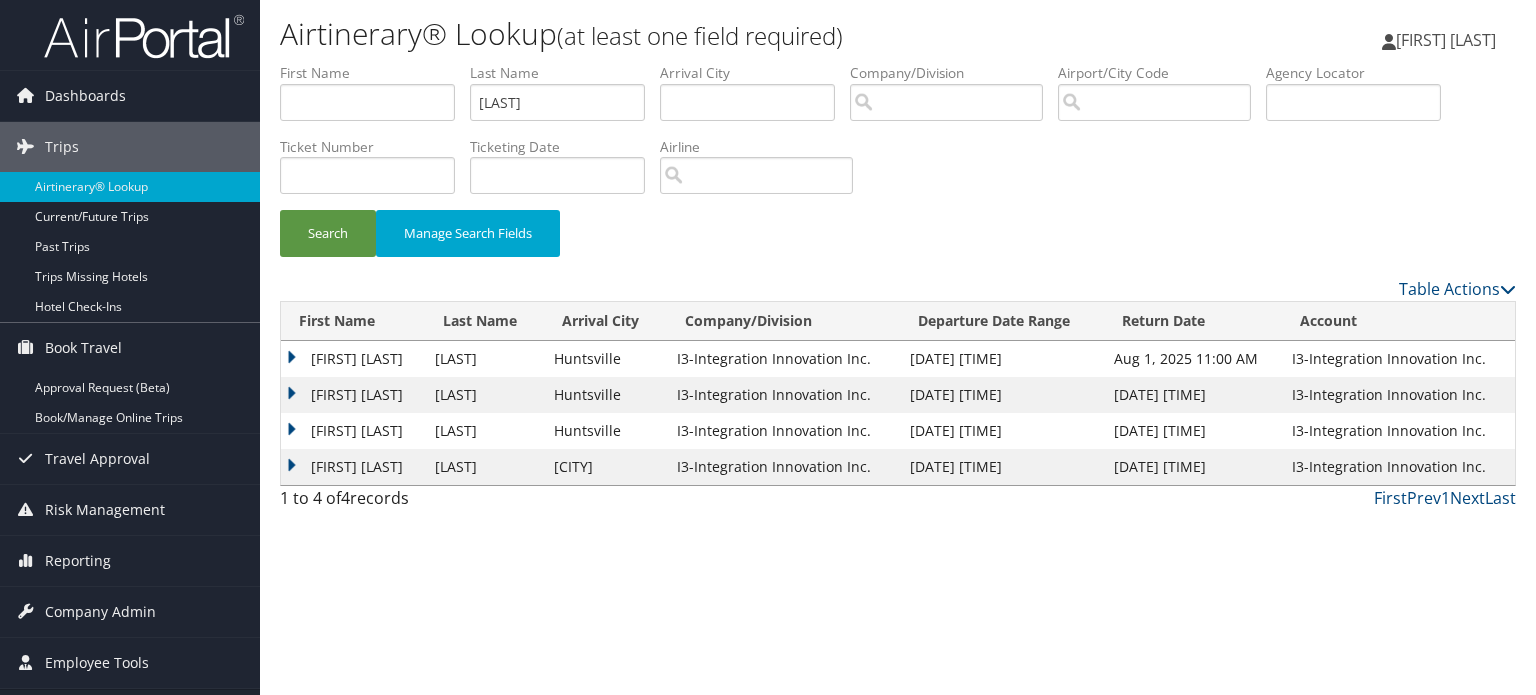 click on "JOSHUA DEAN" at bounding box center [353, 359] 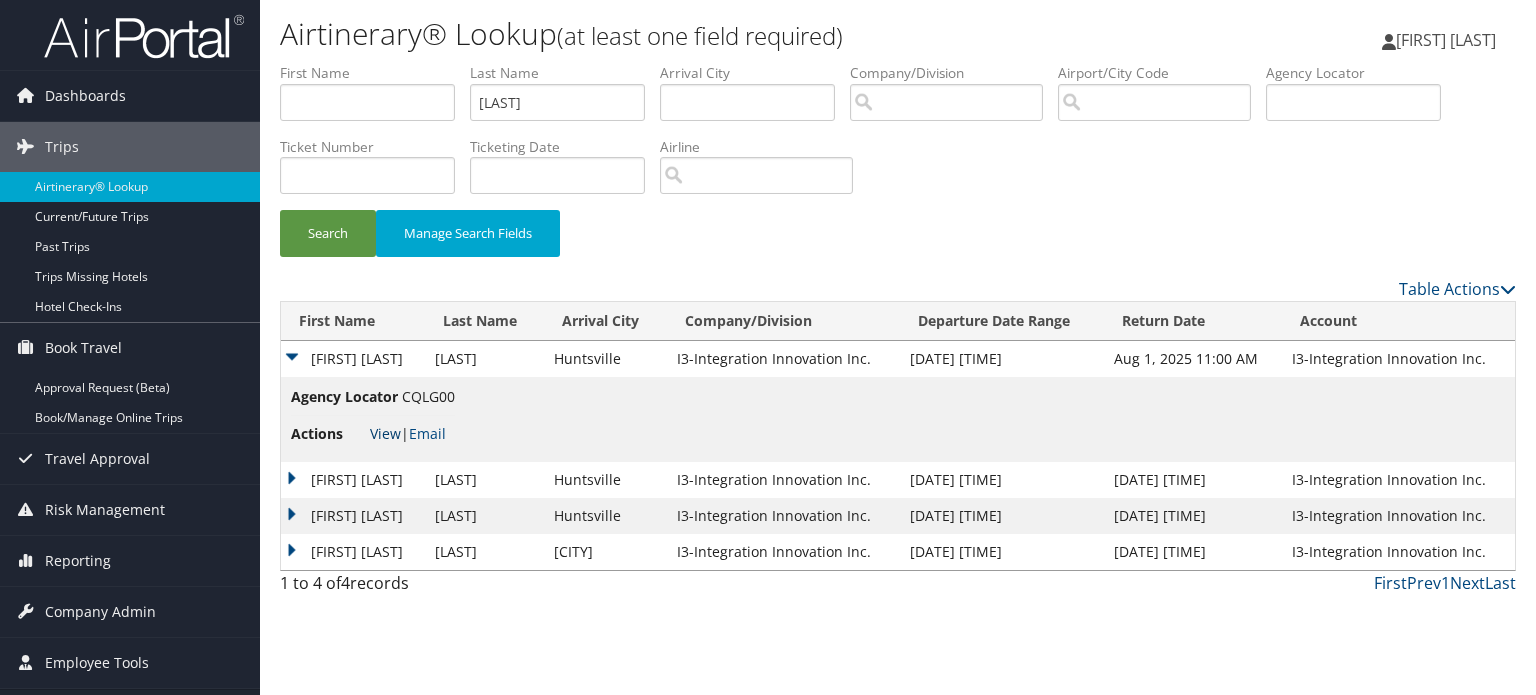 click on "View" at bounding box center [385, 433] 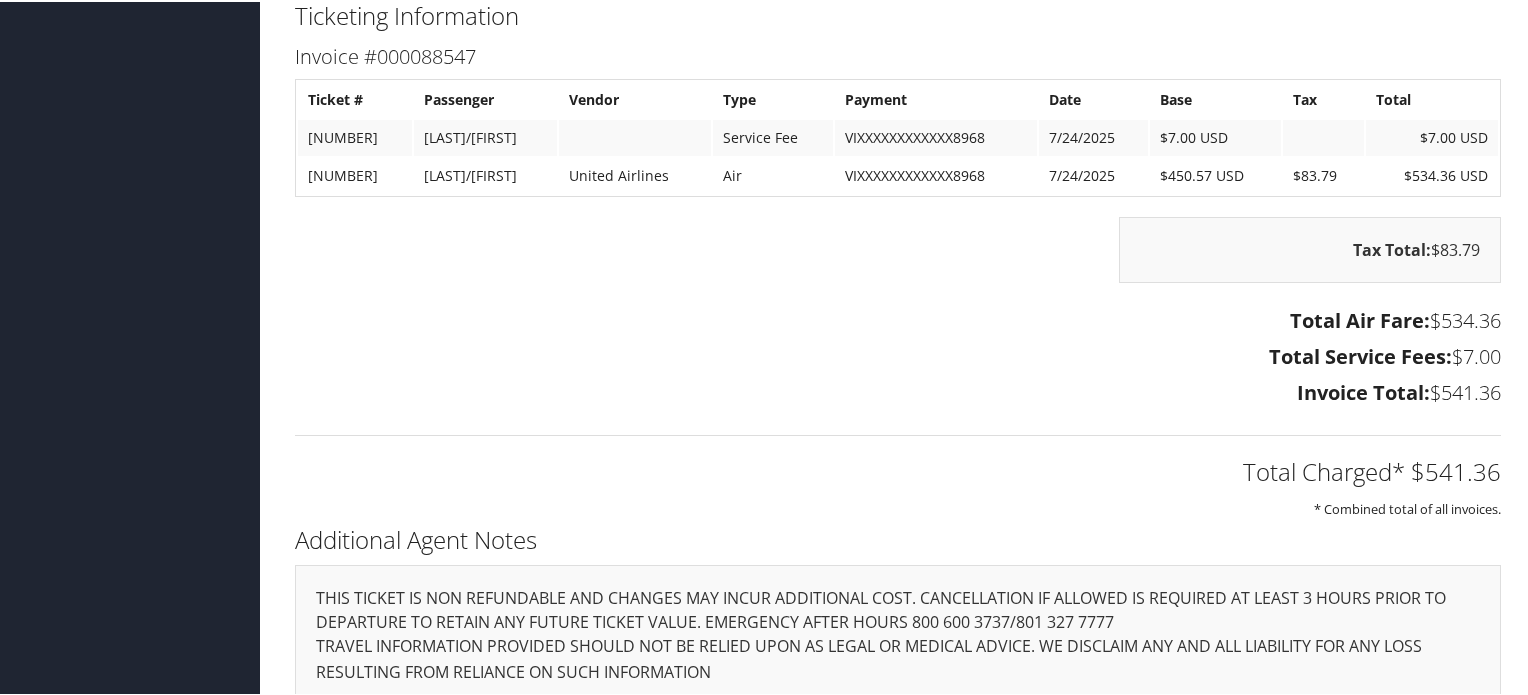 scroll, scrollTop: 3114, scrollLeft: 0, axis: vertical 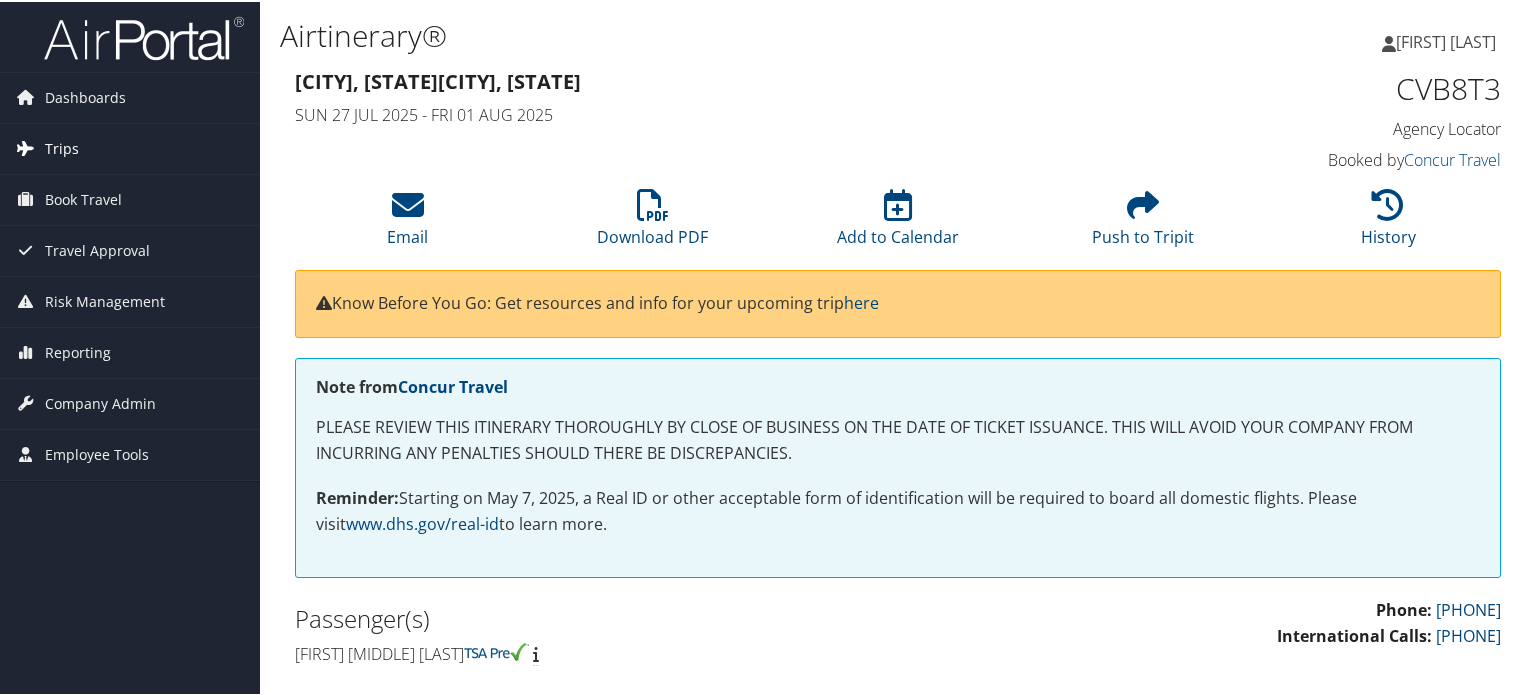 click on "Trips" at bounding box center (130, 147) 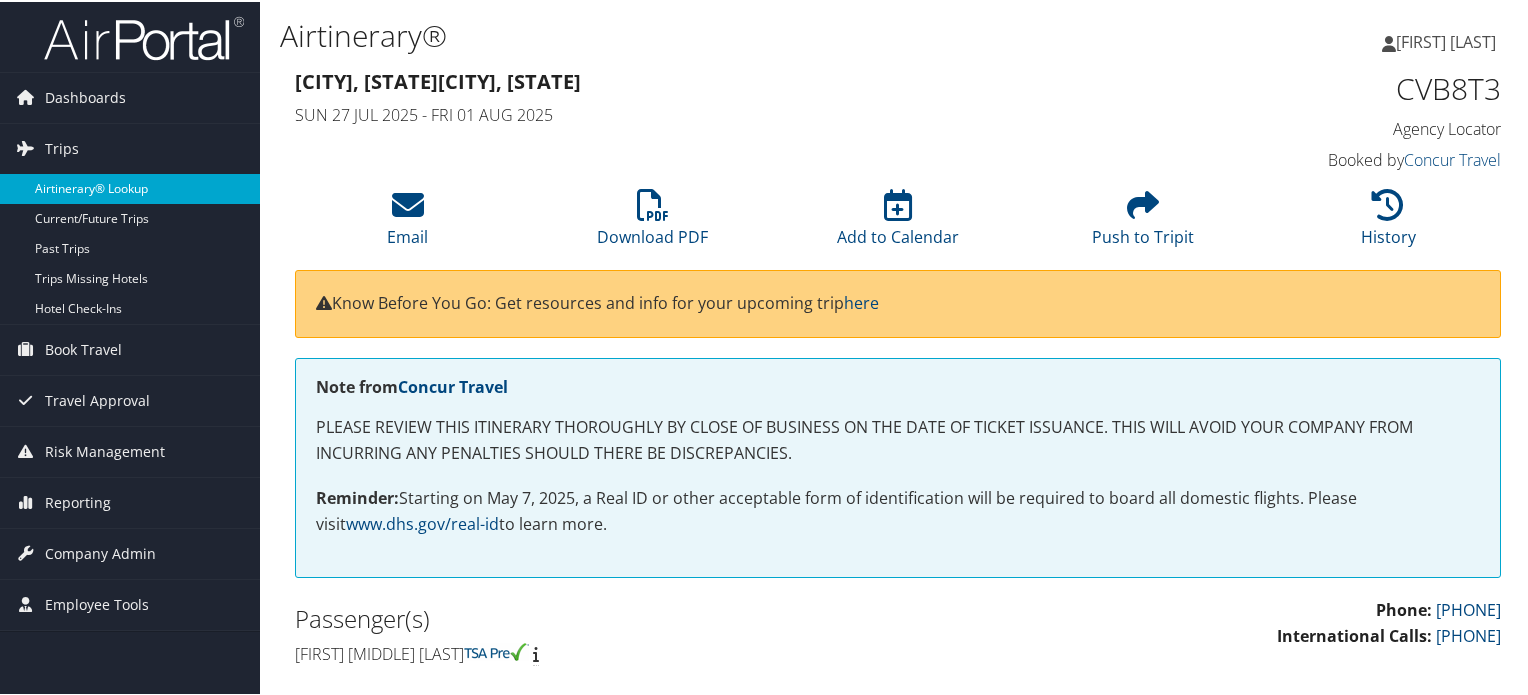 click on "Airtinerary® Lookup" at bounding box center [130, 187] 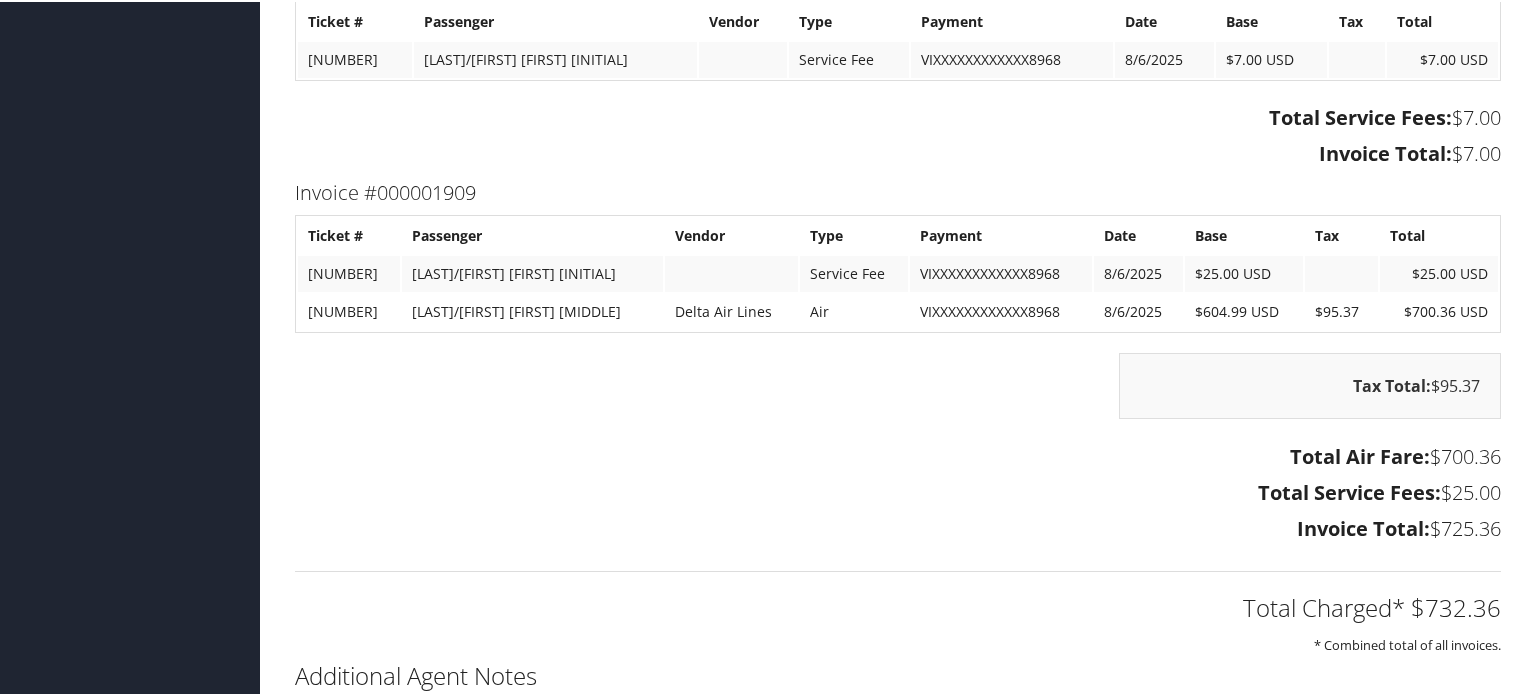 scroll, scrollTop: 2776, scrollLeft: 0, axis: vertical 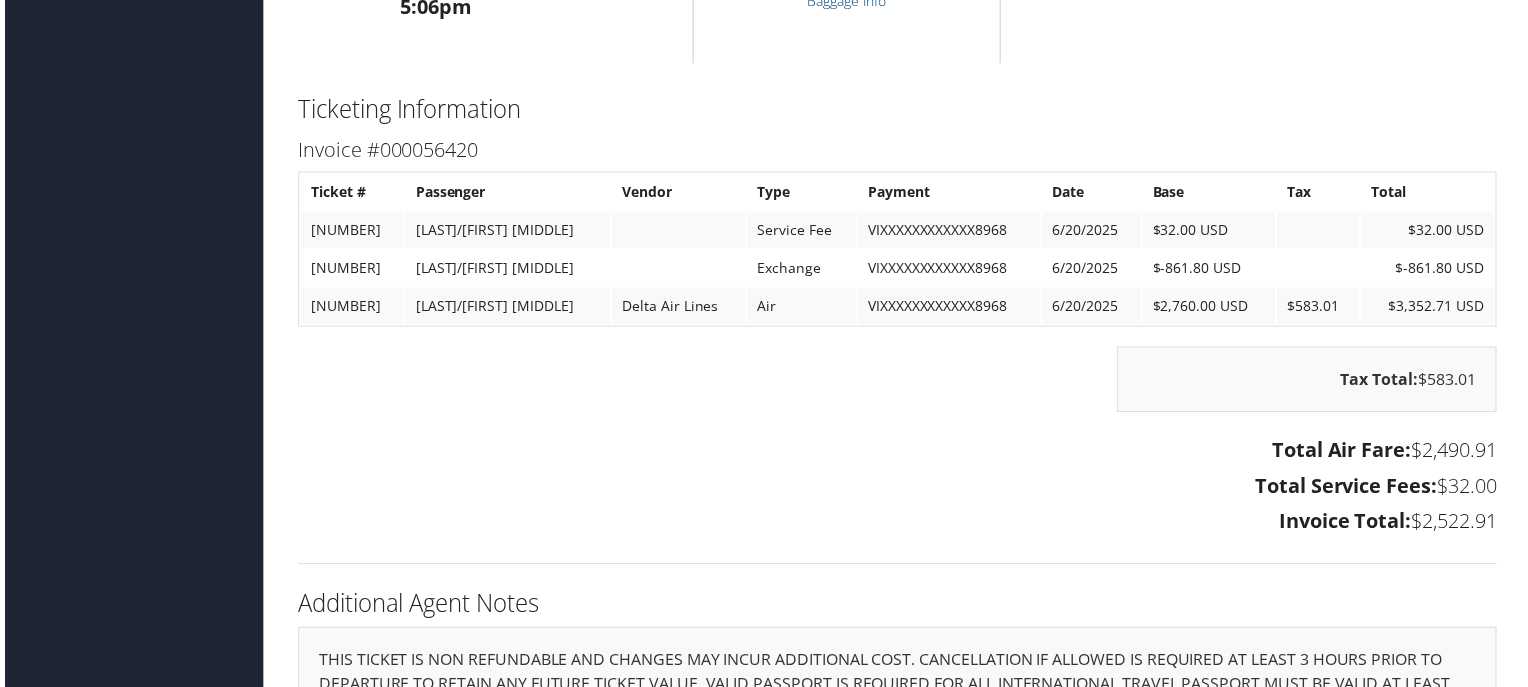 drag, startPoint x: 411, startPoint y: 269, endPoint x: 303, endPoint y: 267, distance: 108.01852 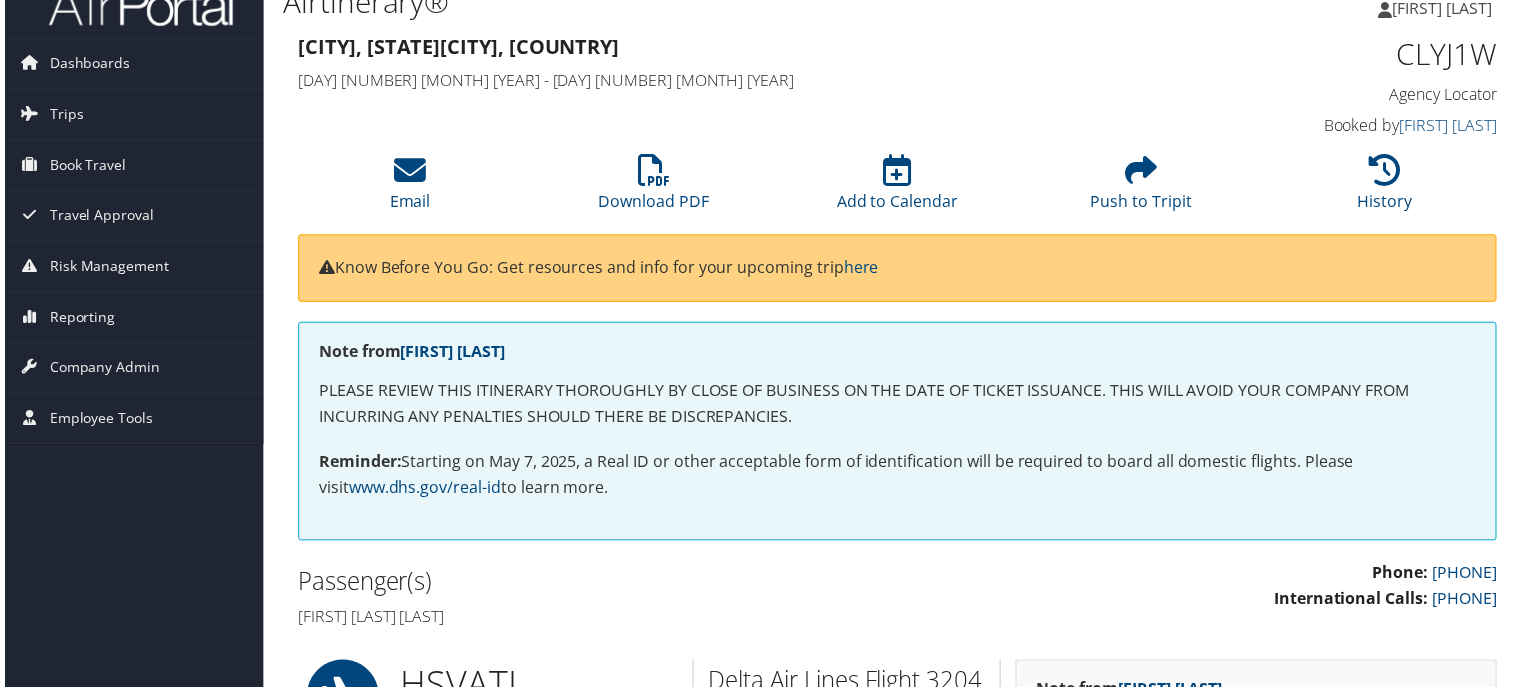 scroll, scrollTop: 0, scrollLeft: 0, axis: both 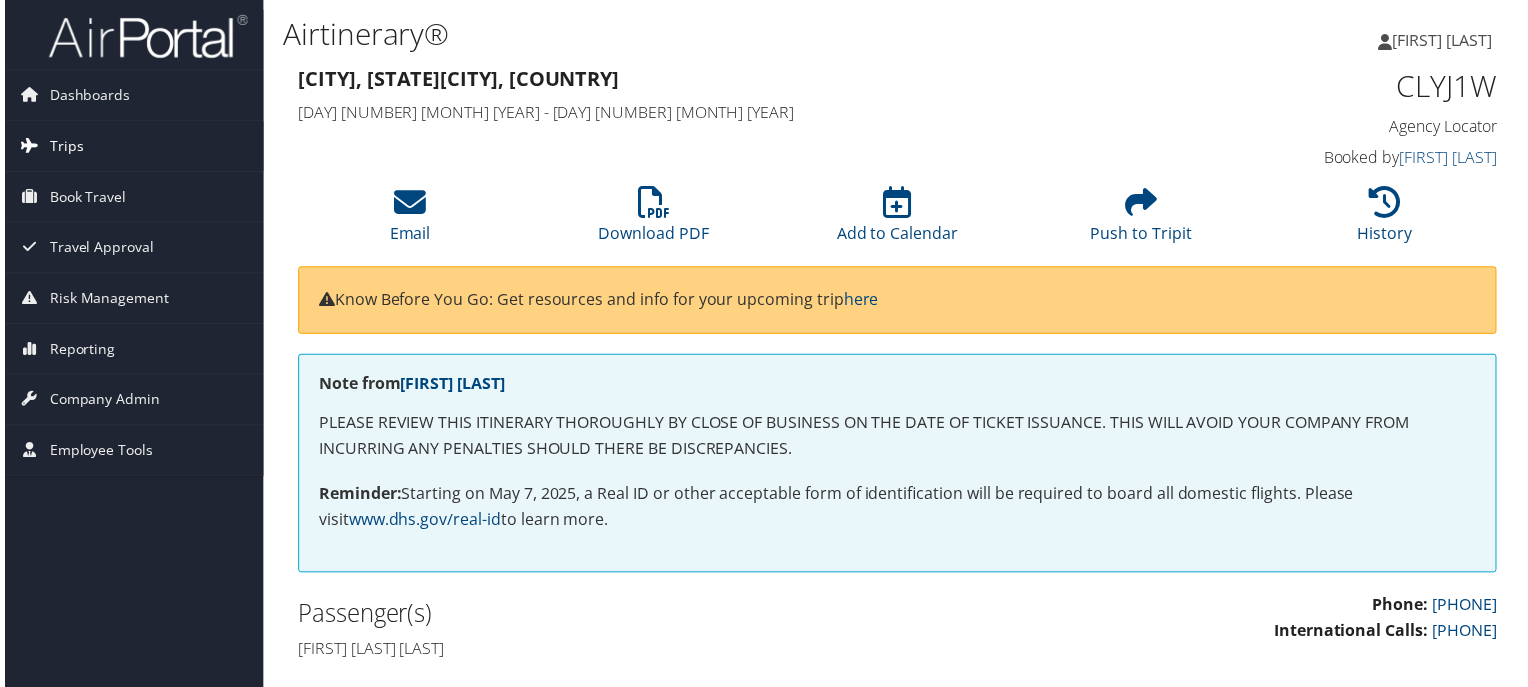 click on "Trips" at bounding box center (62, 147) 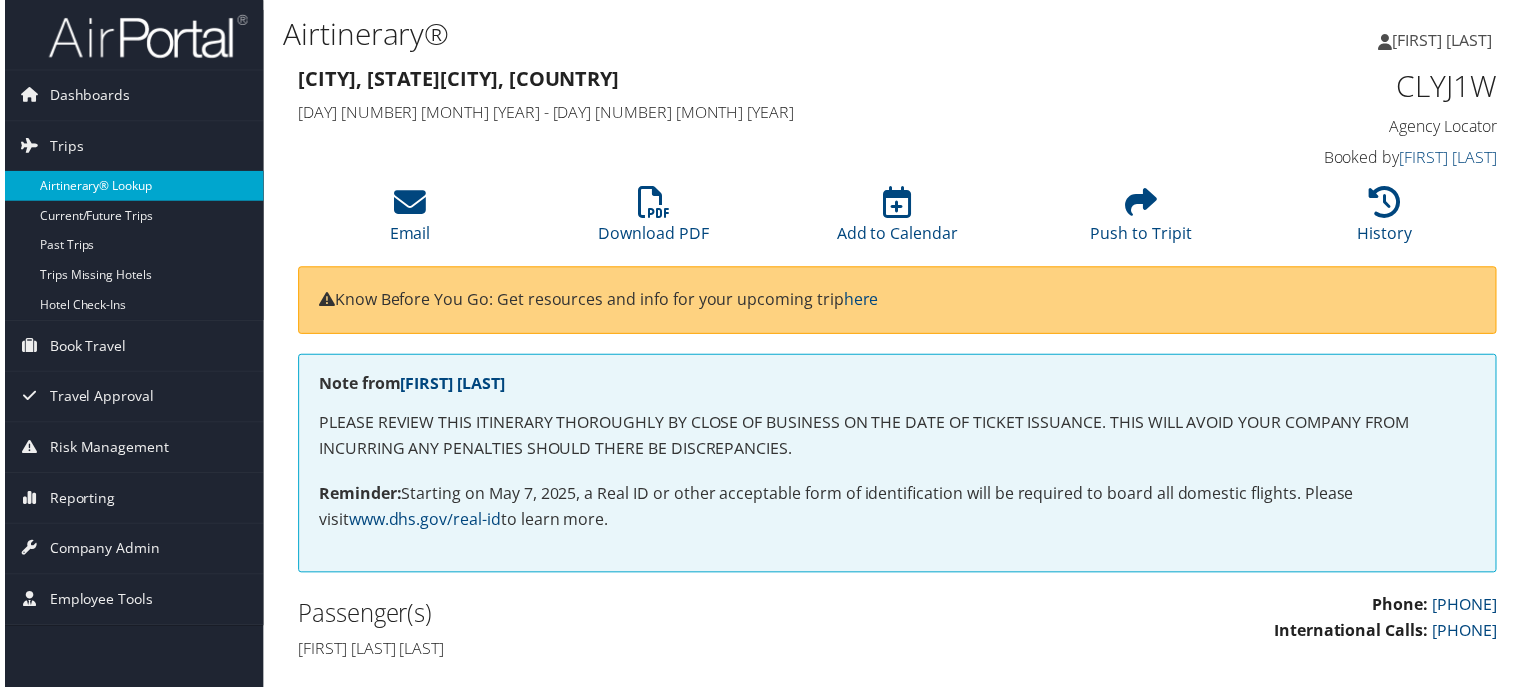 click on "Airtinerary® Lookup" at bounding box center (130, 187) 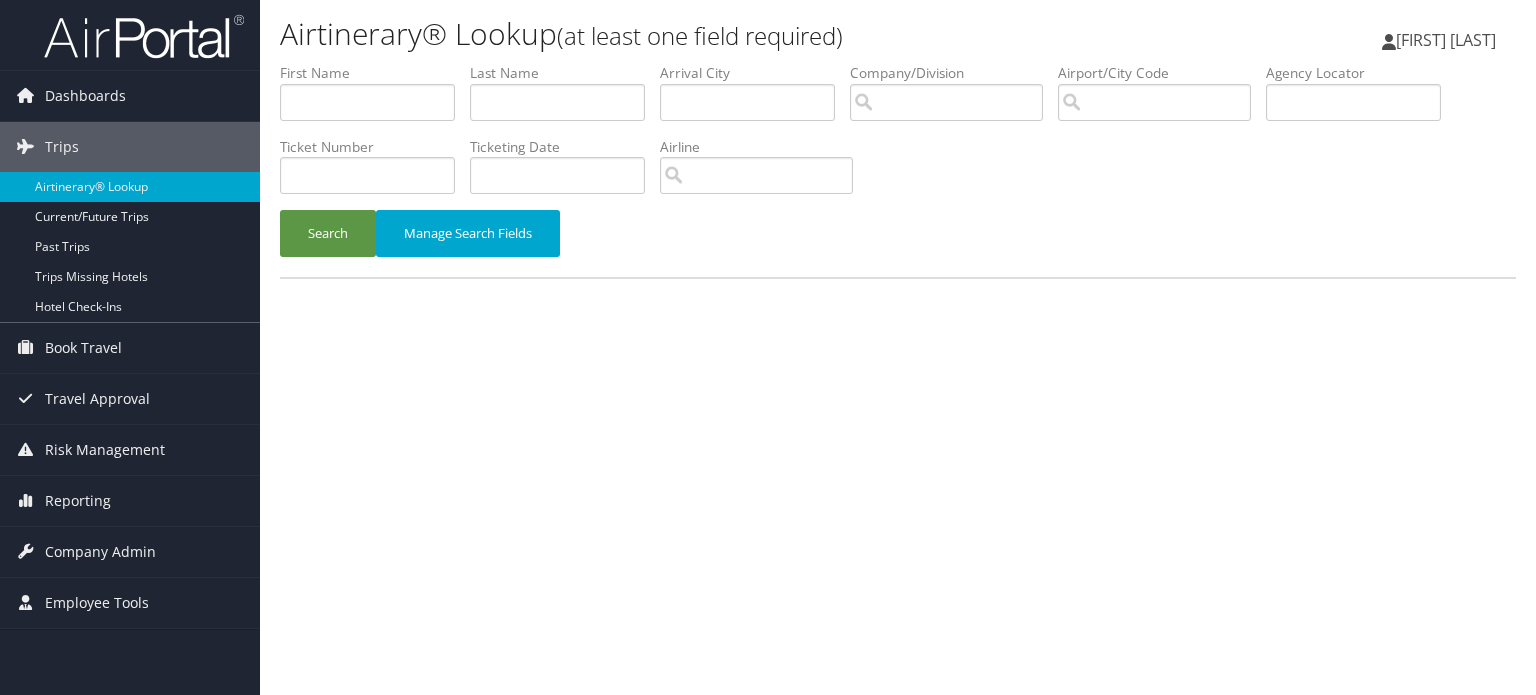 scroll, scrollTop: 0, scrollLeft: 0, axis: both 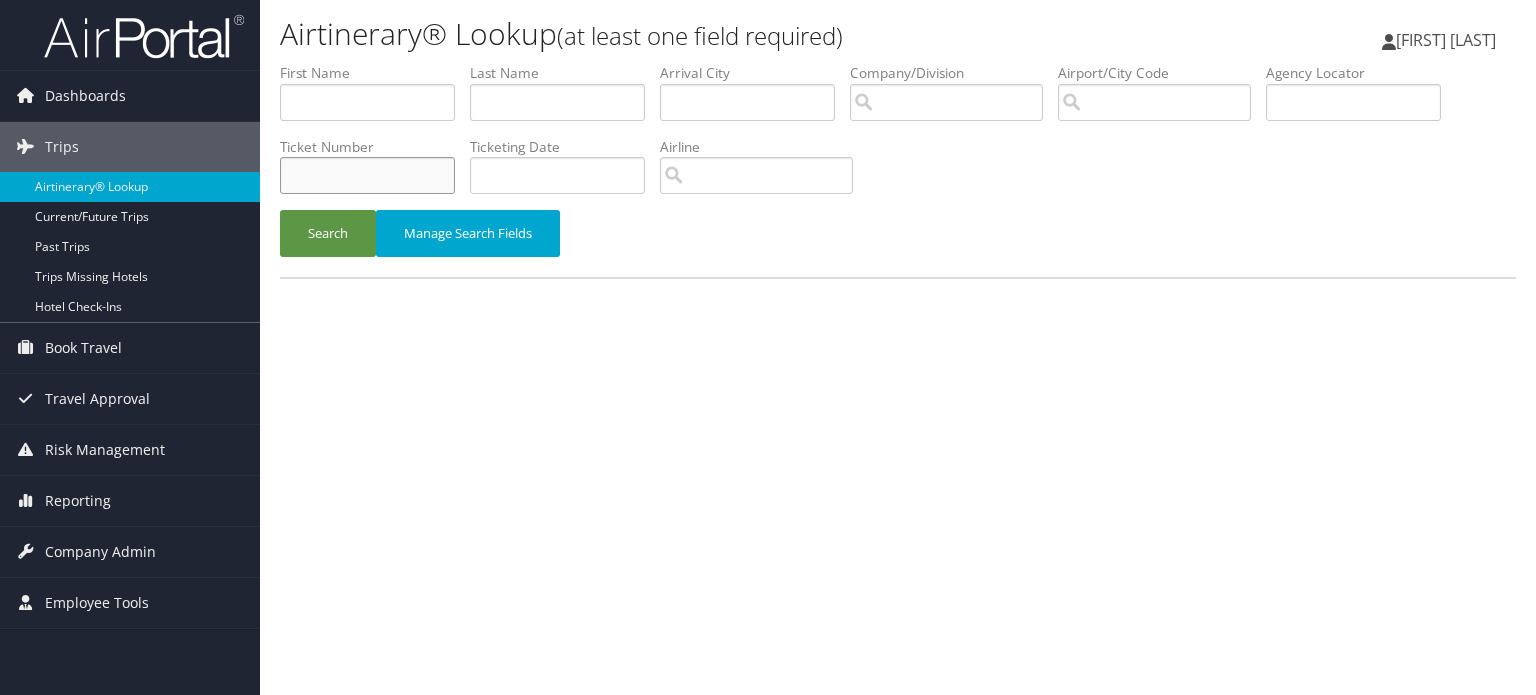 click at bounding box center [367, 175] 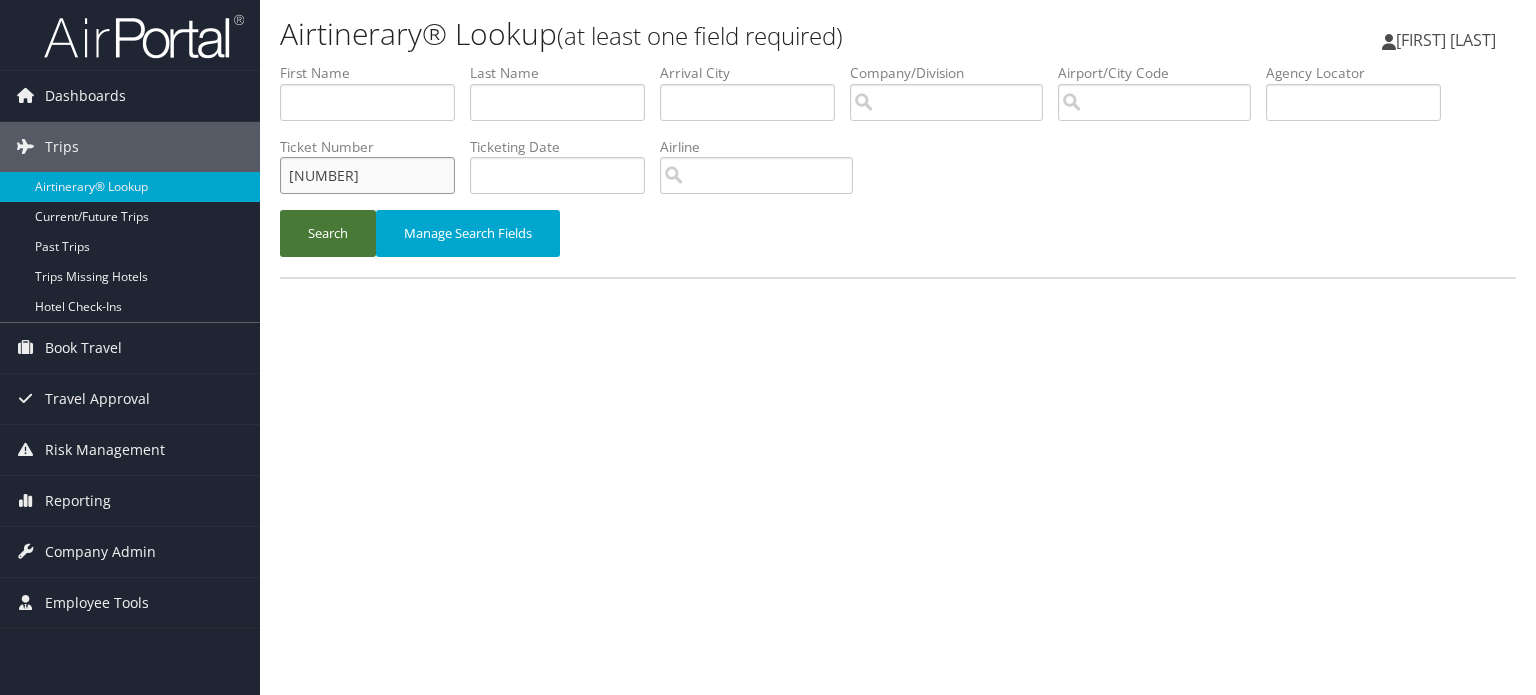 type on "[NUMBER]" 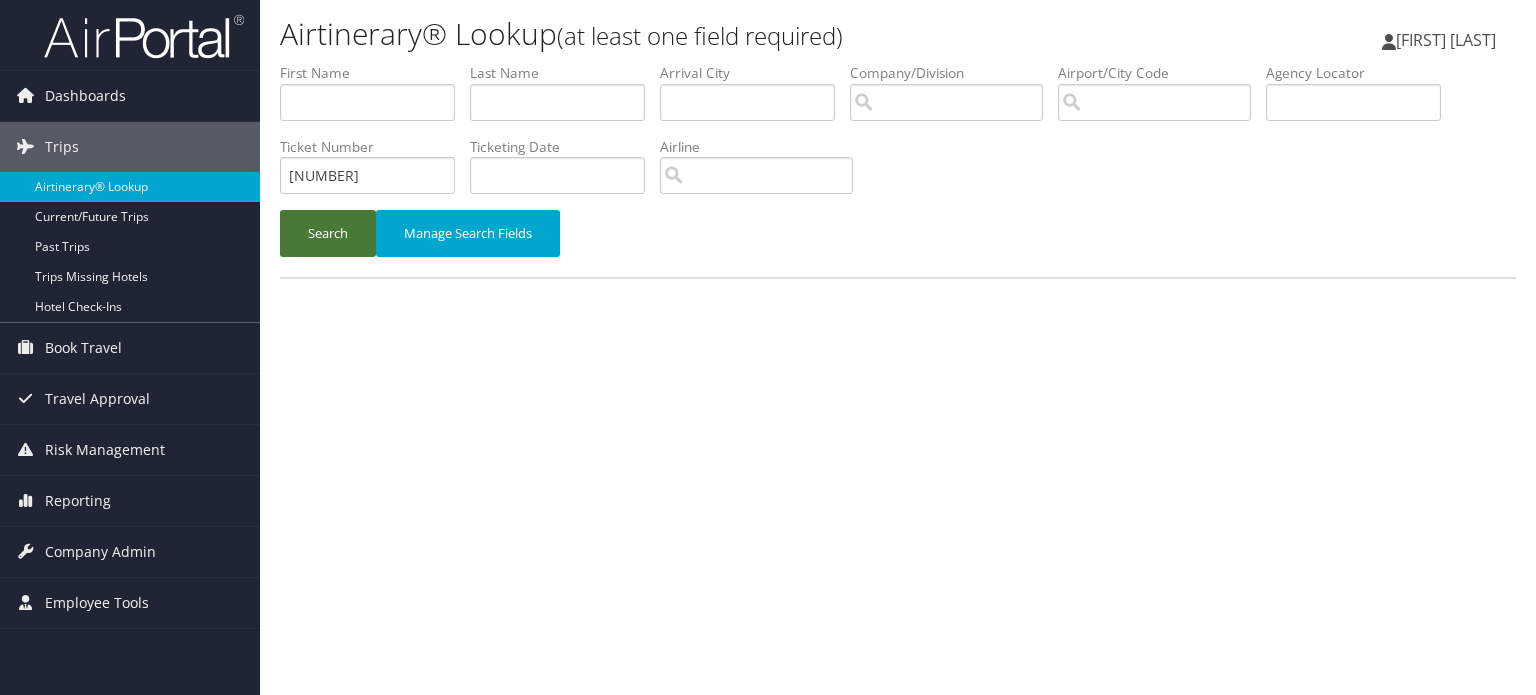 click on "Search" at bounding box center (328, 233) 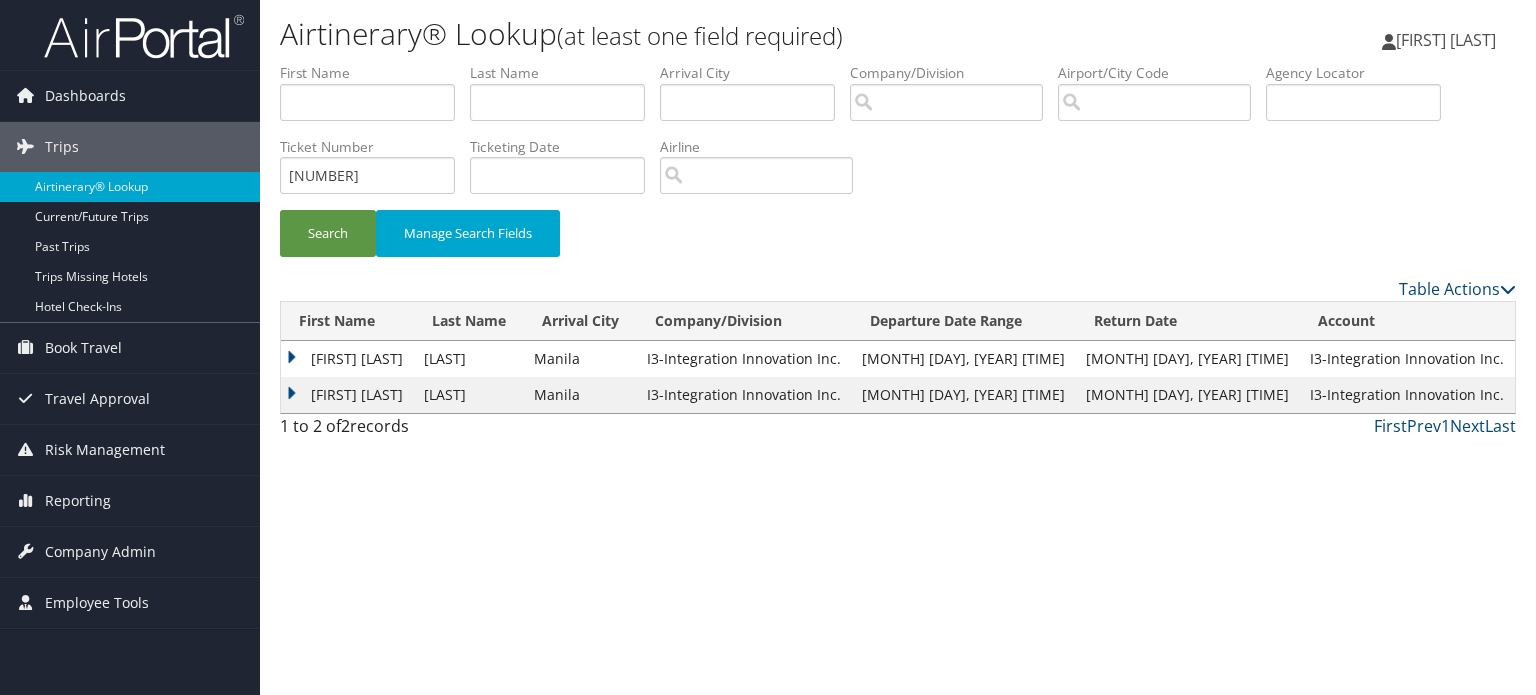 click on "ZACARY AMOS" at bounding box center [347, 359] 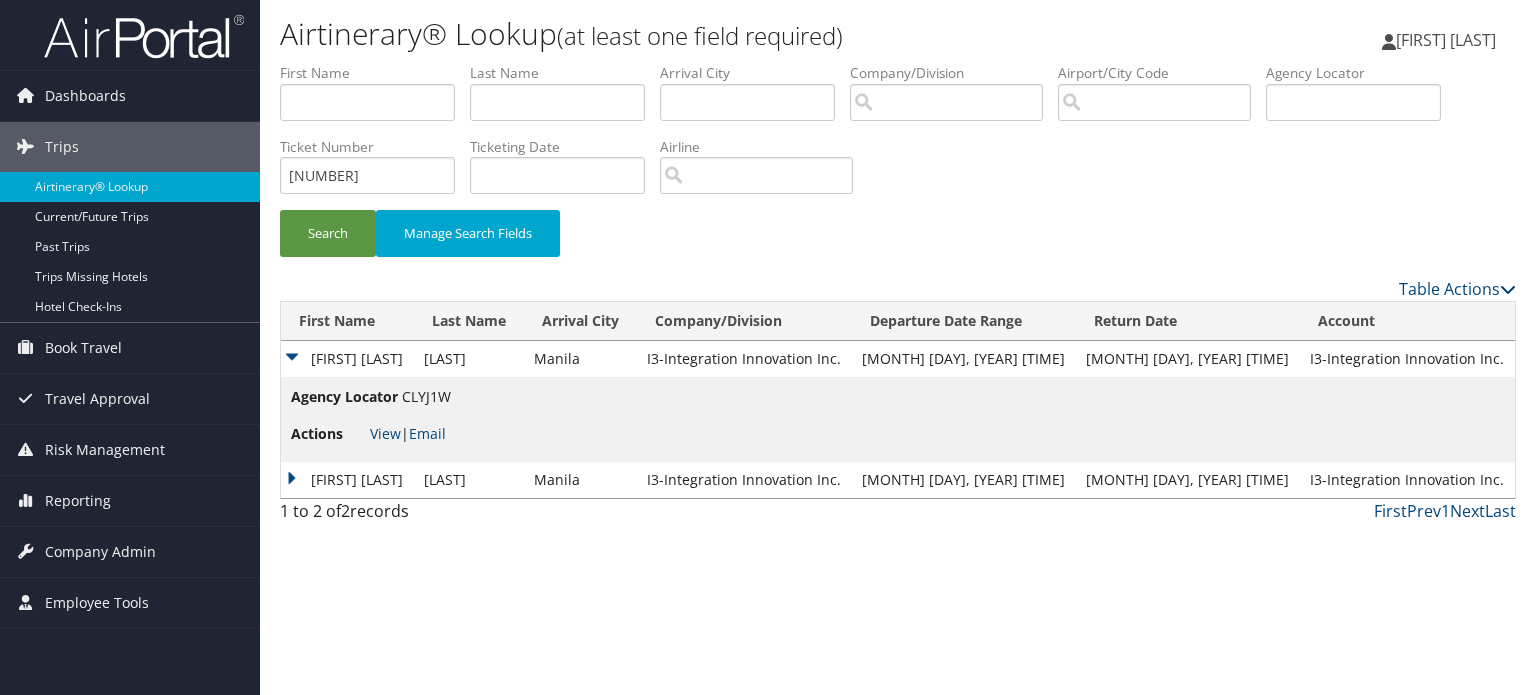 click on "ZACARY AMOS" at bounding box center [347, 359] 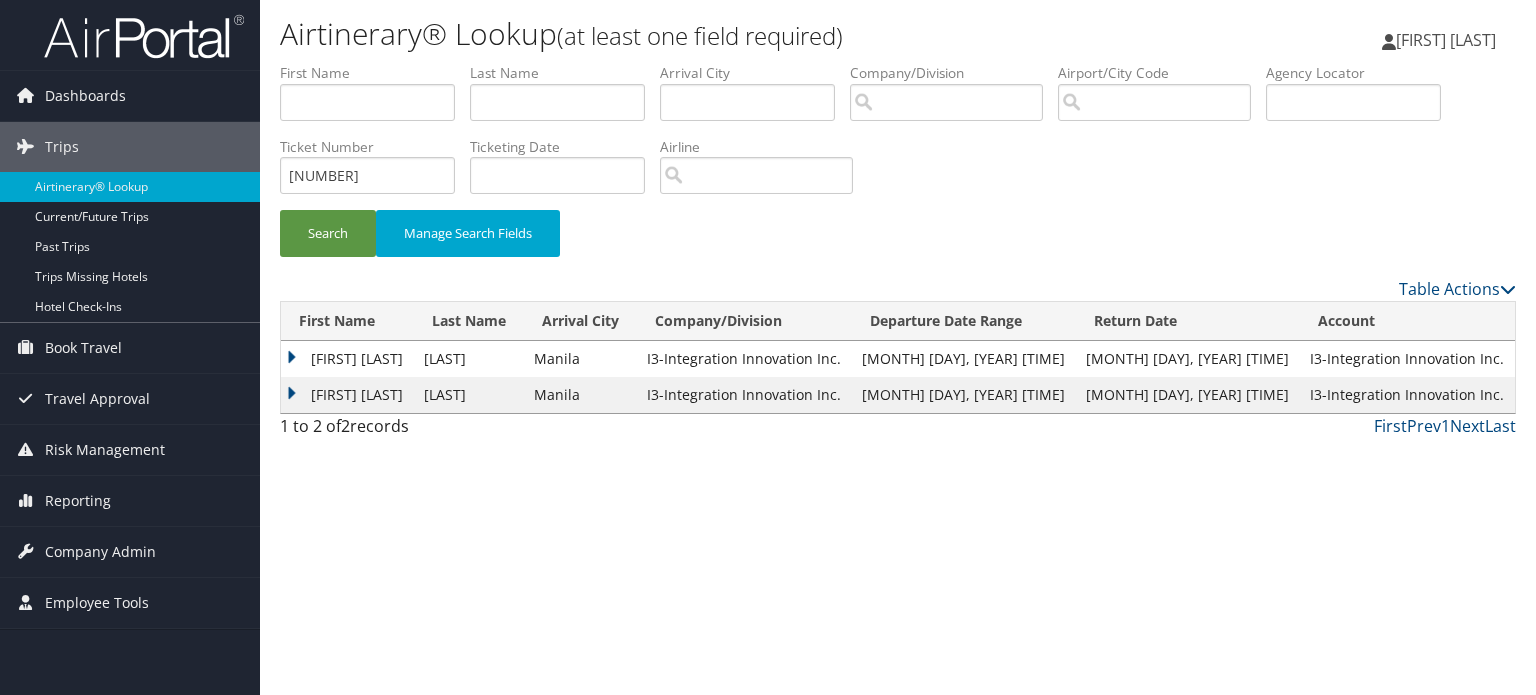 click on "ZACARY AMOS" at bounding box center [347, 395] 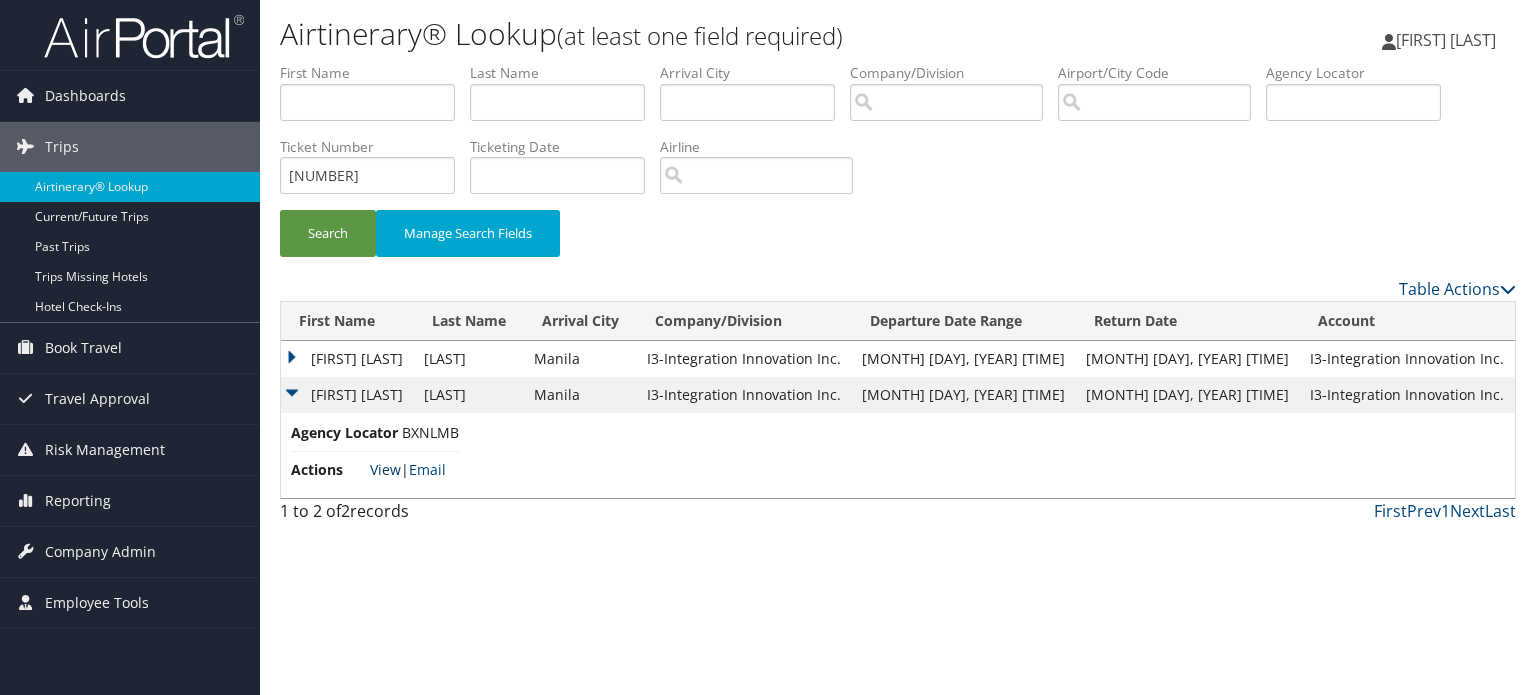 click on "View" at bounding box center [385, 469] 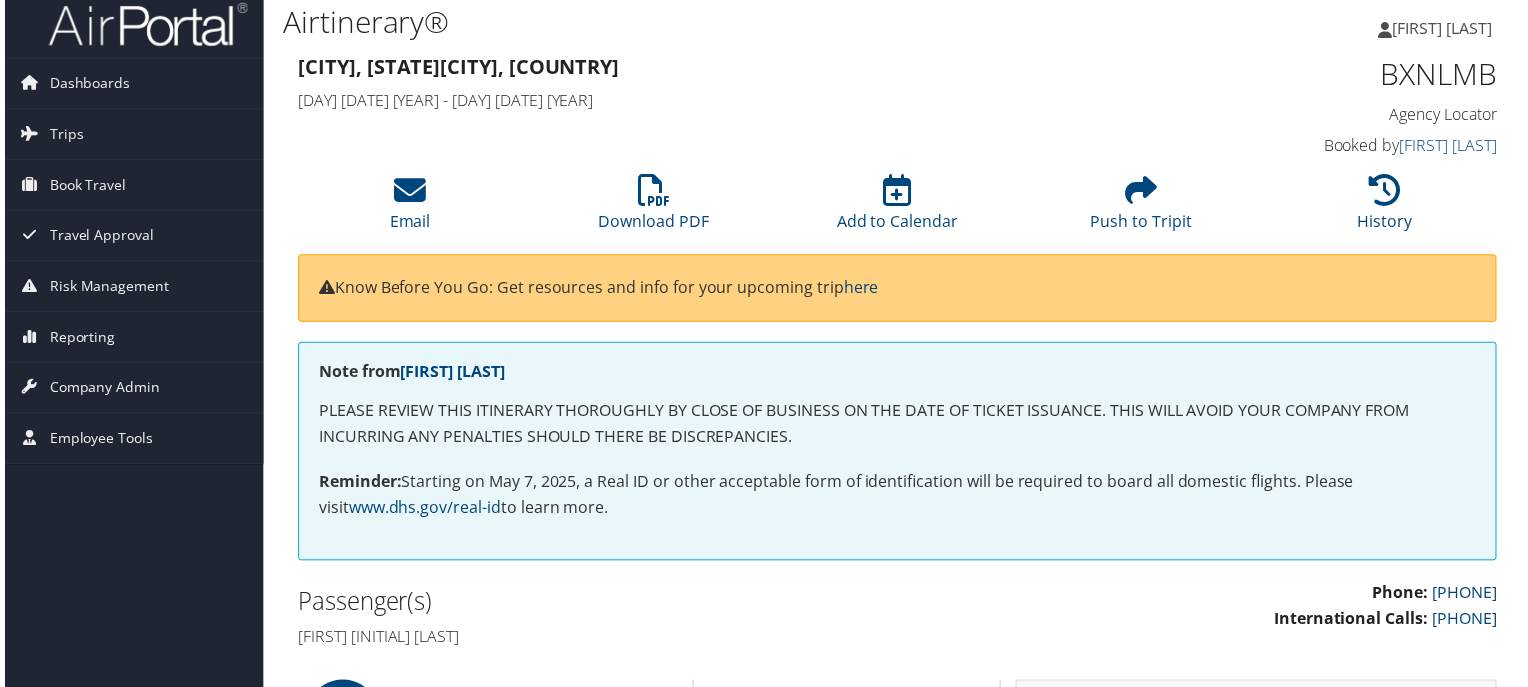 scroll, scrollTop: 0, scrollLeft: 0, axis: both 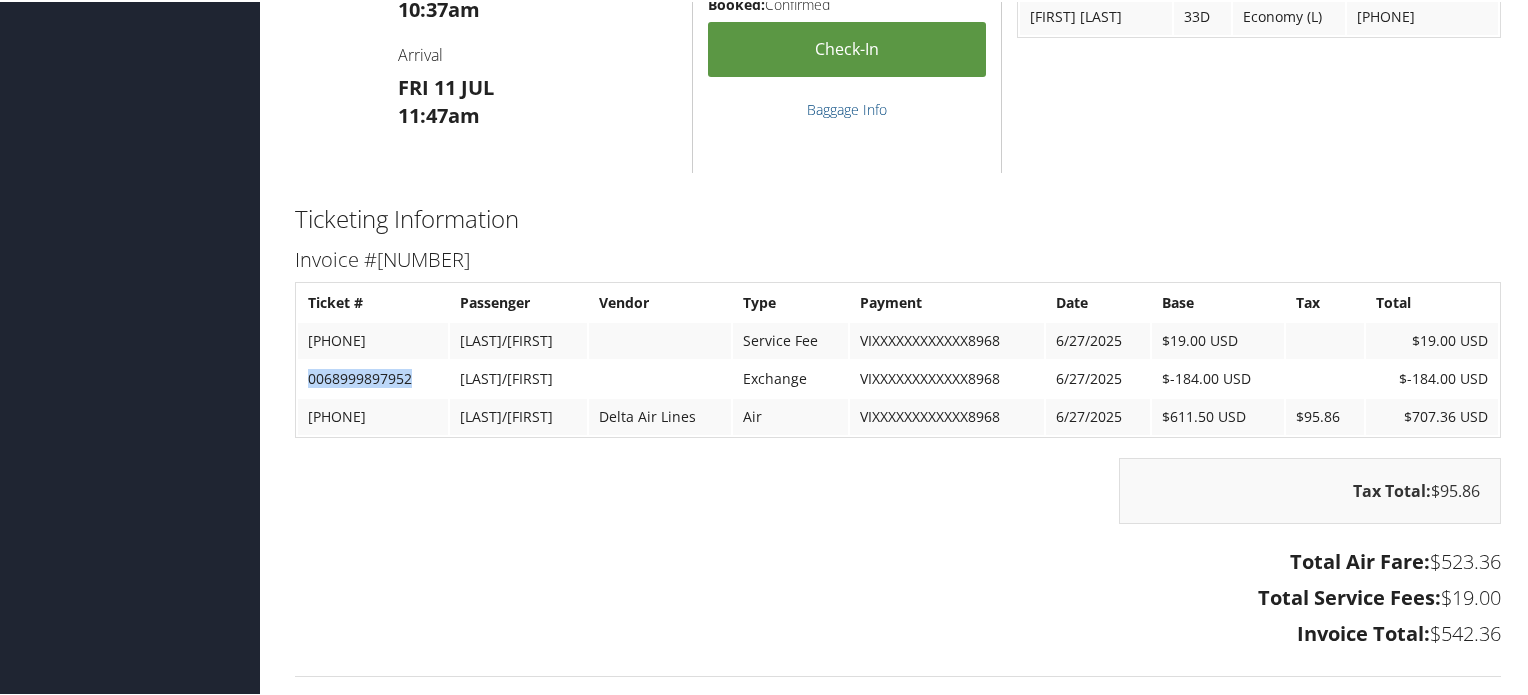 drag, startPoint x: 427, startPoint y: 375, endPoint x: 304, endPoint y: 378, distance: 123.03658 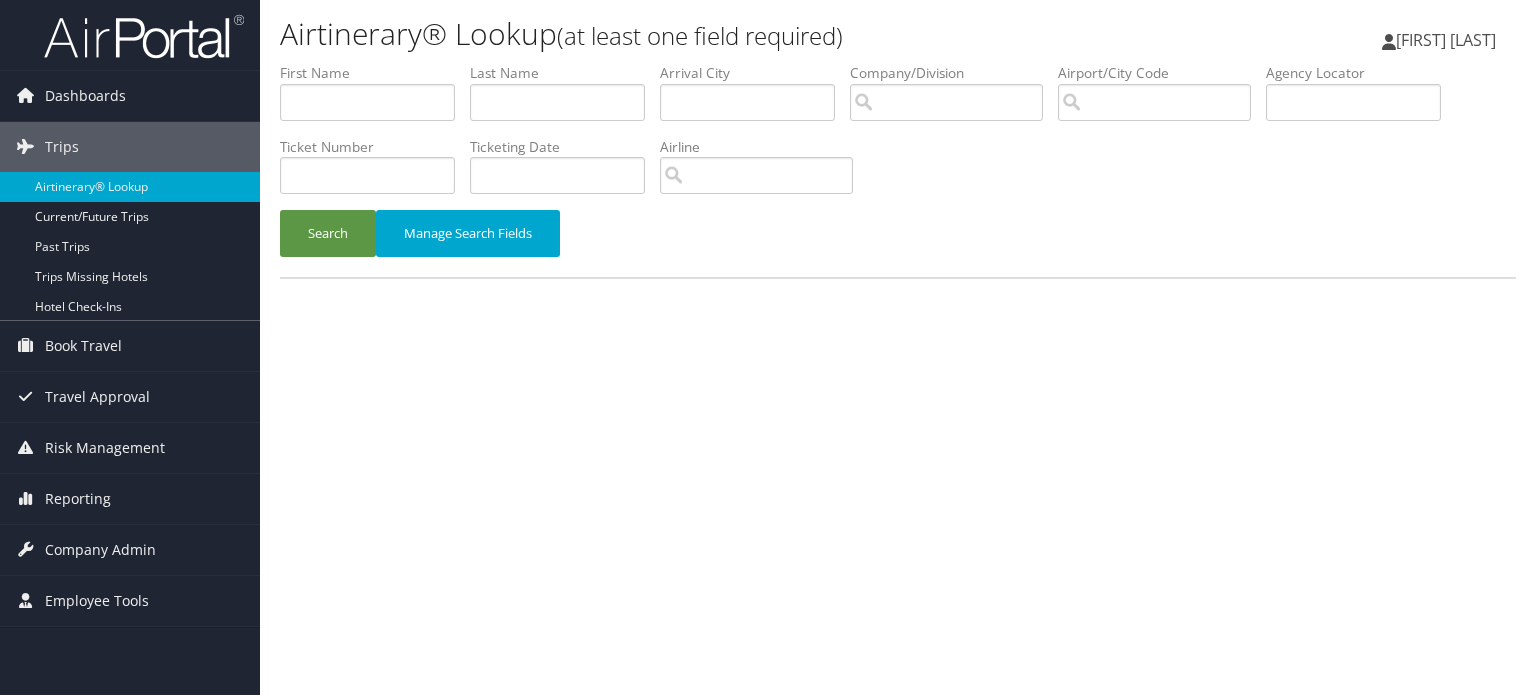 scroll, scrollTop: 0, scrollLeft: 0, axis: both 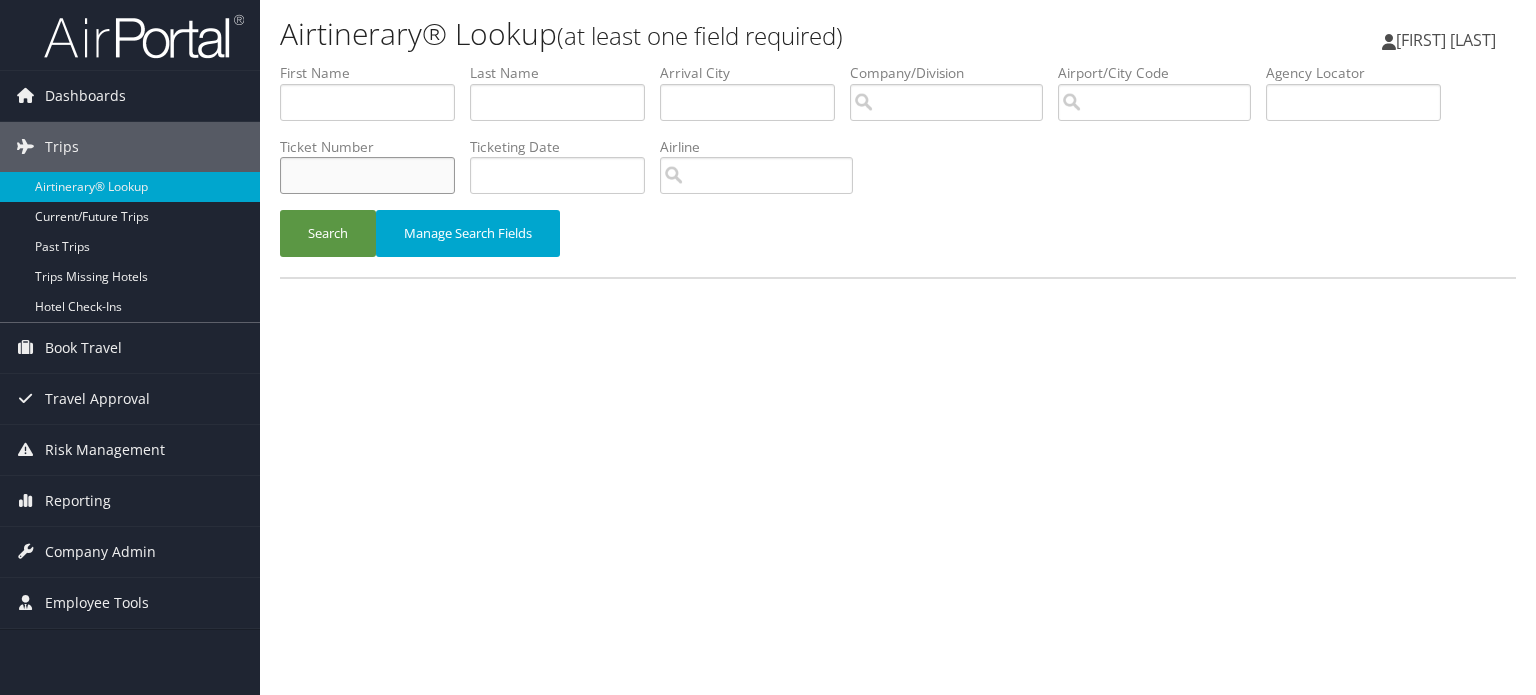 click at bounding box center (367, 175) 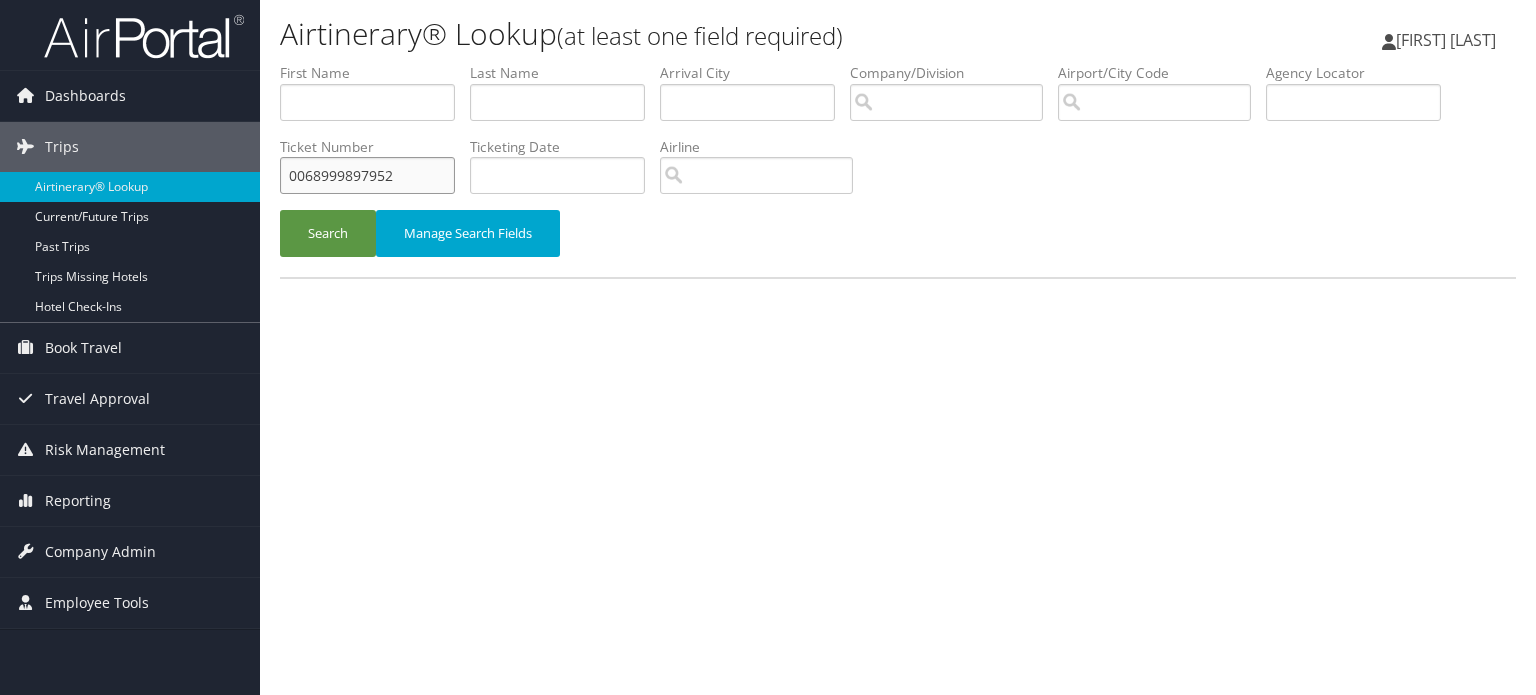 type on "0068999897952" 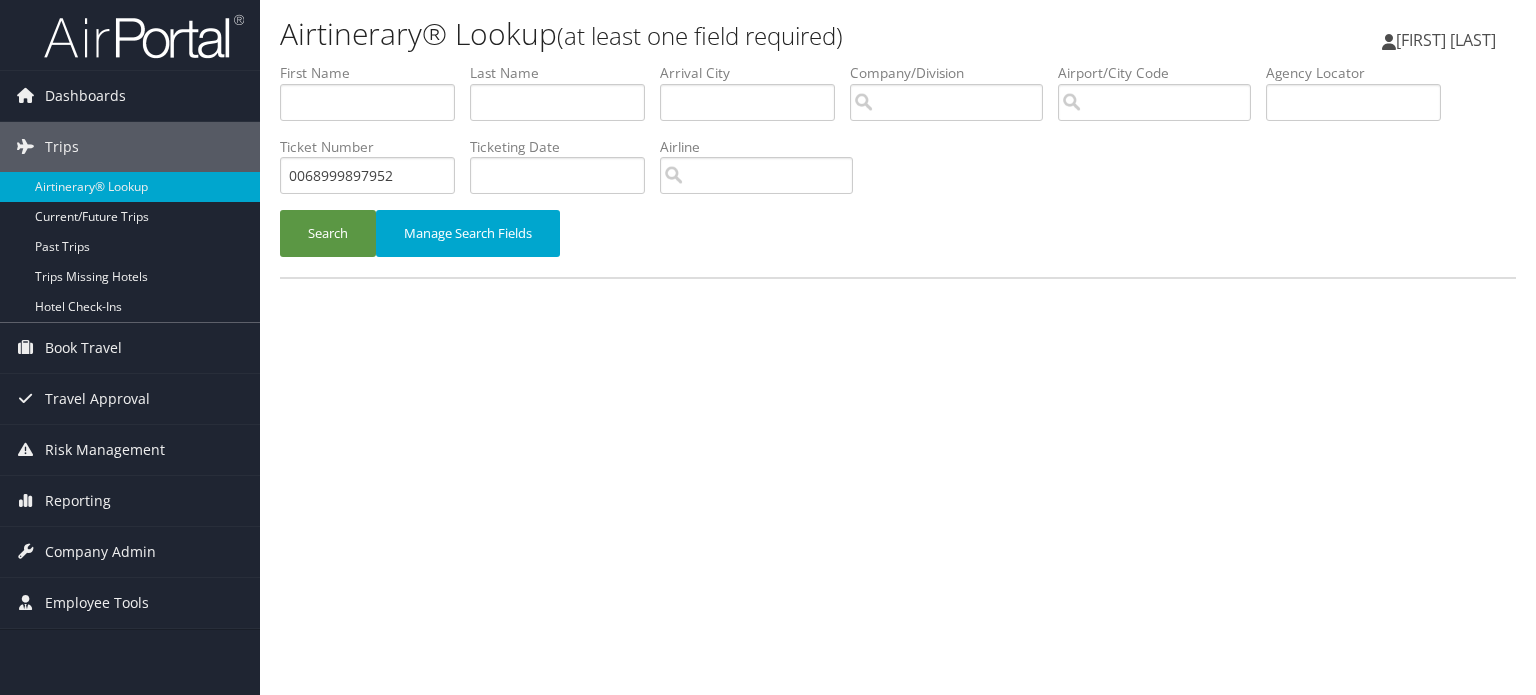 click on "Search Manage Search Fields" at bounding box center (898, 243) 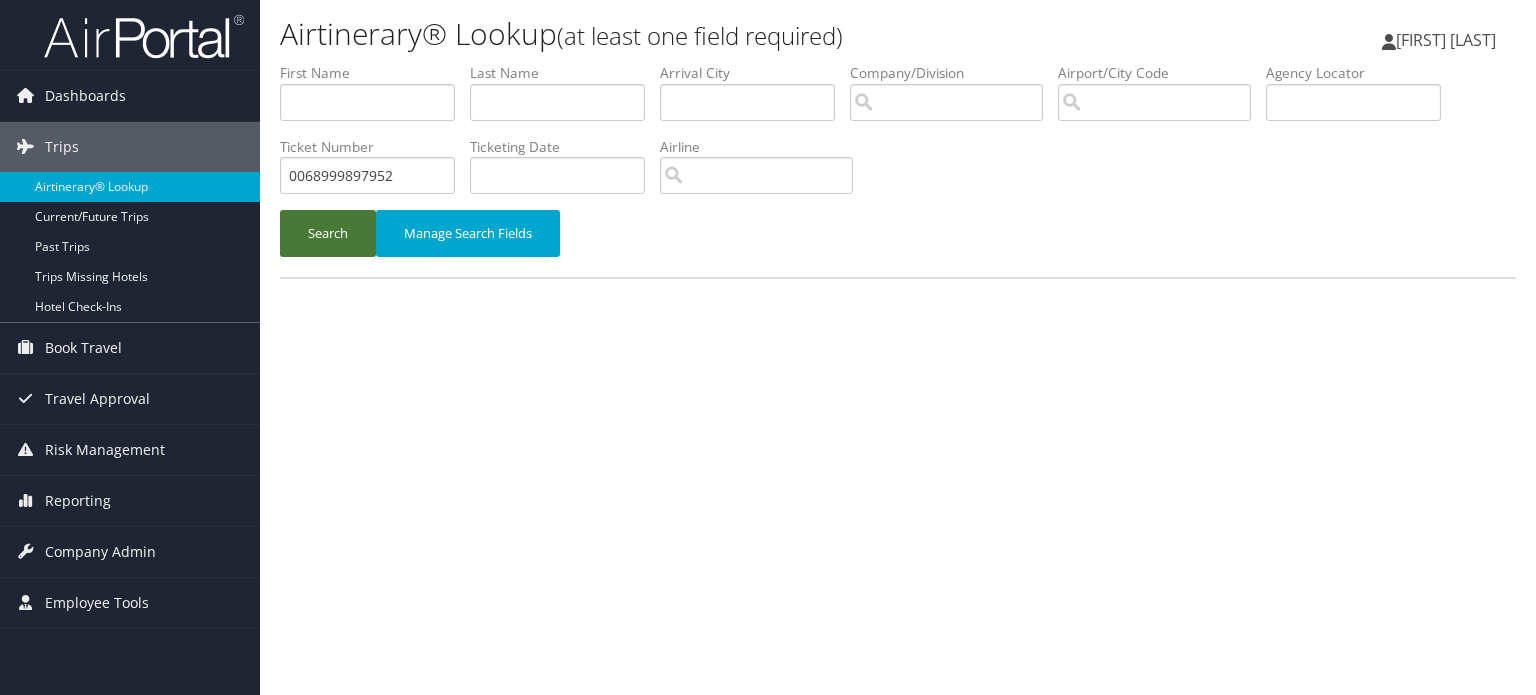 click on "Search" at bounding box center [328, 233] 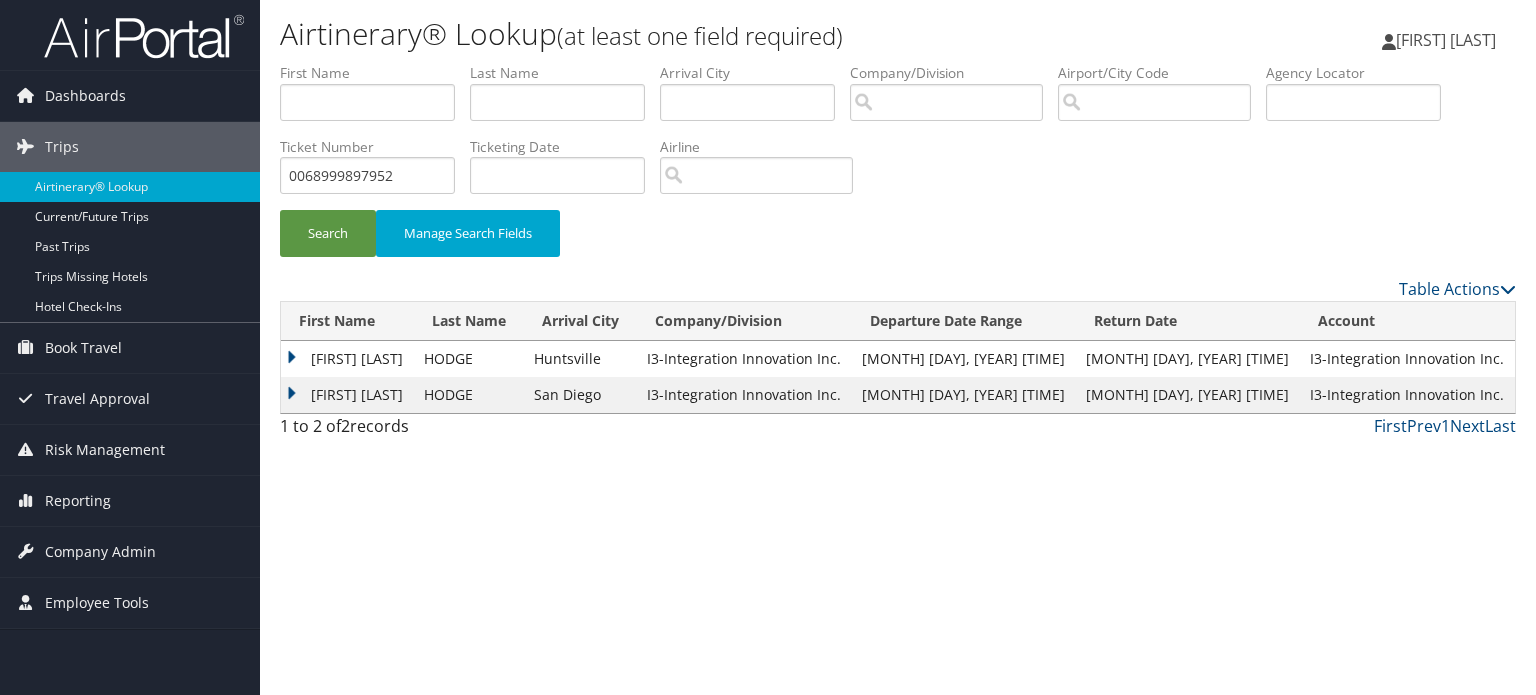 click on "JOSHUA KELLEN" at bounding box center [347, 395] 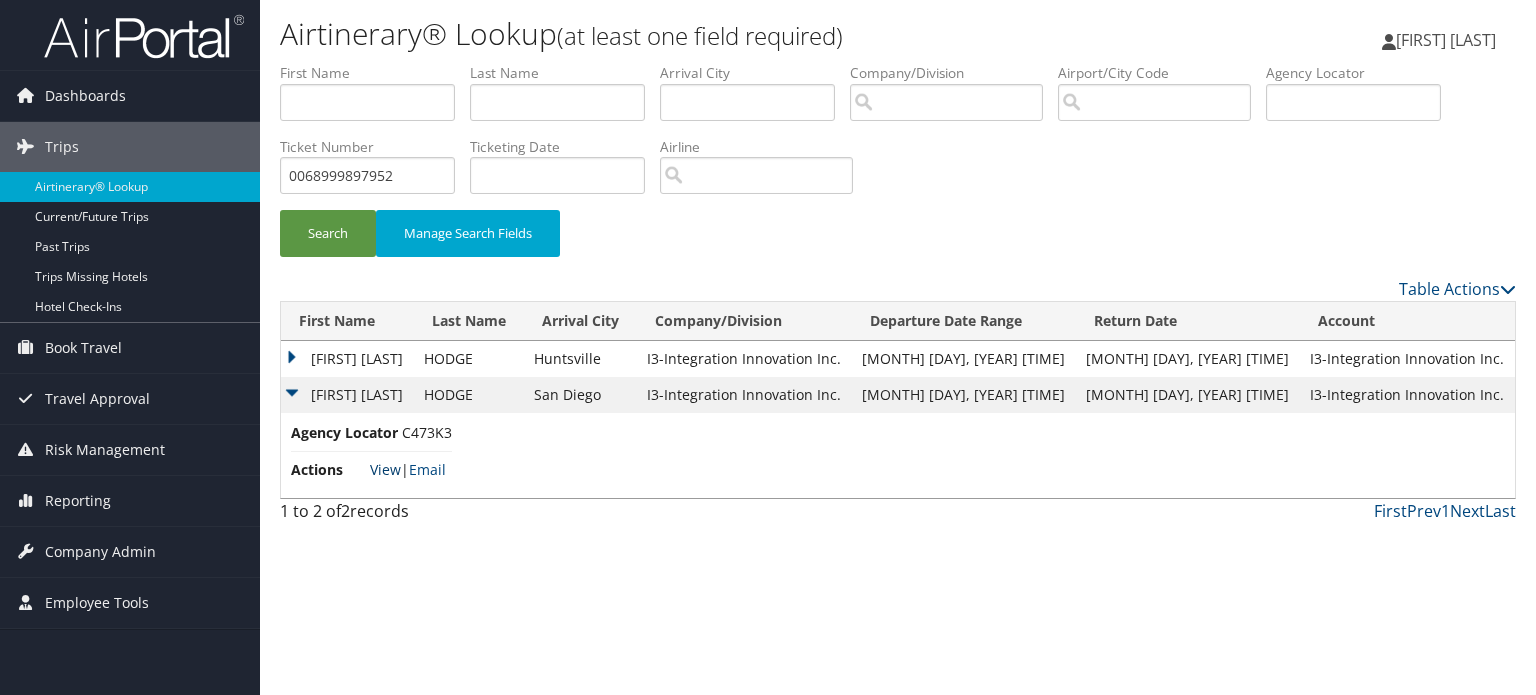 click on "View" at bounding box center [385, 469] 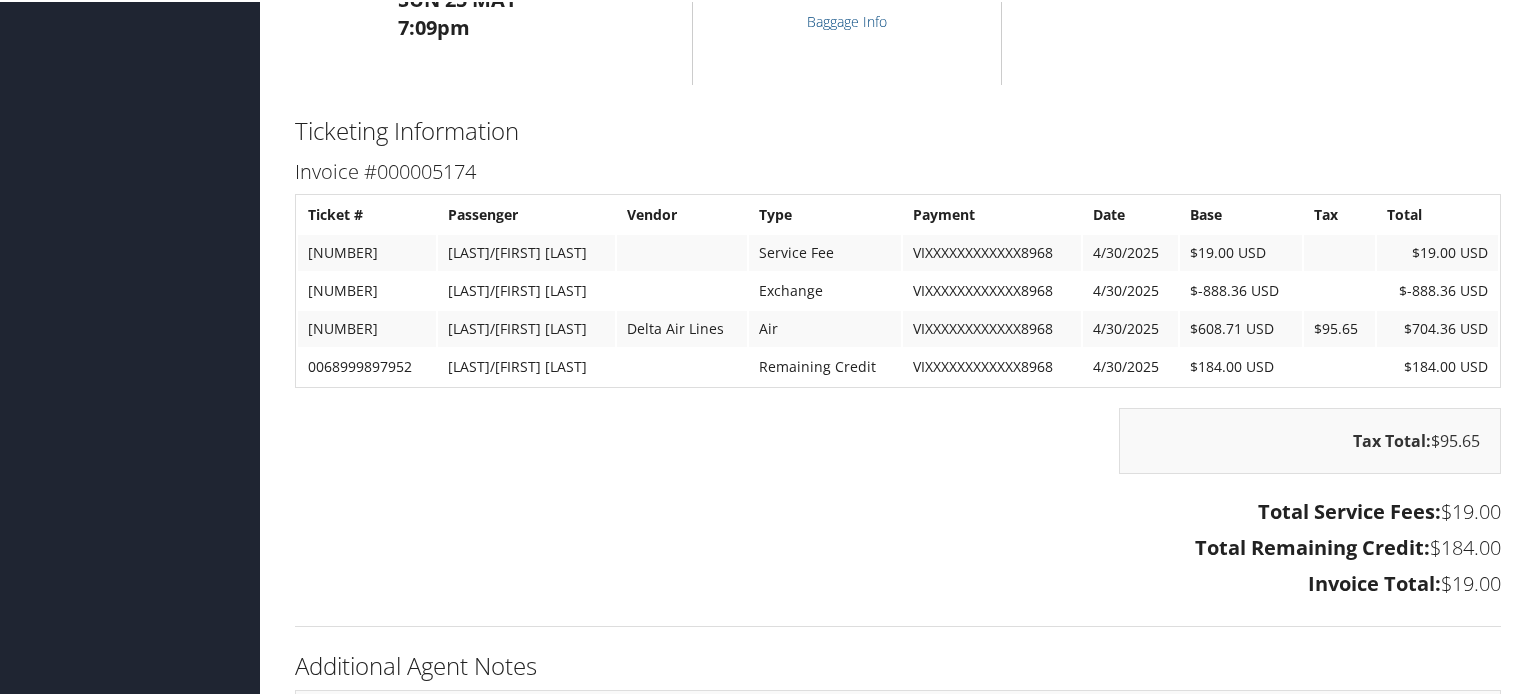 scroll, scrollTop: 2487, scrollLeft: 0, axis: vertical 